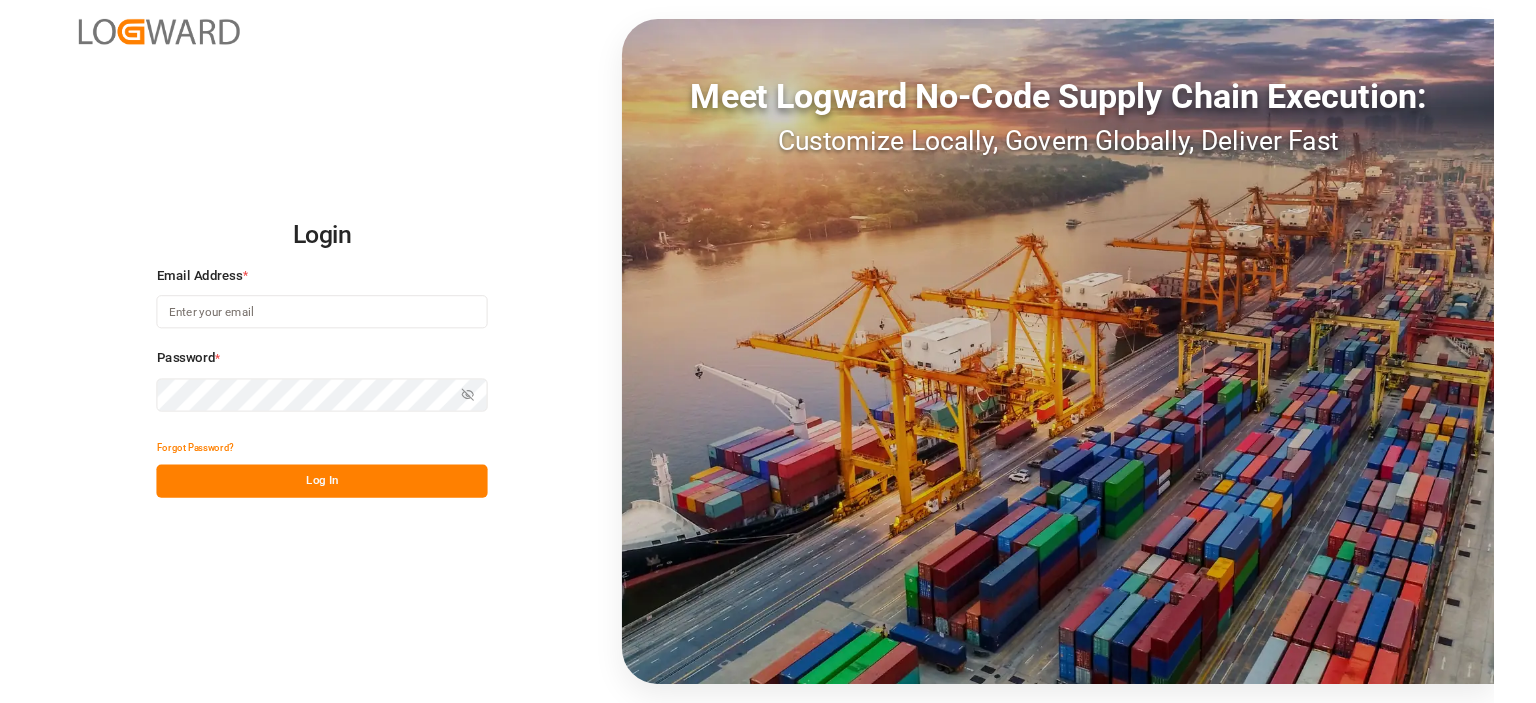 scroll, scrollTop: 0, scrollLeft: 0, axis: both 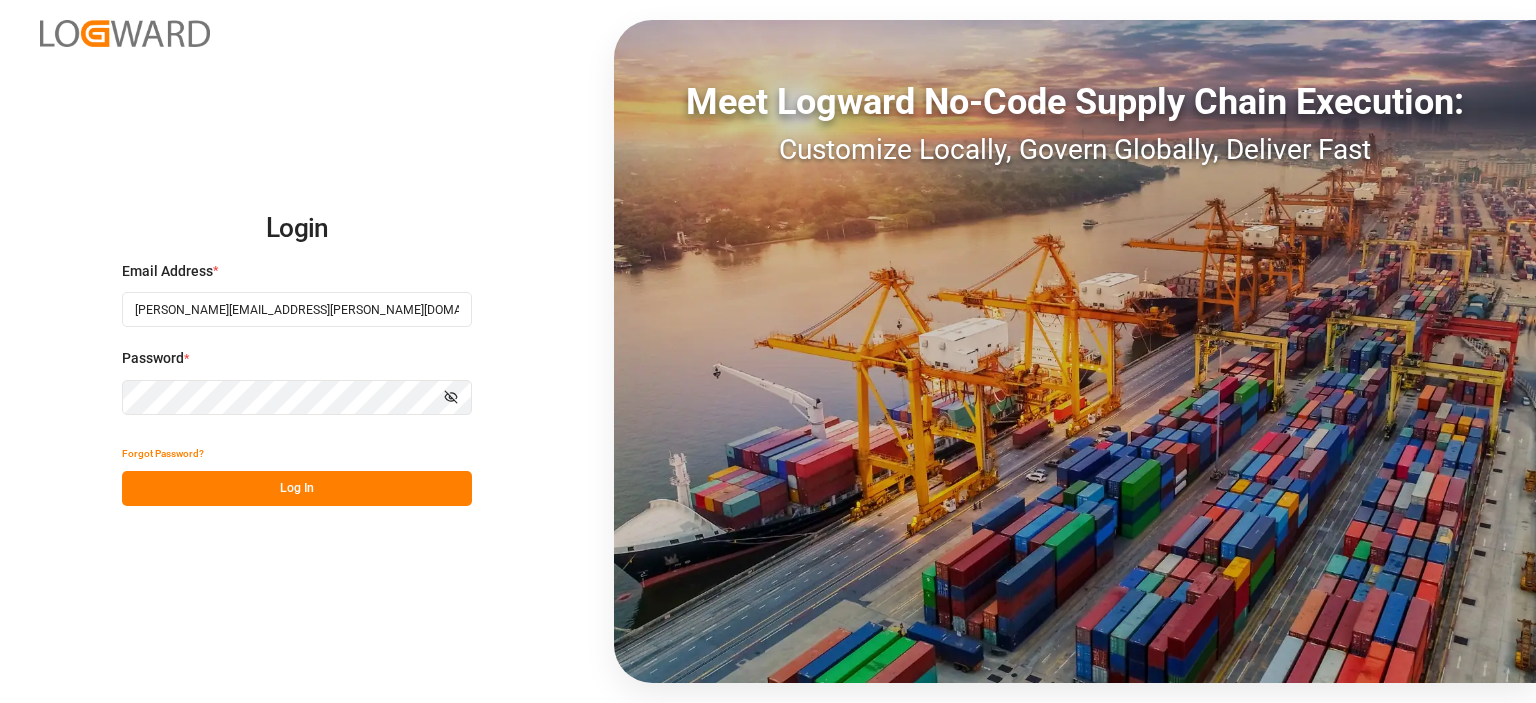 click on "Log In" at bounding box center [297, 488] 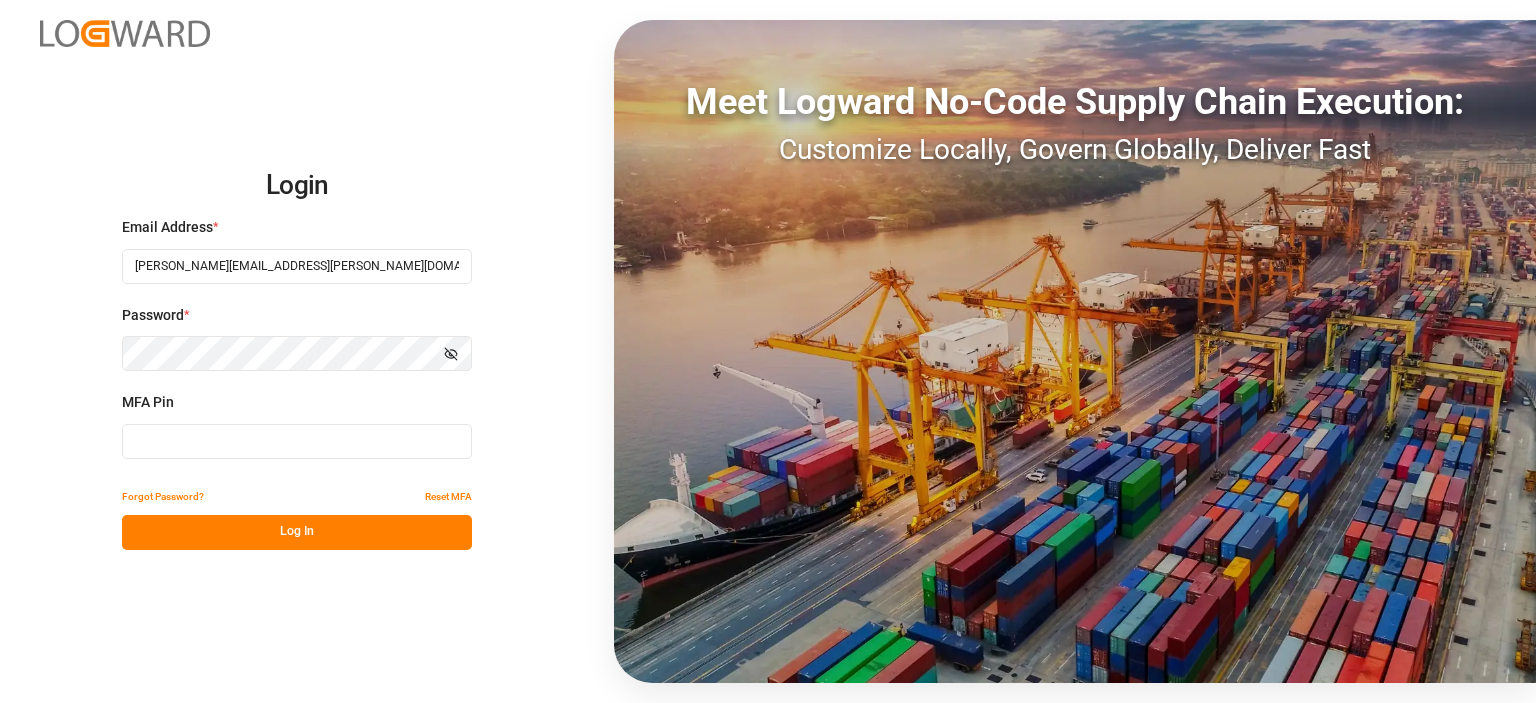 click at bounding box center (297, 441) 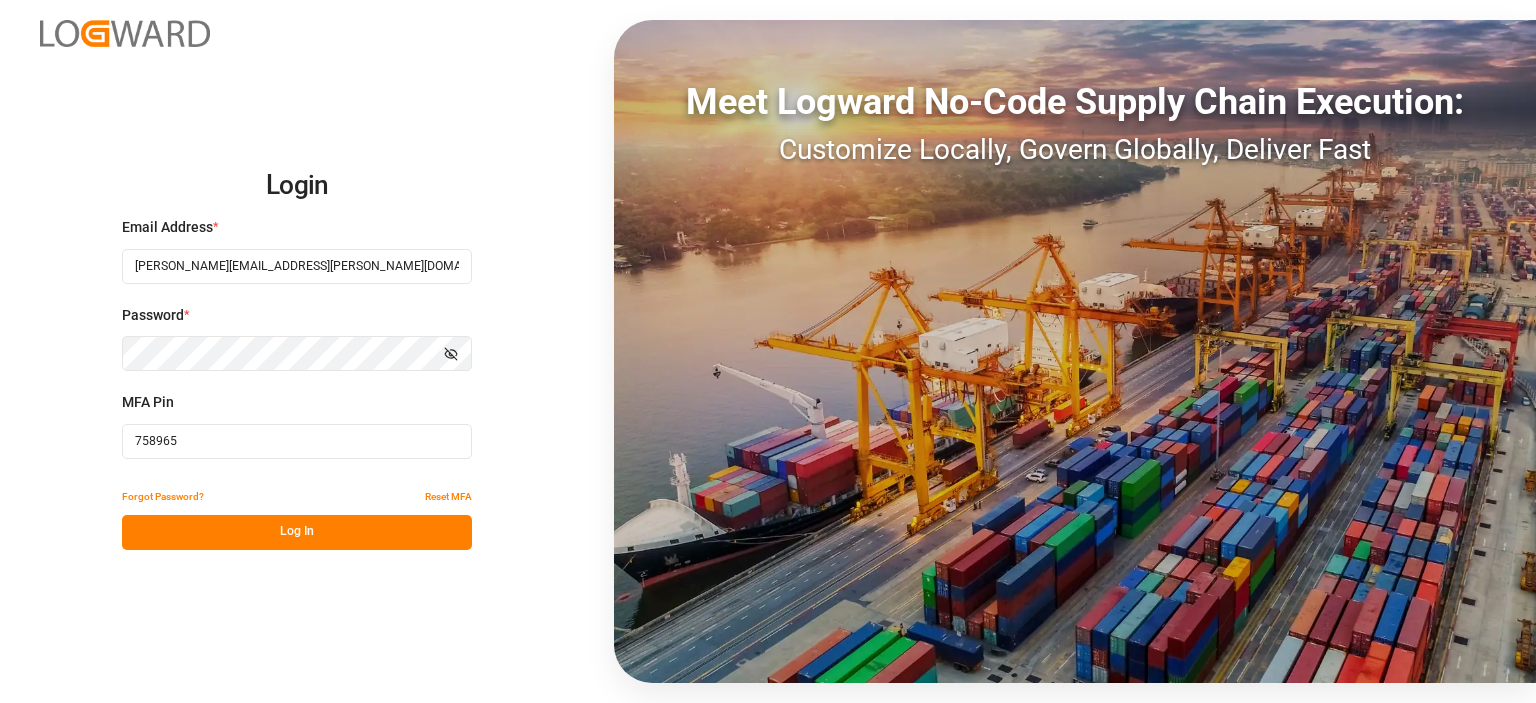type on "758965" 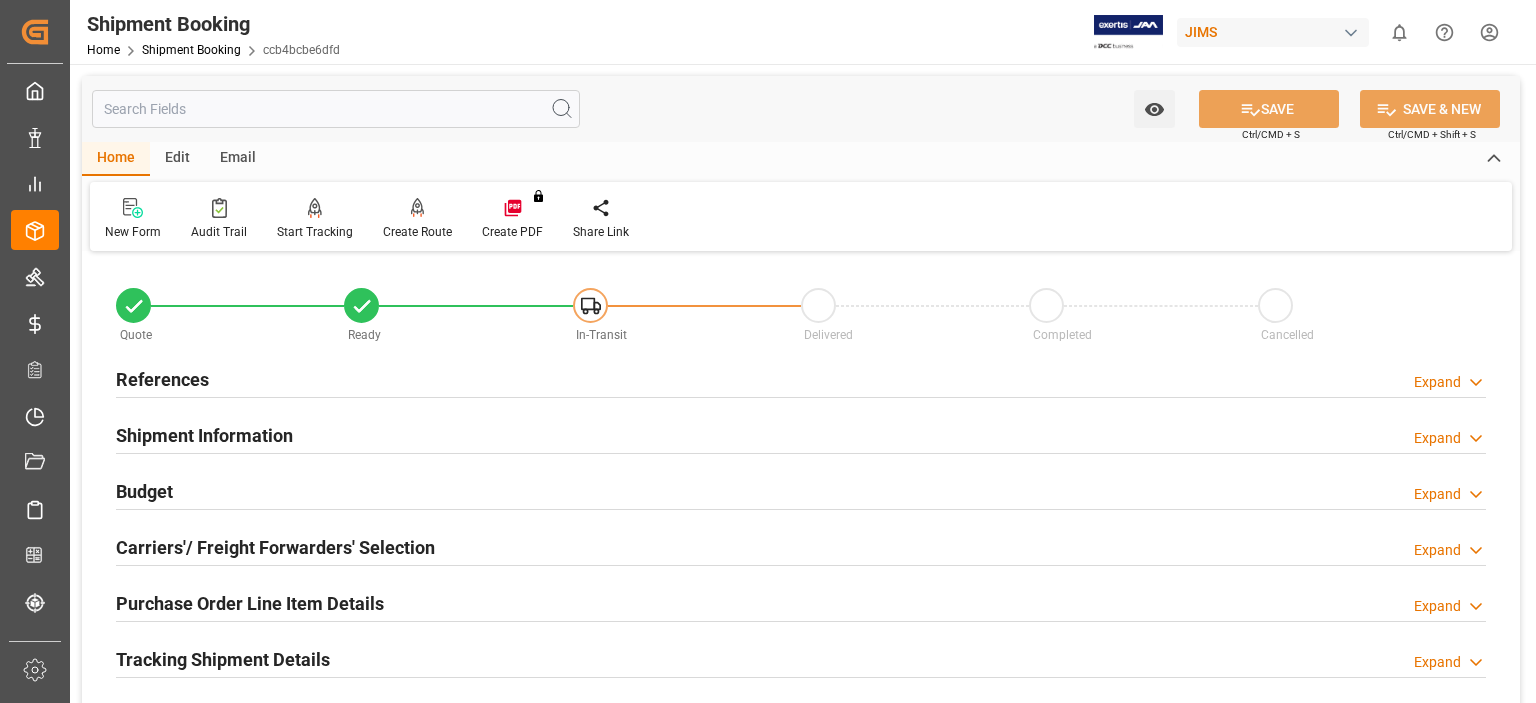 click on "References" at bounding box center (162, 379) 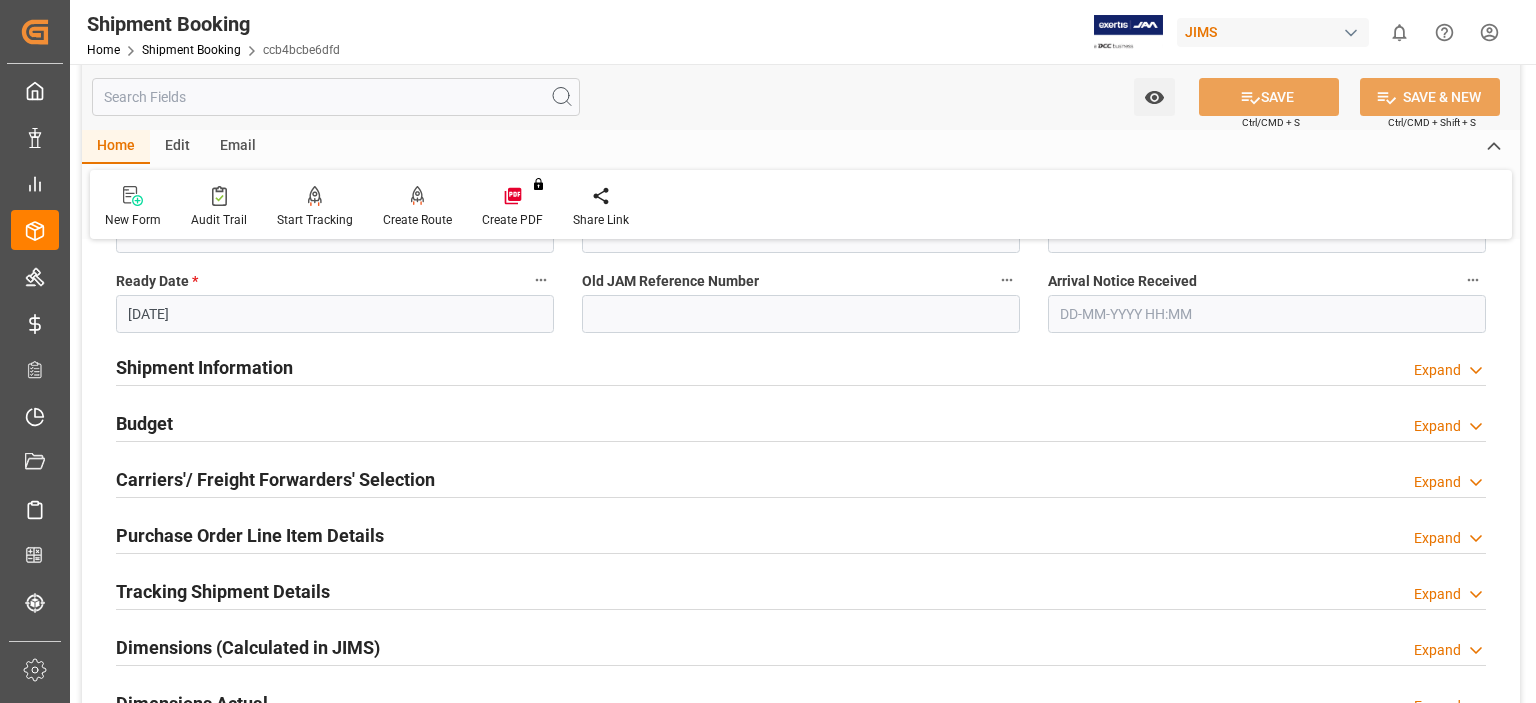 scroll, scrollTop: 500, scrollLeft: 0, axis: vertical 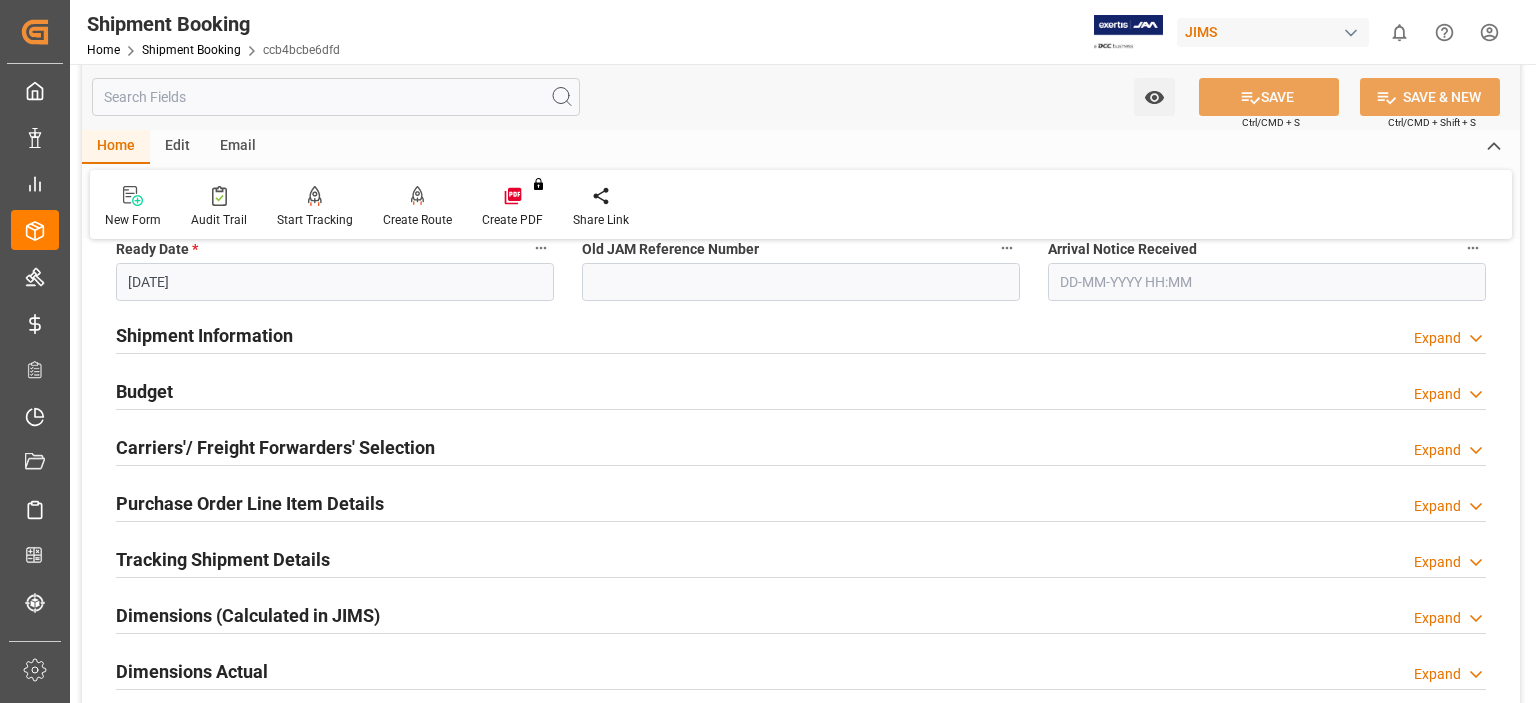 click on "Purchase Order Line Item Details" at bounding box center [250, 503] 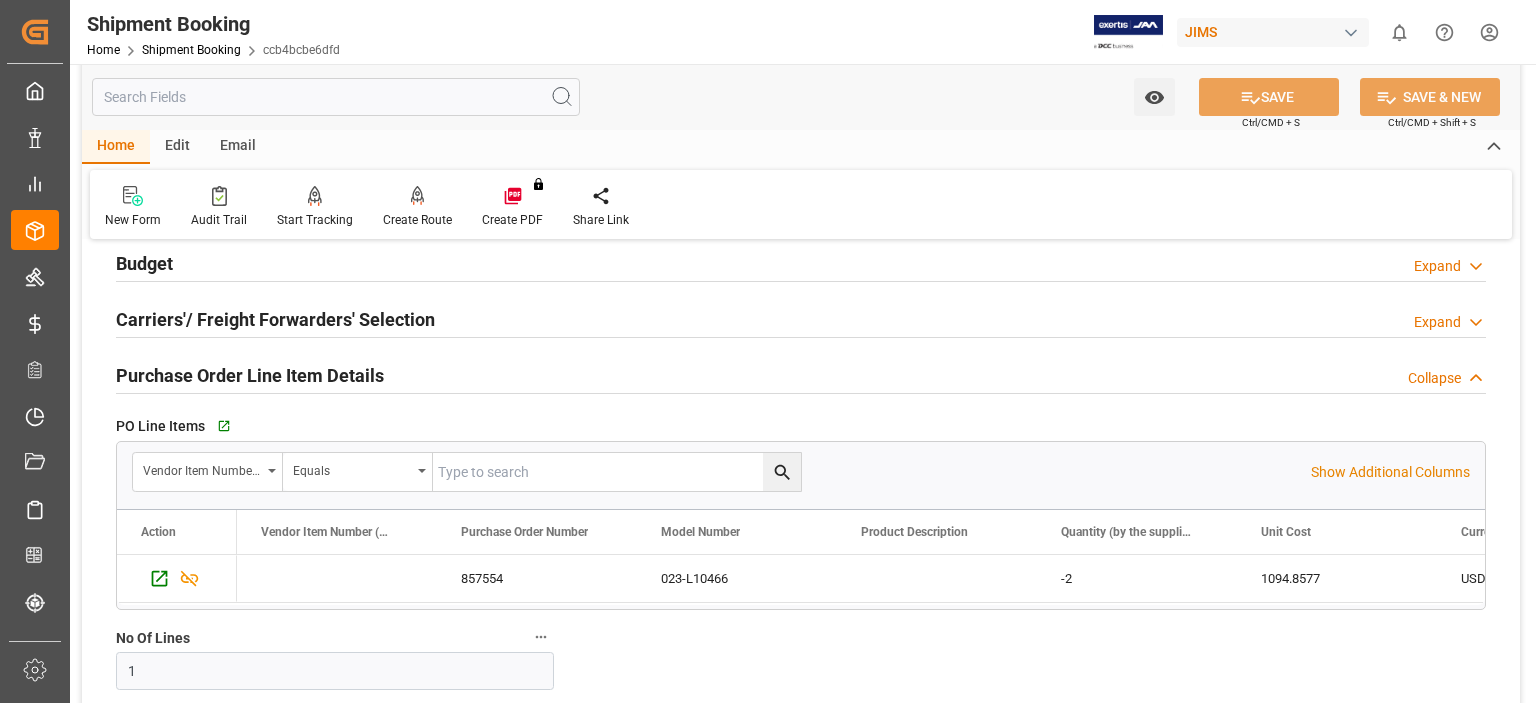 scroll, scrollTop: 666, scrollLeft: 0, axis: vertical 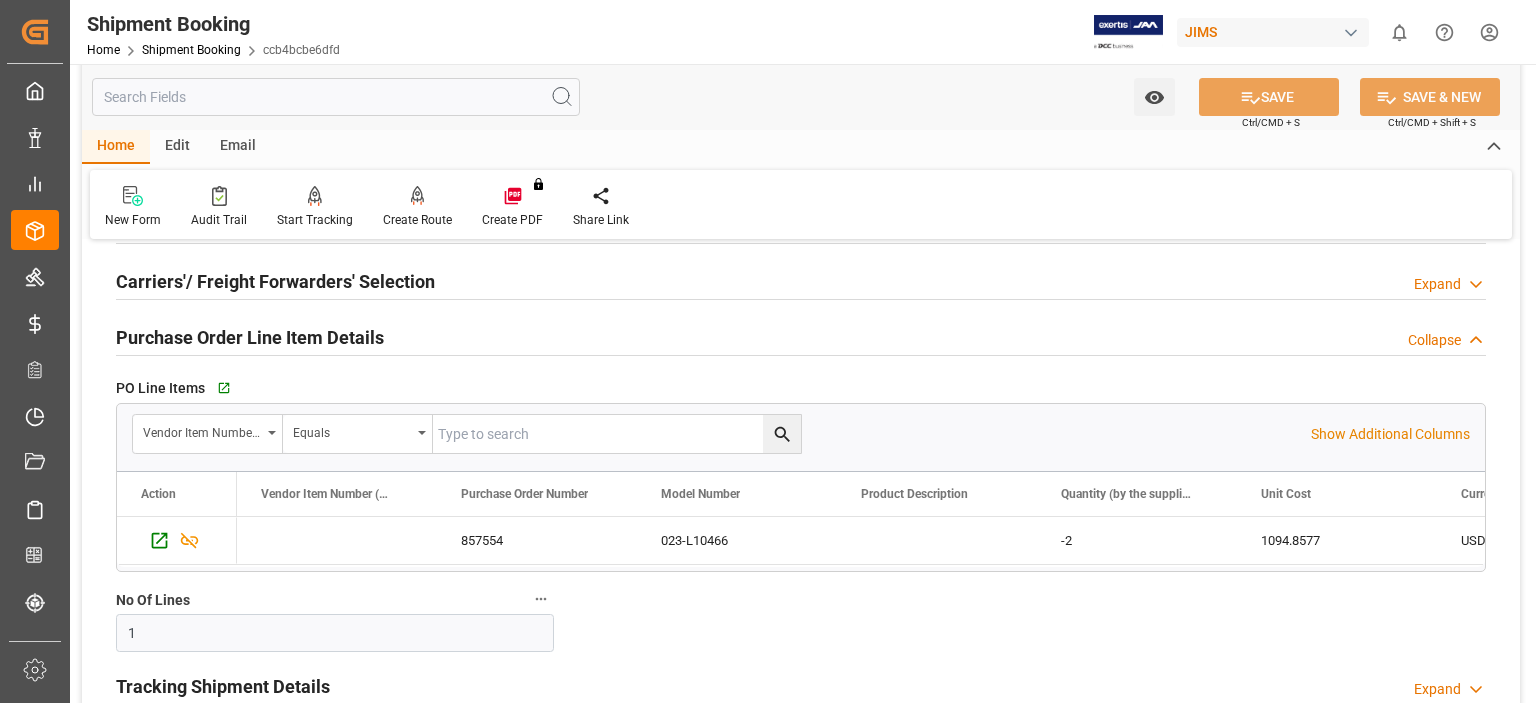 click on "Purchase Order Line Item Details Collapse" at bounding box center [801, 336] 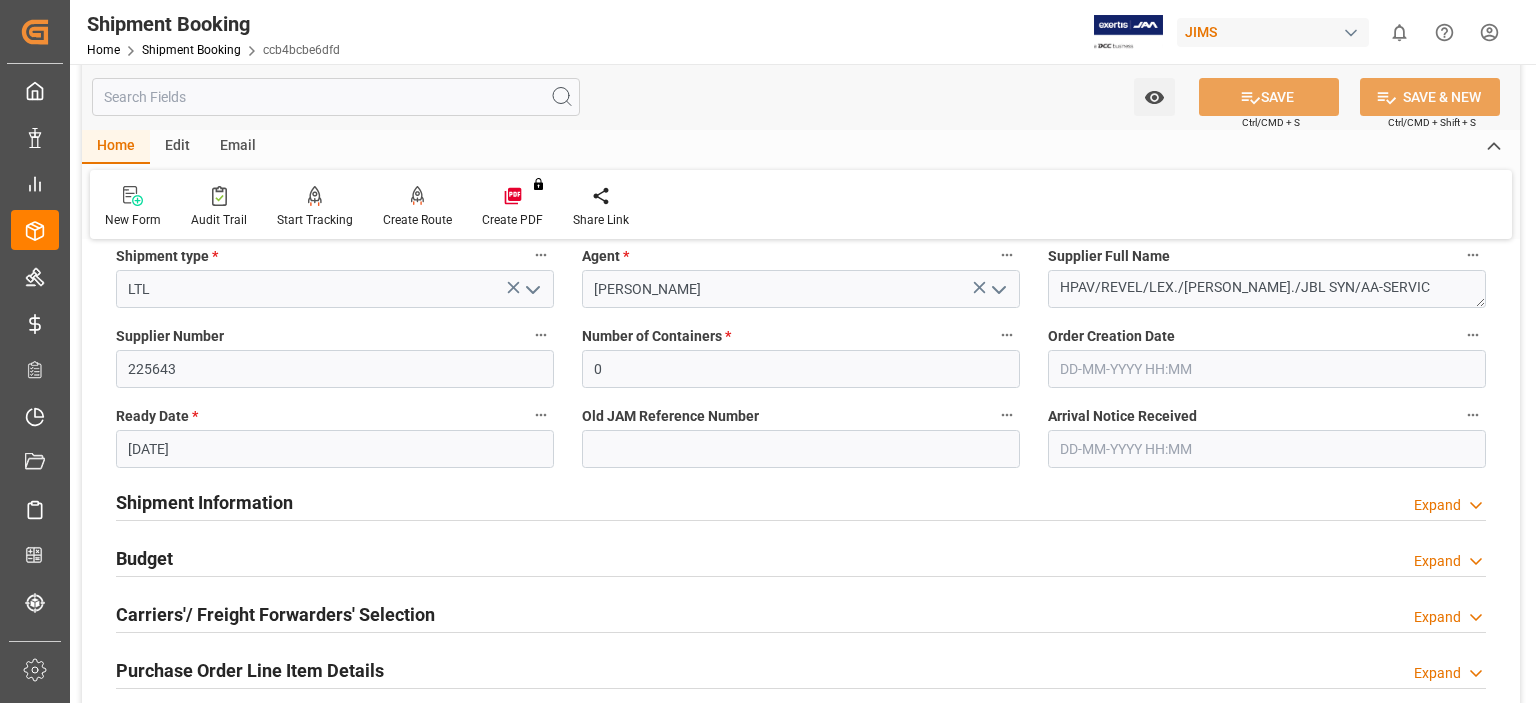 scroll, scrollTop: 500, scrollLeft: 0, axis: vertical 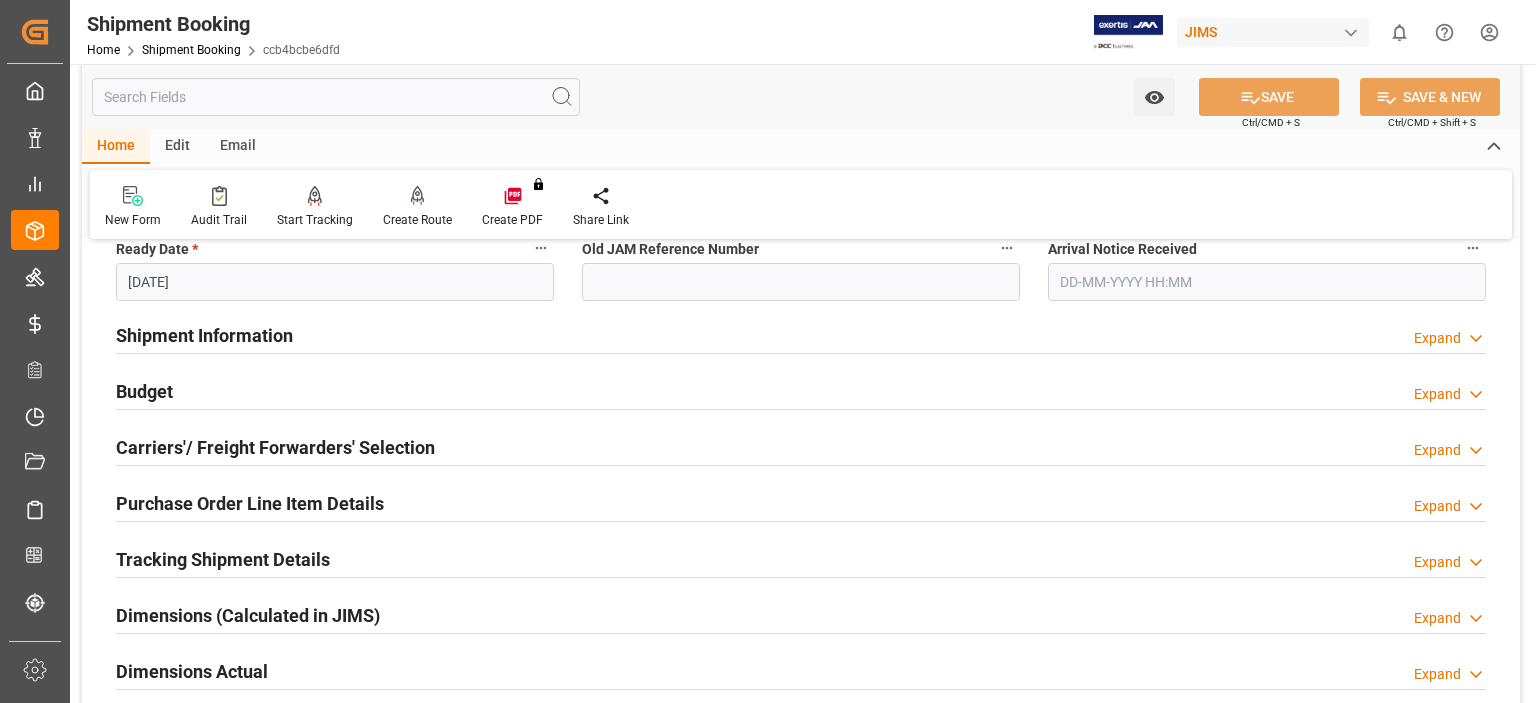 click on "Budget" at bounding box center (144, 391) 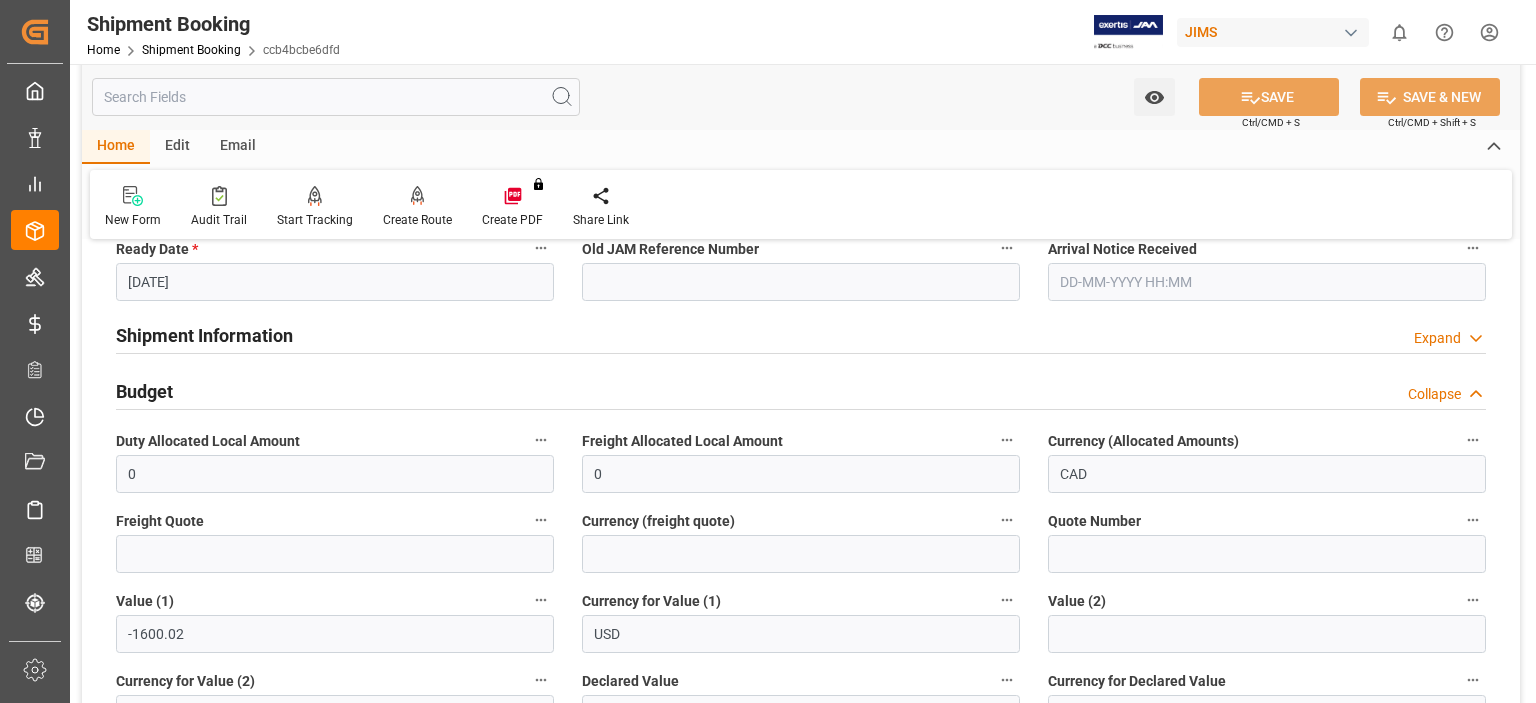 click on "Budget" at bounding box center [144, 391] 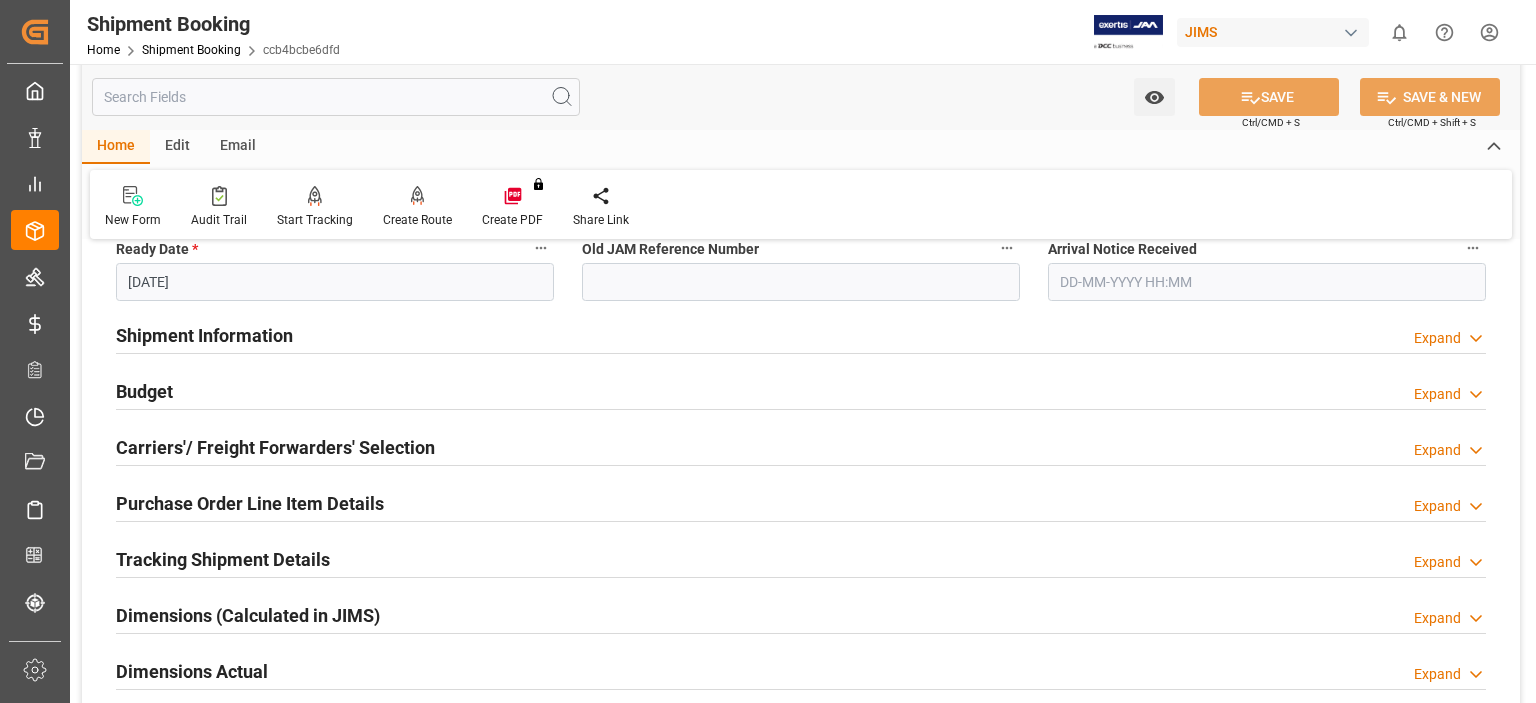 click on "Carriers'/ Freight Forwarders' Selection" at bounding box center [275, 447] 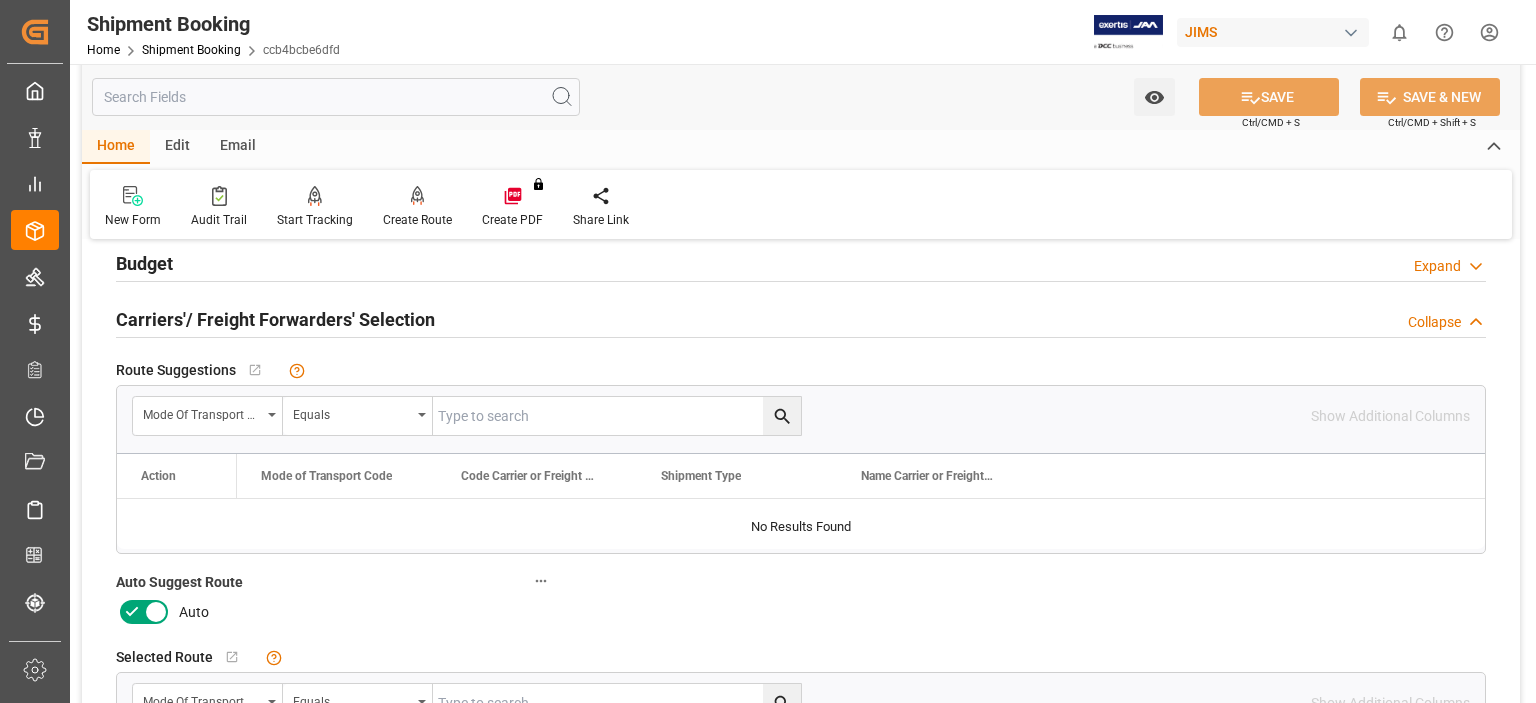 scroll, scrollTop: 666, scrollLeft: 0, axis: vertical 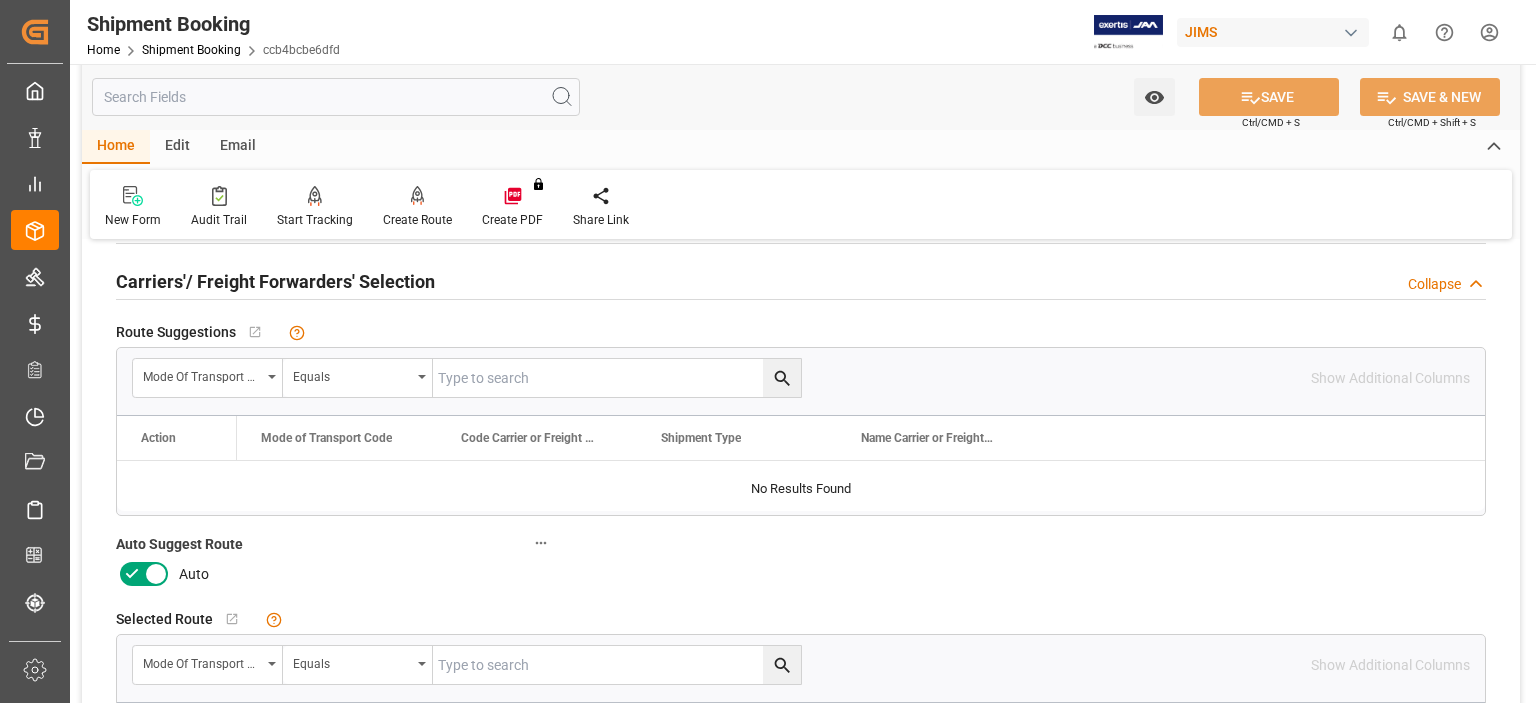 click 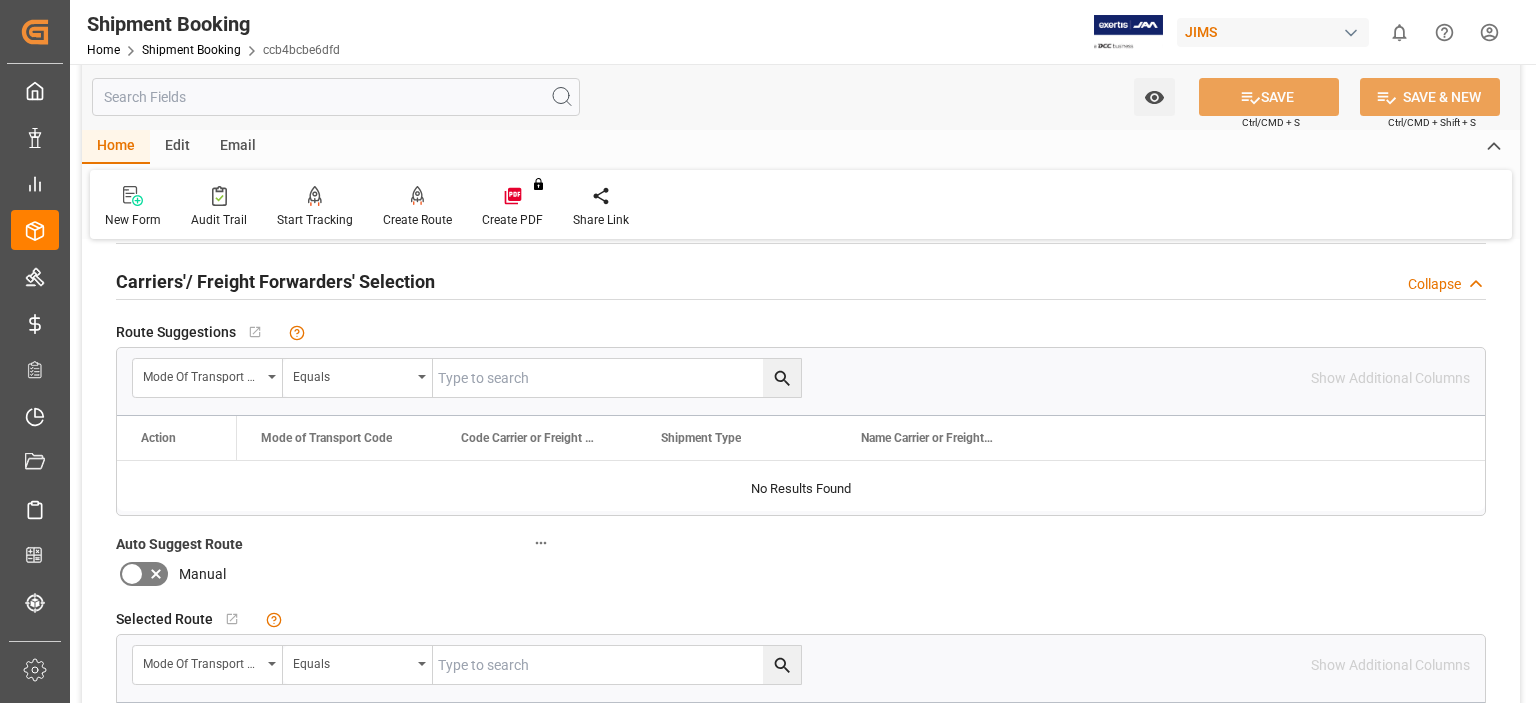 scroll, scrollTop: 833, scrollLeft: 0, axis: vertical 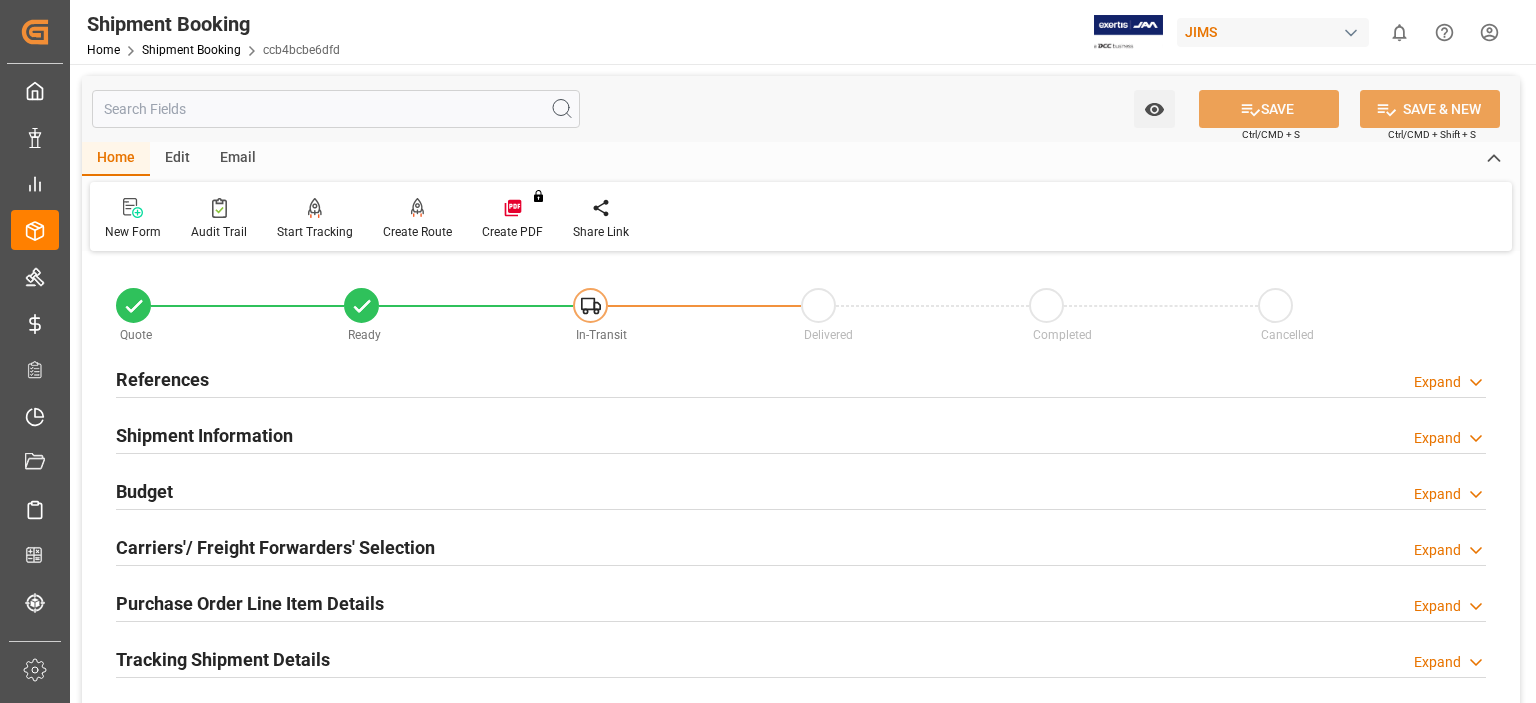 click on "Carriers'/ Freight Forwarders' Selection" at bounding box center [275, 547] 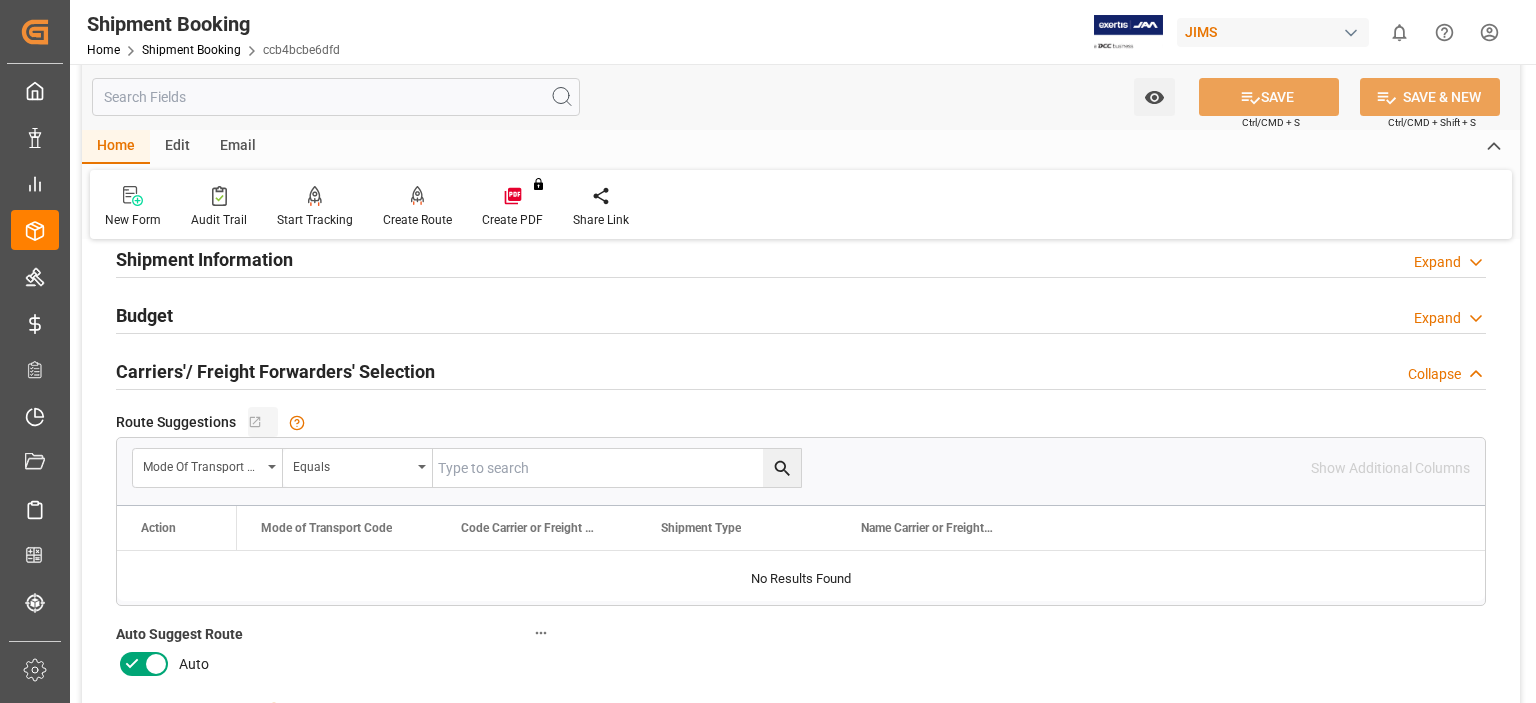 scroll, scrollTop: 333, scrollLeft: 0, axis: vertical 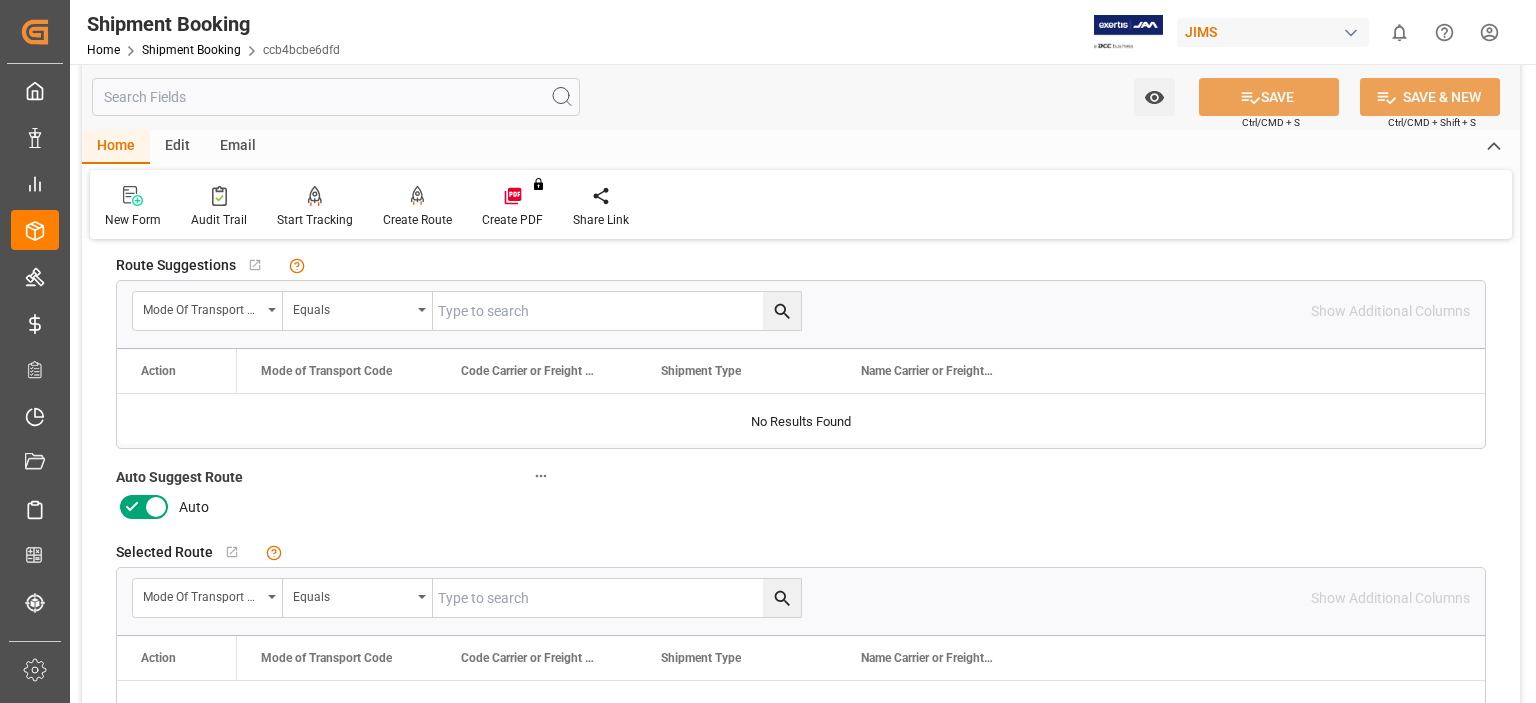 click 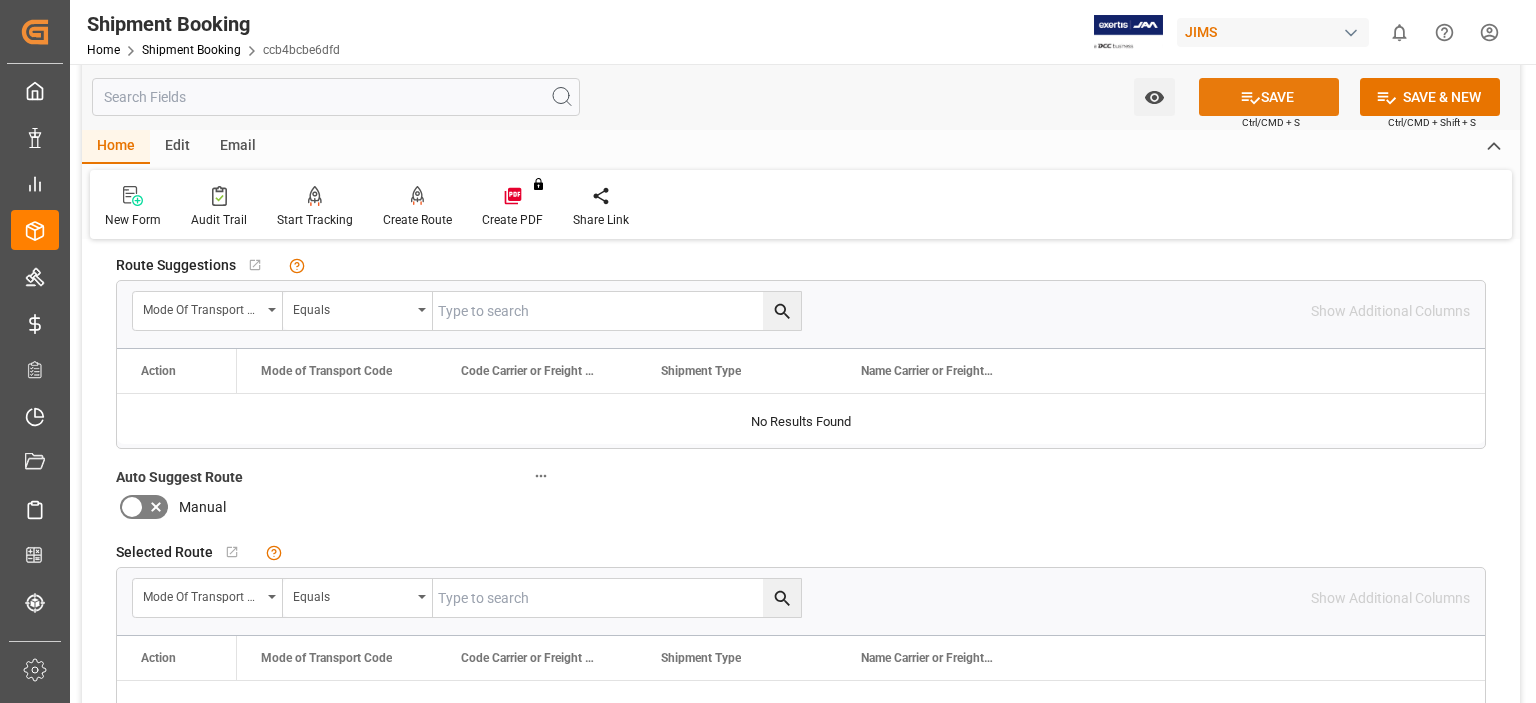 click on "SAVE" at bounding box center (1269, 97) 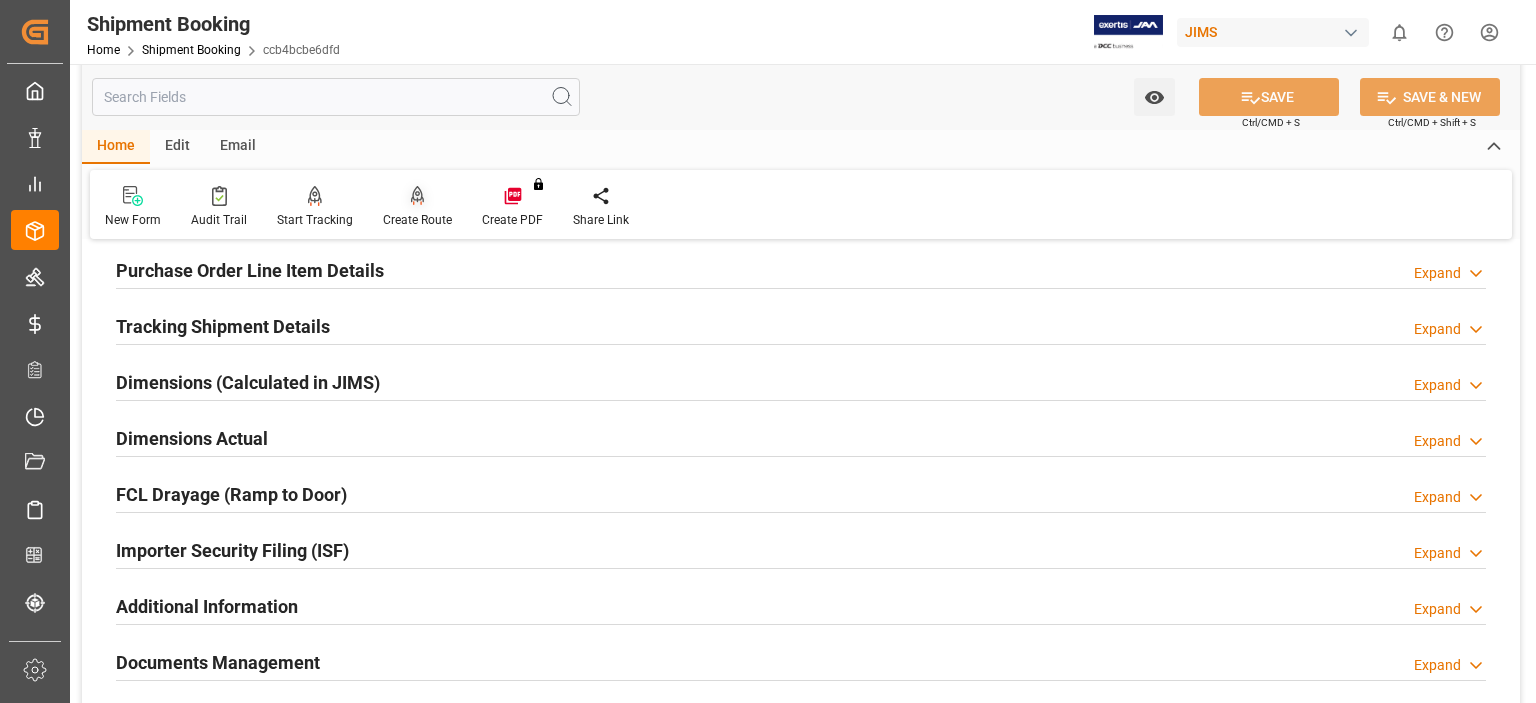 click 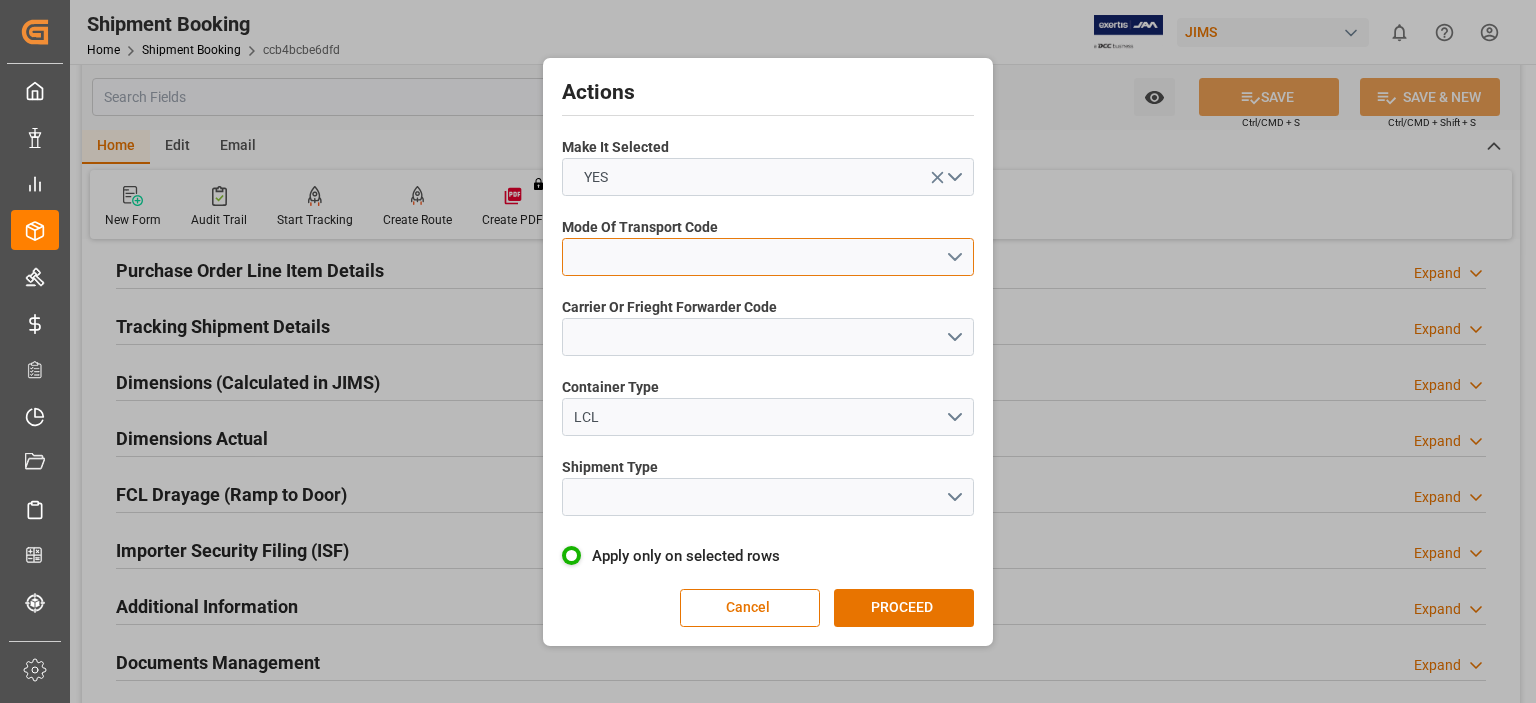 click at bounding box center [768, 257] 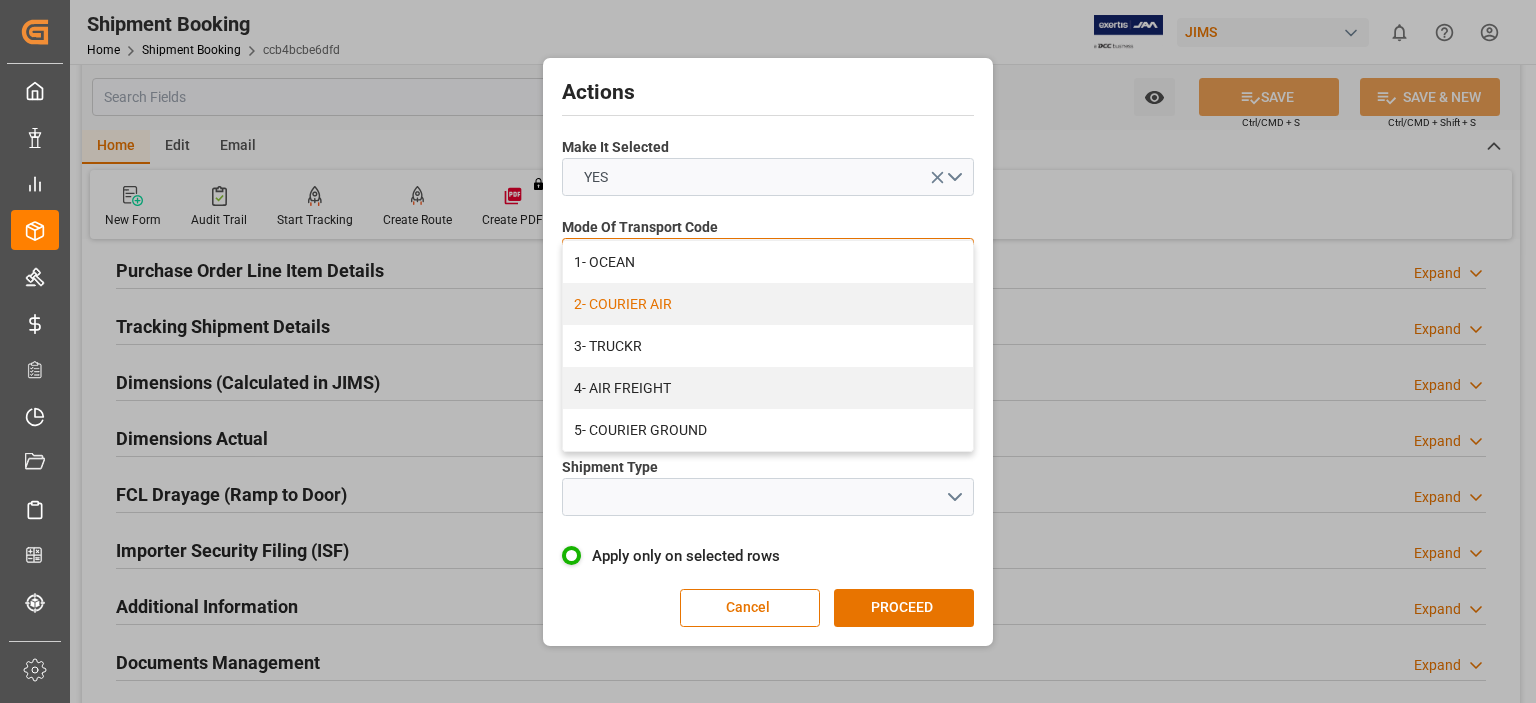 click on "2- COURIER AIR" at bounding box center (768, 304) 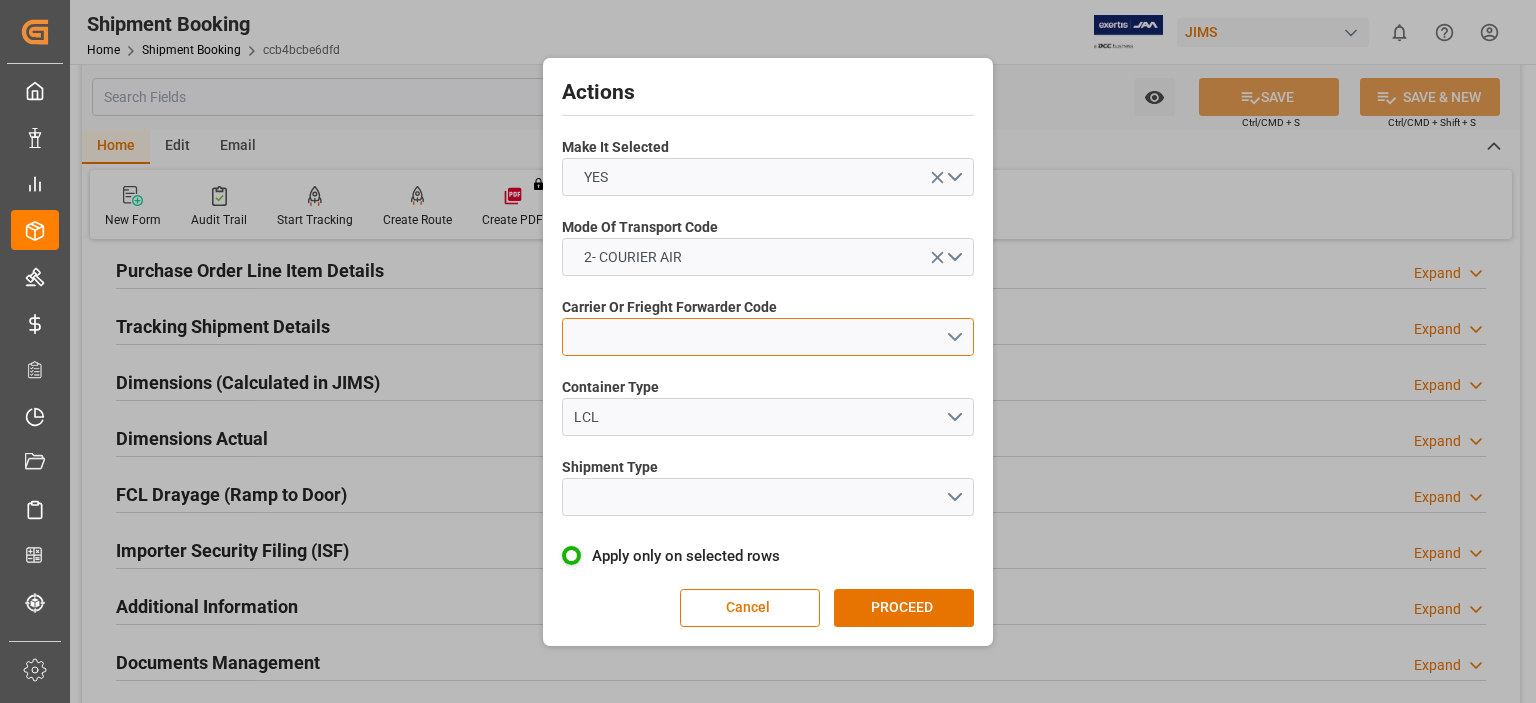 click at bounding box center [768, 337] 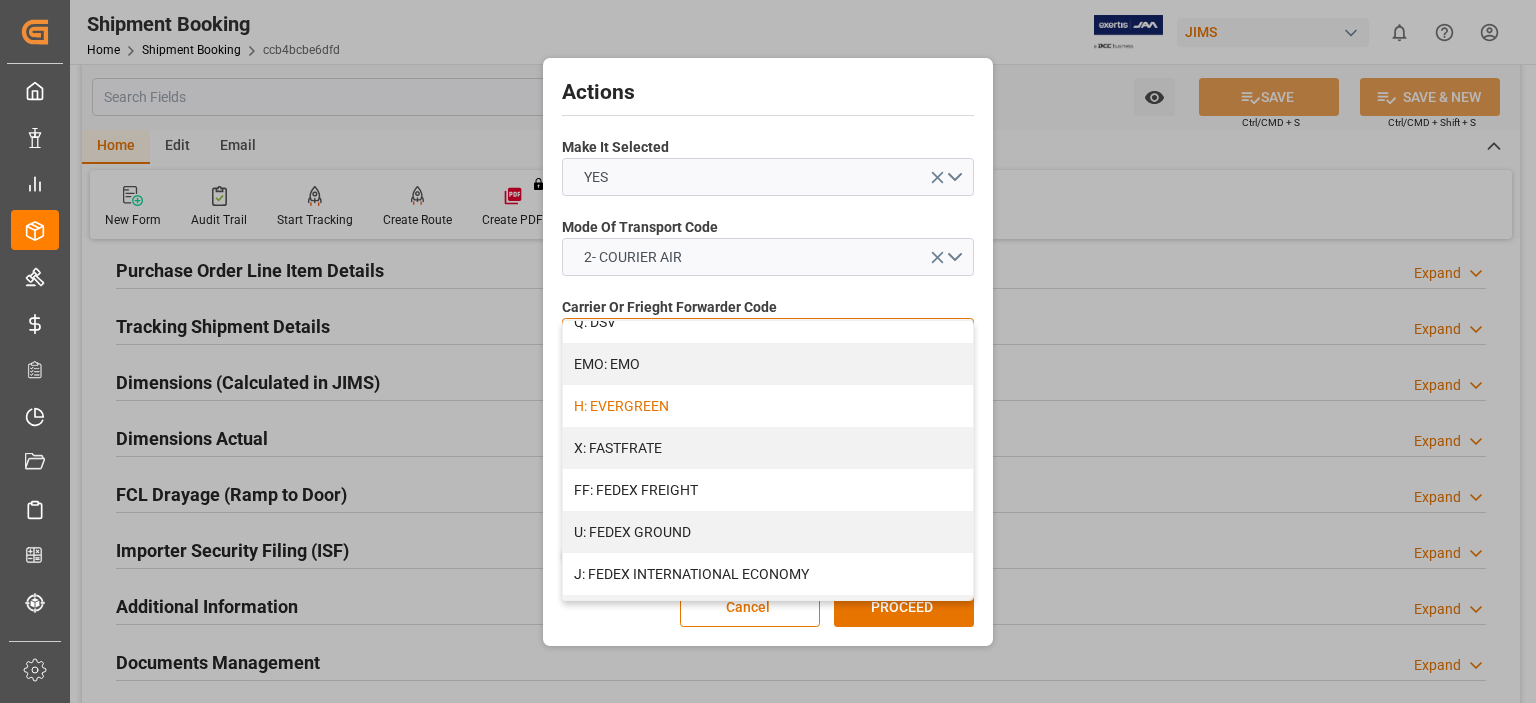 scroll, scrollTop: 500, scrollLeft: 0, axis: vertical 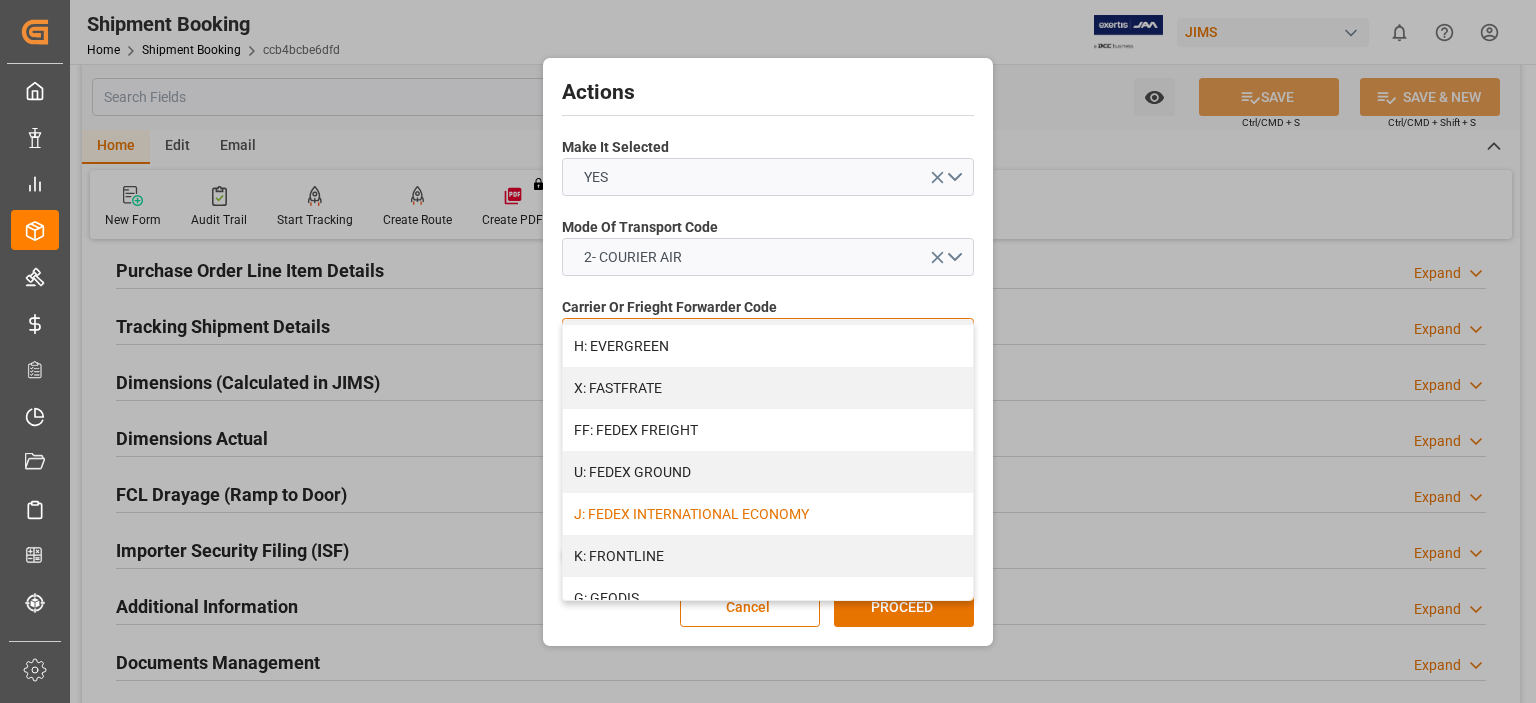 click on "J: FEDEX INTERNATIONAL ECONOMY" at bounding box center [768, 514] 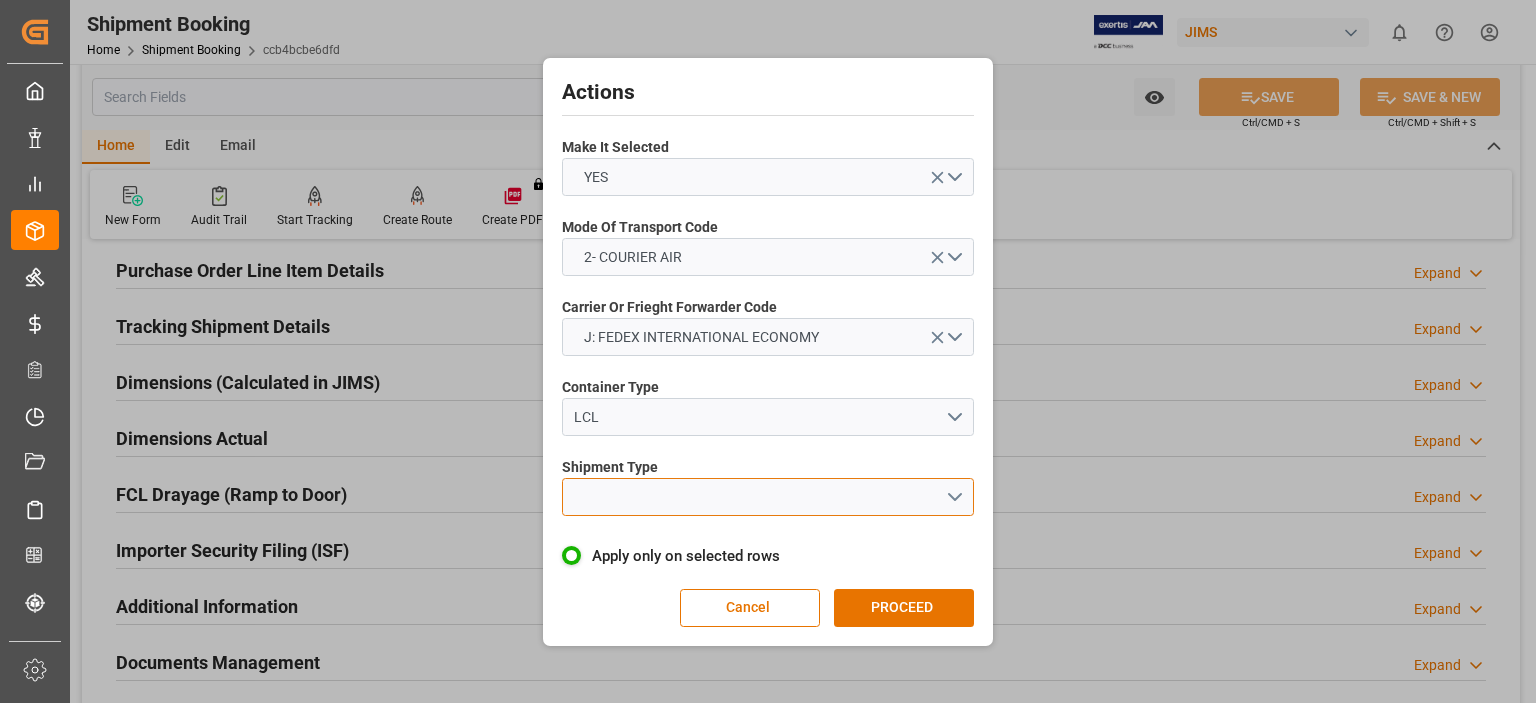click at bounding box center (768, 497) 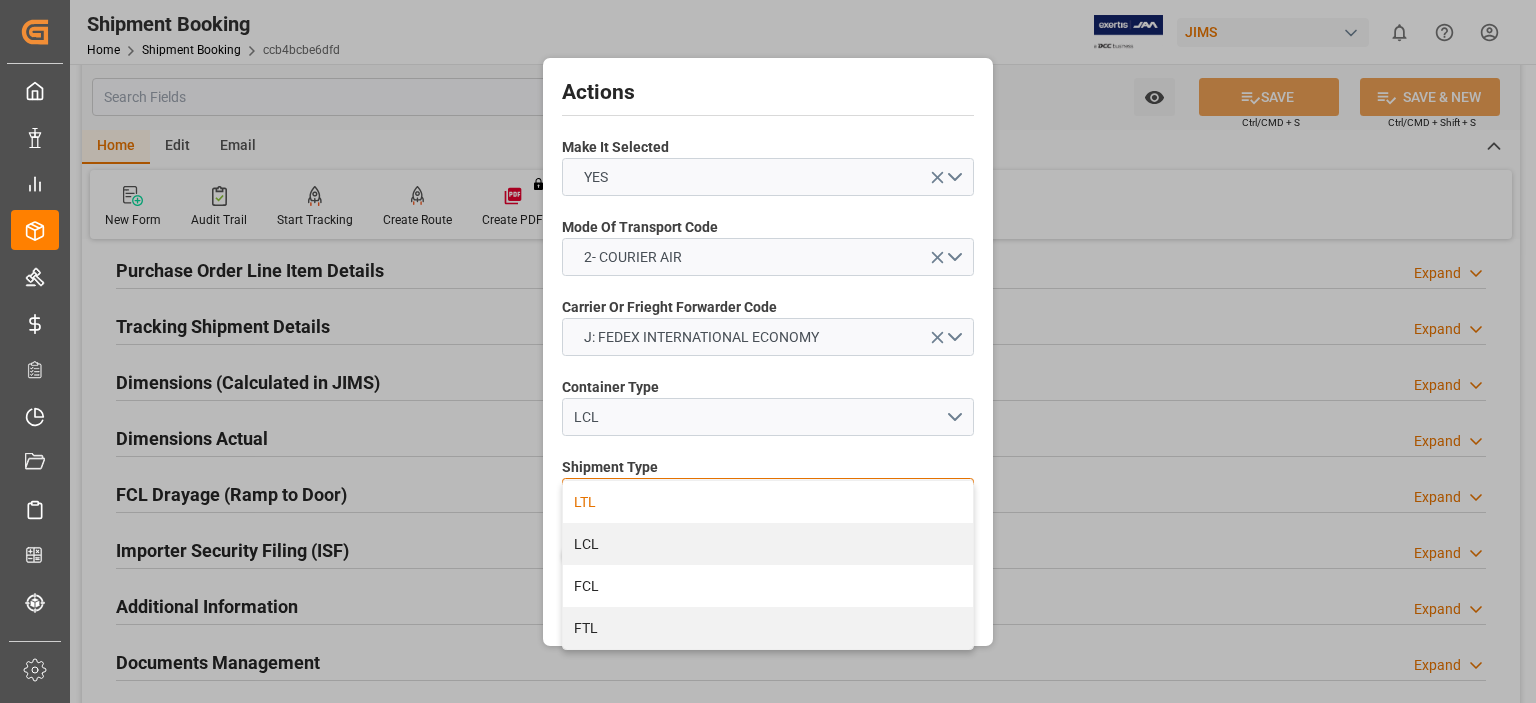click on "LTL" at bounding box center [768, 502] 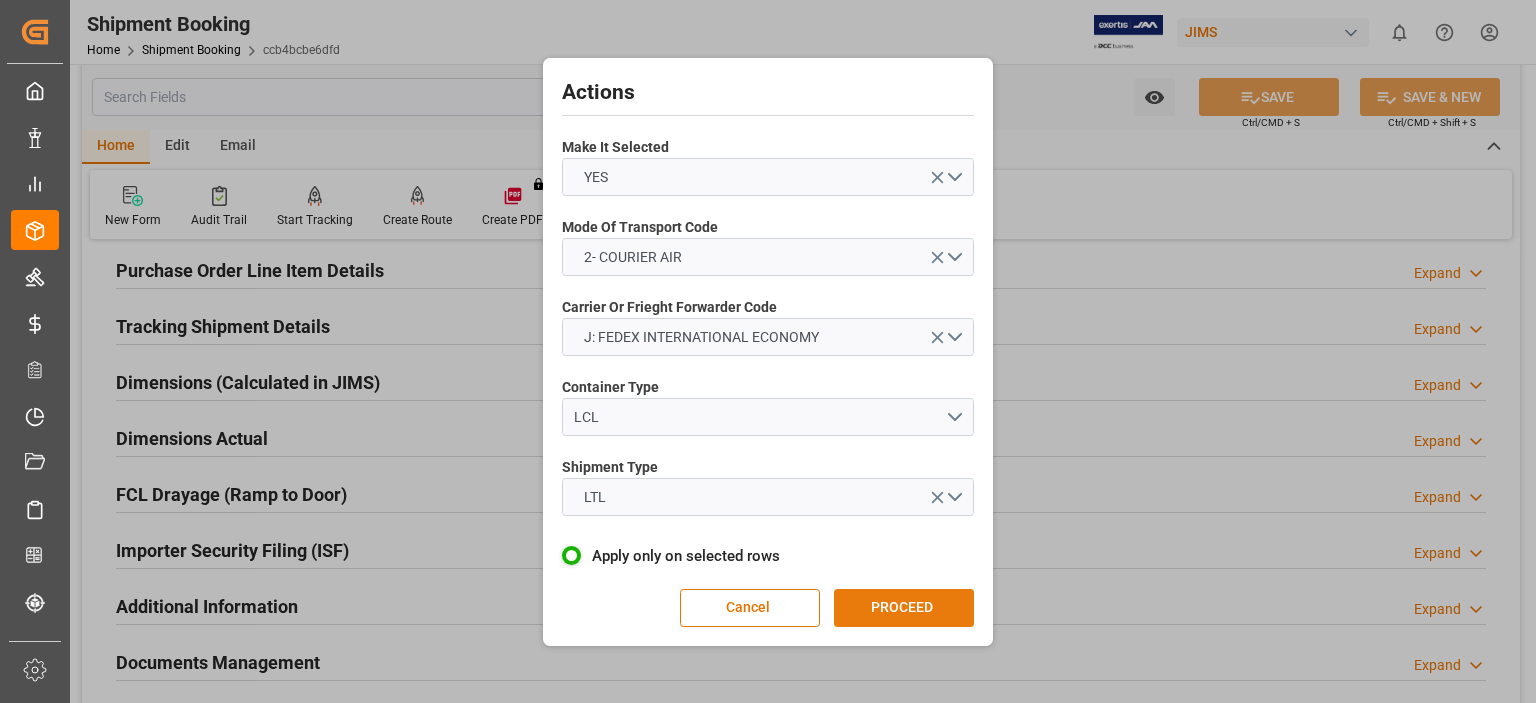 click on "PROCEED" at bounding box center [904, 608] 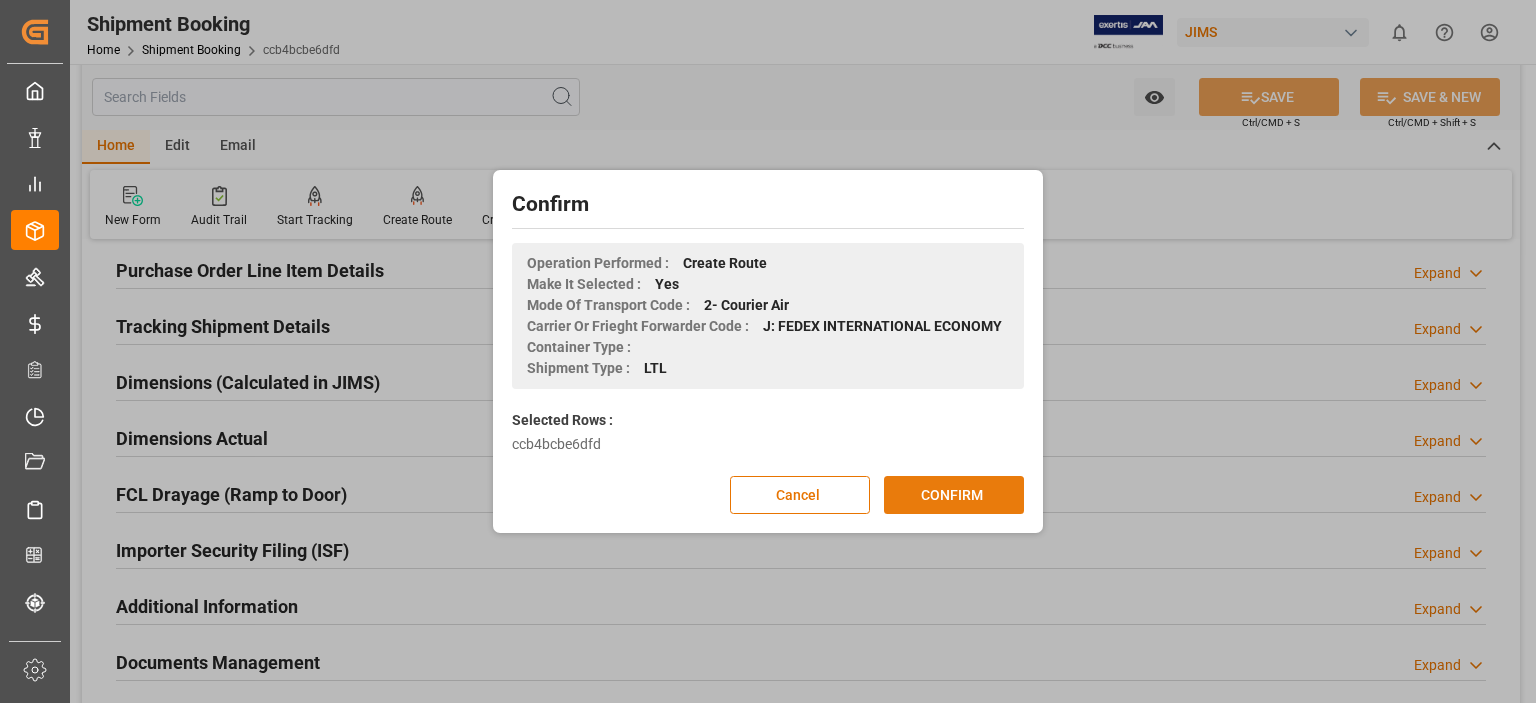 click on "CONFIRM" at bounding box center [954, 495] 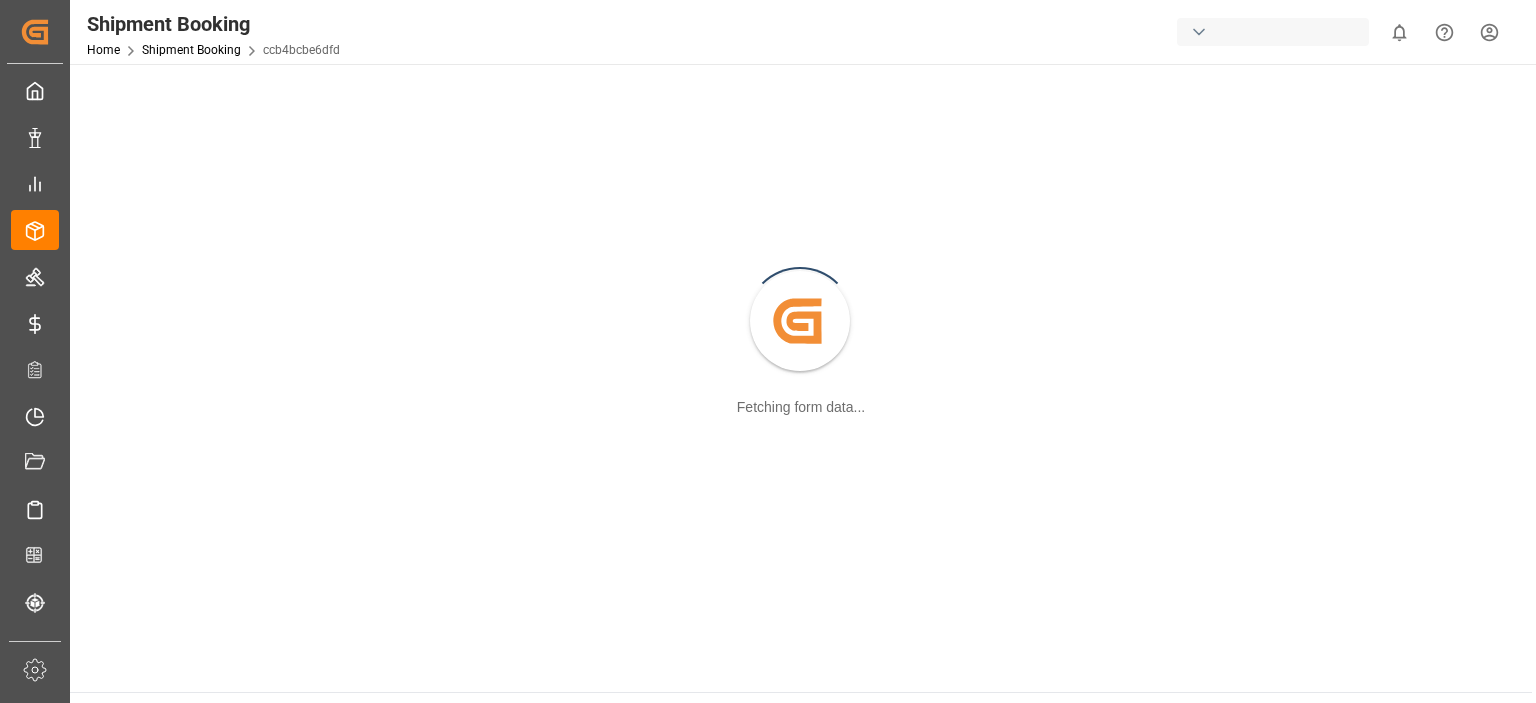 scroll, scrollTop: 0, scrollLeft: 0, axis: both 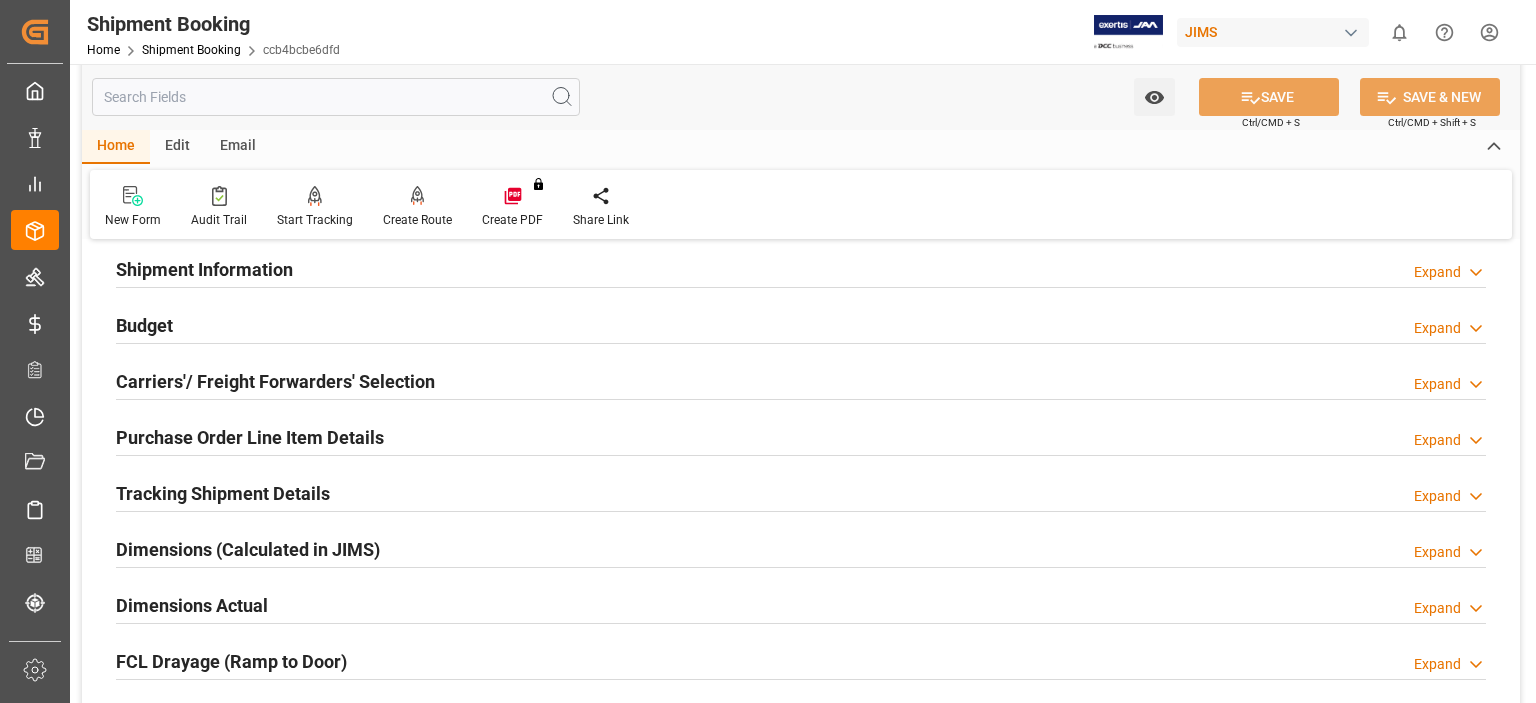 click on "Tracking Shipment Details" at bounding box center [223, 493] 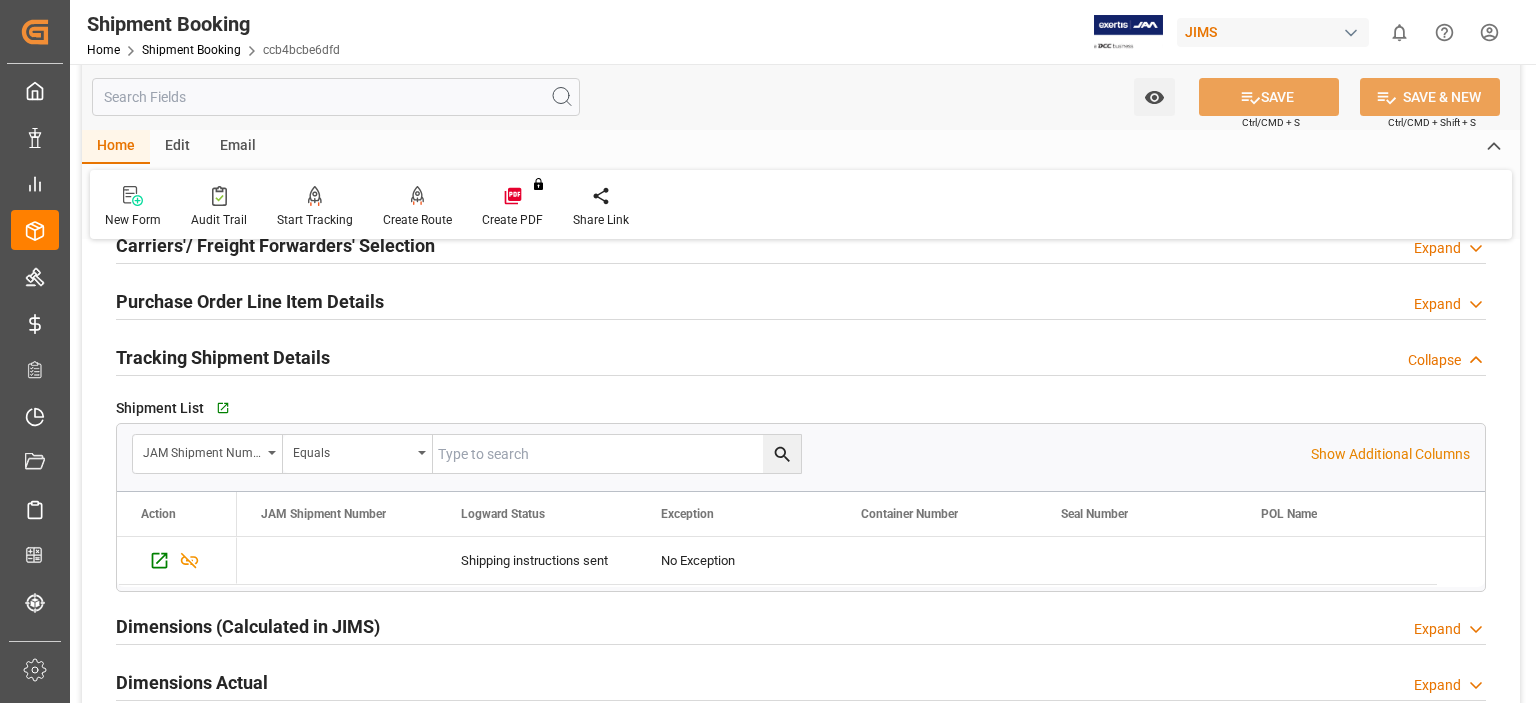 scroll, scrollTop: 333, scrollLeft: 0, axis: vertical 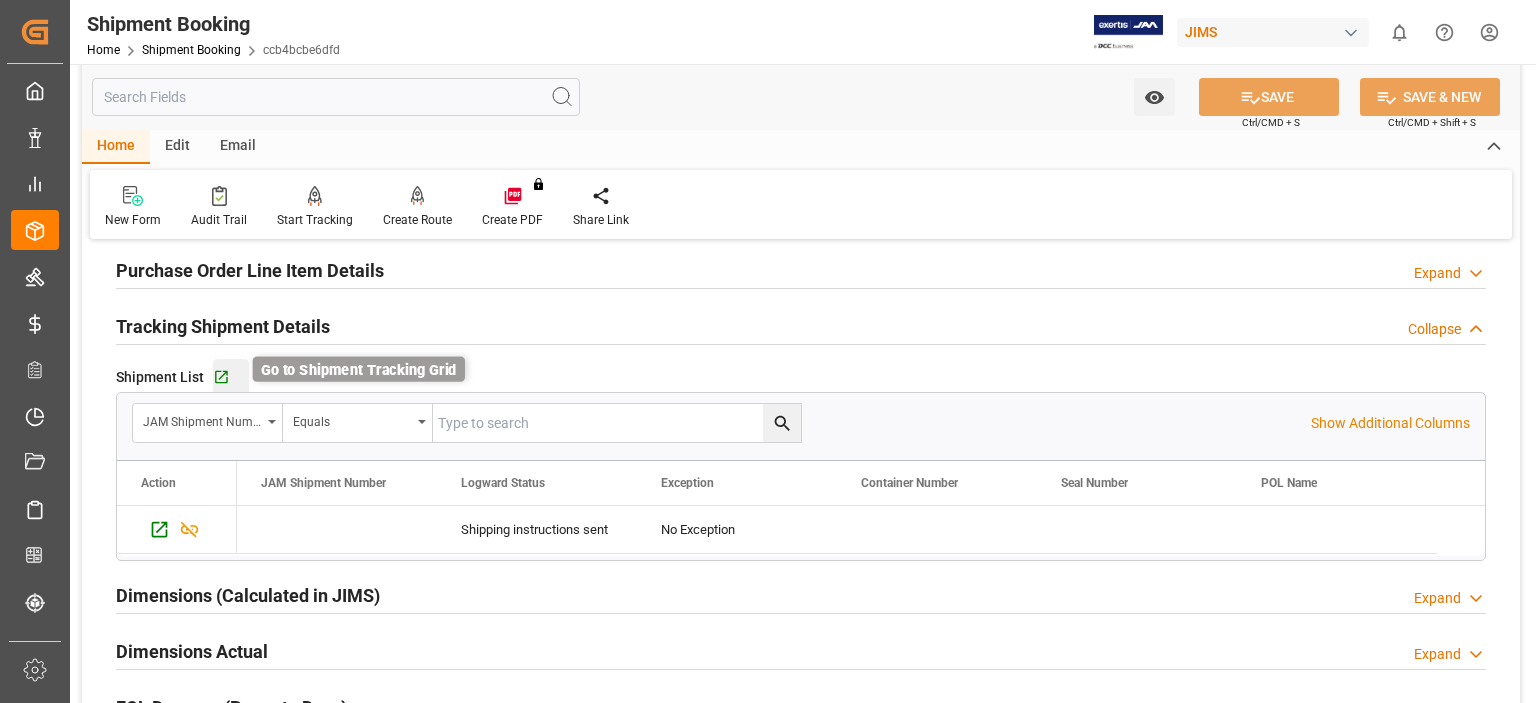 click 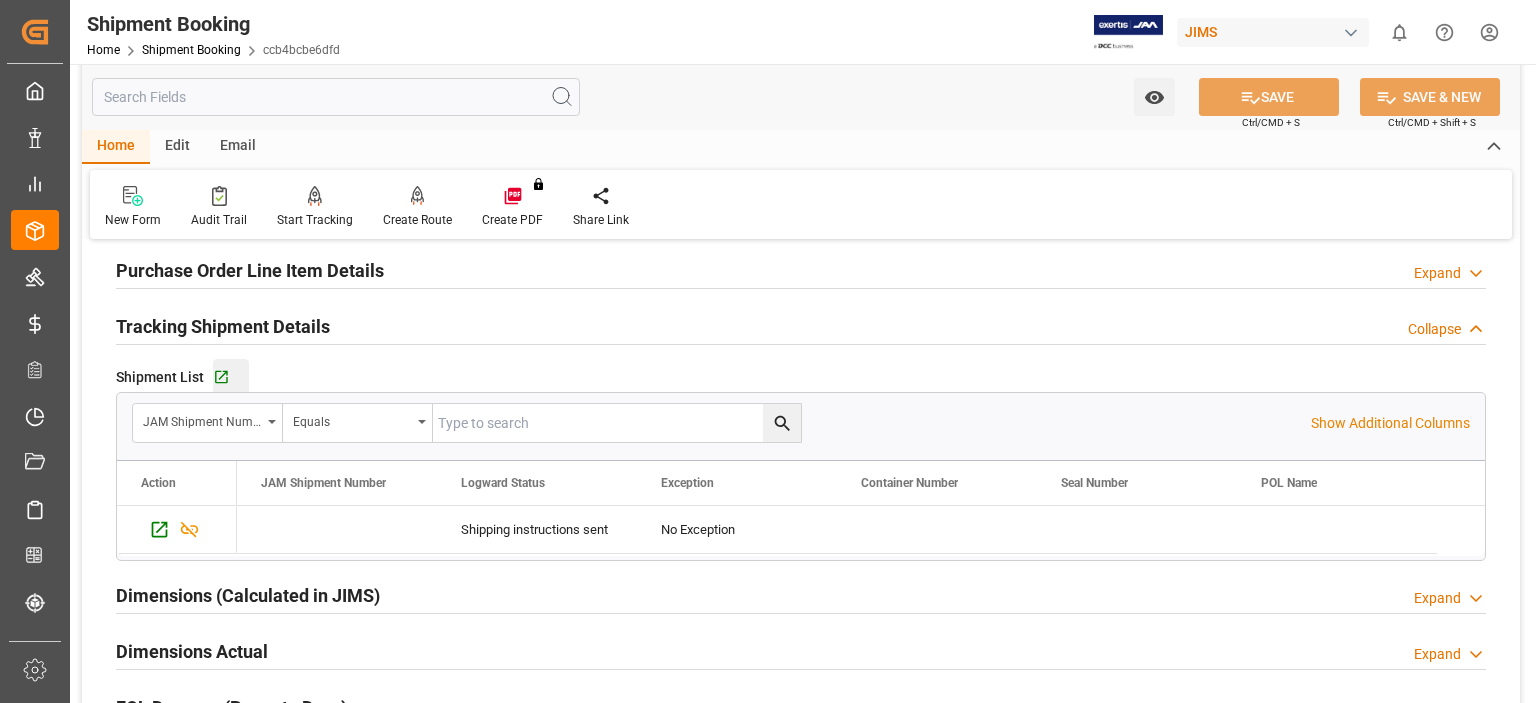 scroll, scrollTop: 166, scrollLeft: 0, axis: vertical 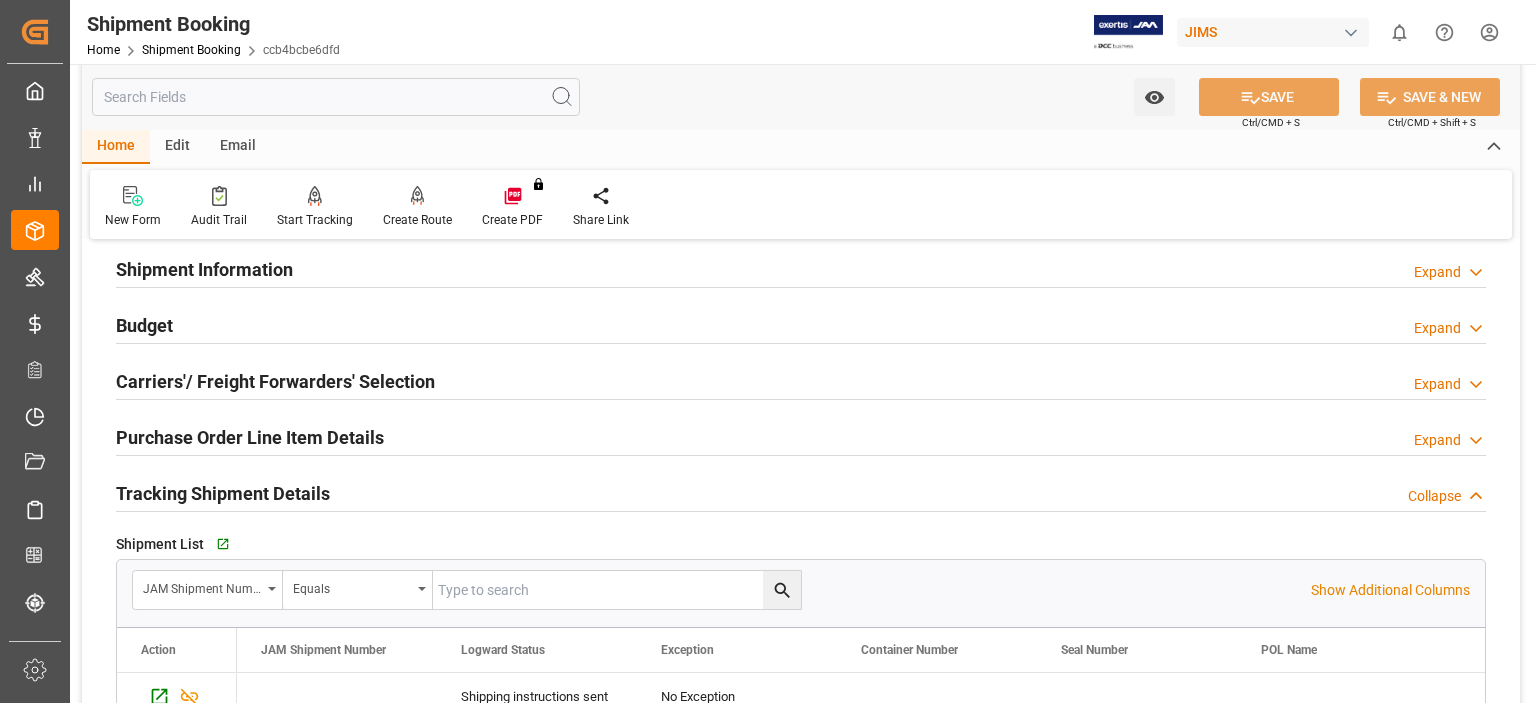 click on "Purchase Order Line Item Details" at bounding box center (250, 437) 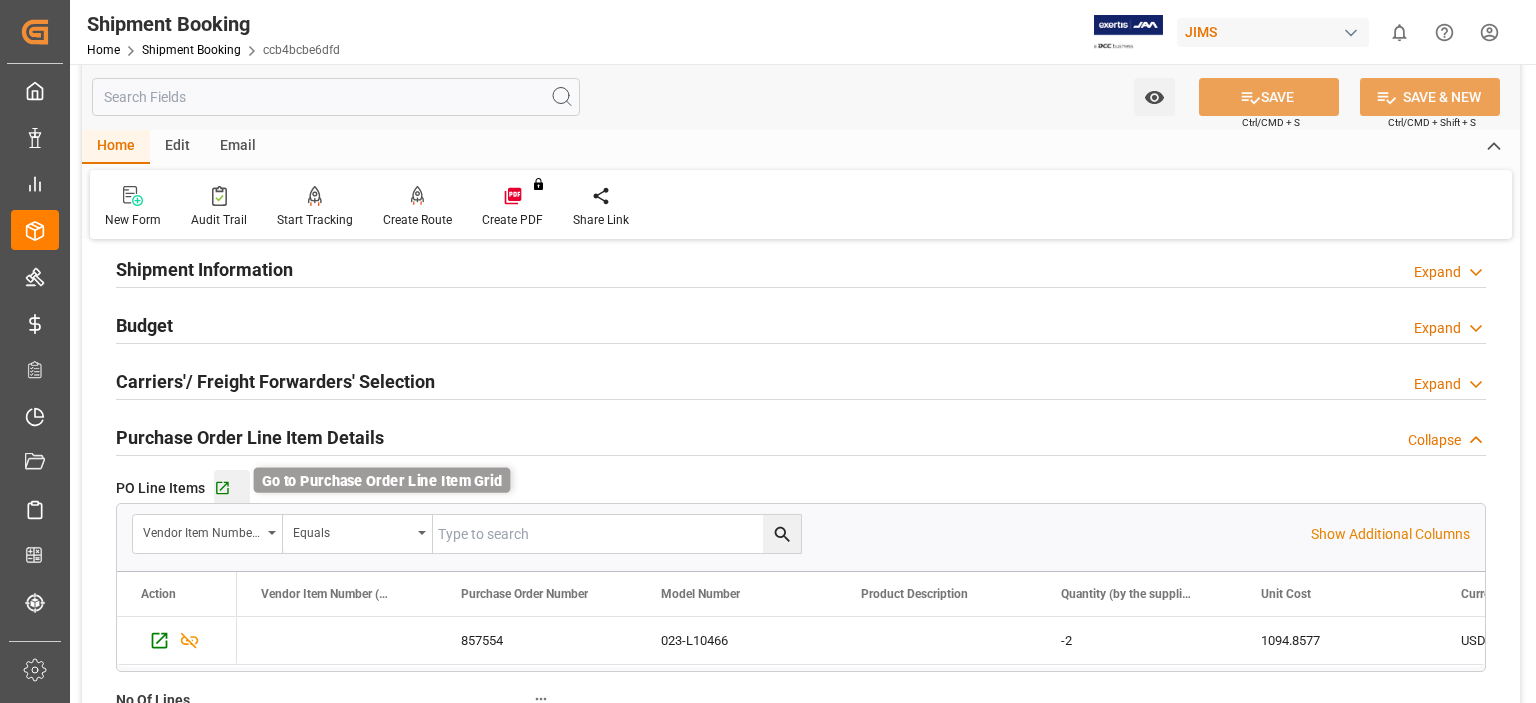 click 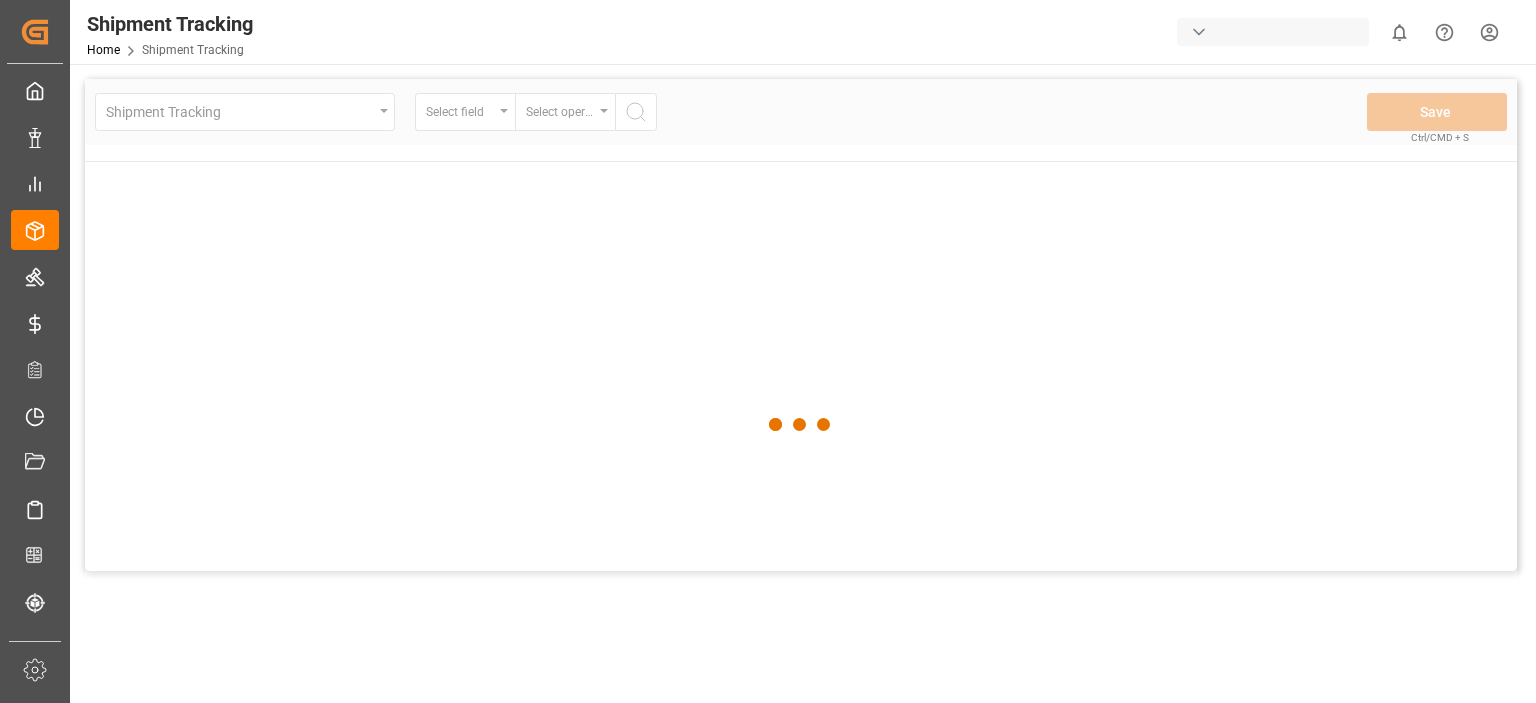 scroll, scrollTop: 0, scrollLeft: 0, axis: both 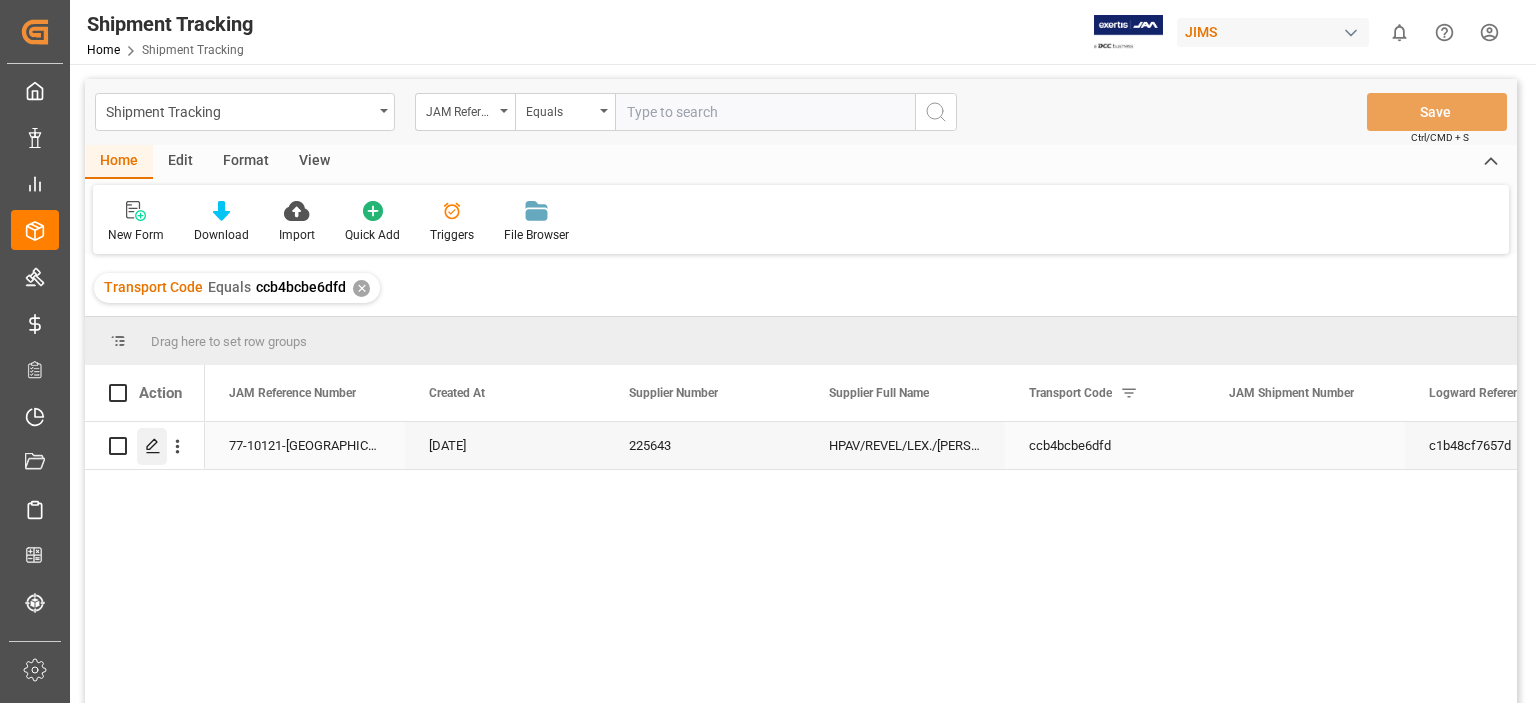 click at bounding box center (152, 446) 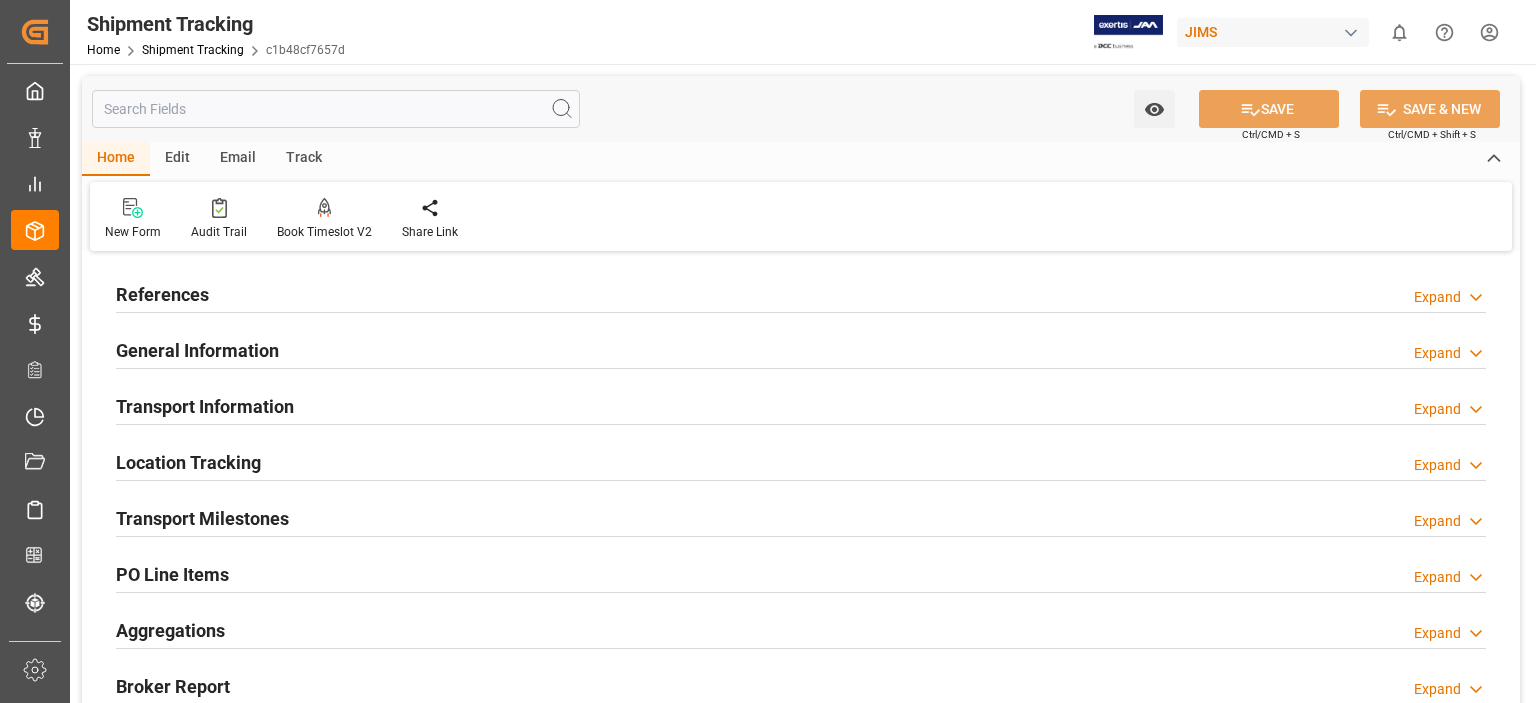 click on "General Information" at bounding box center (197, 350) 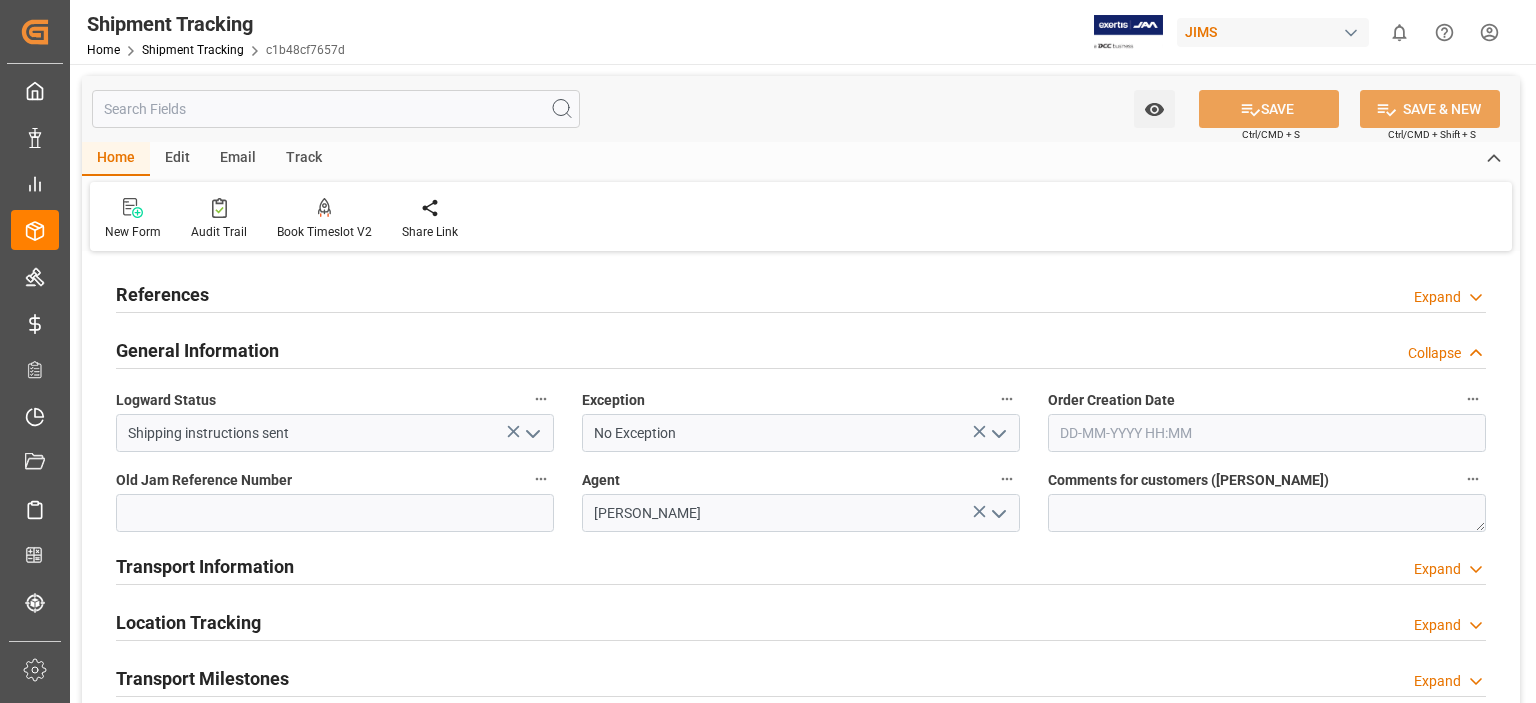 click 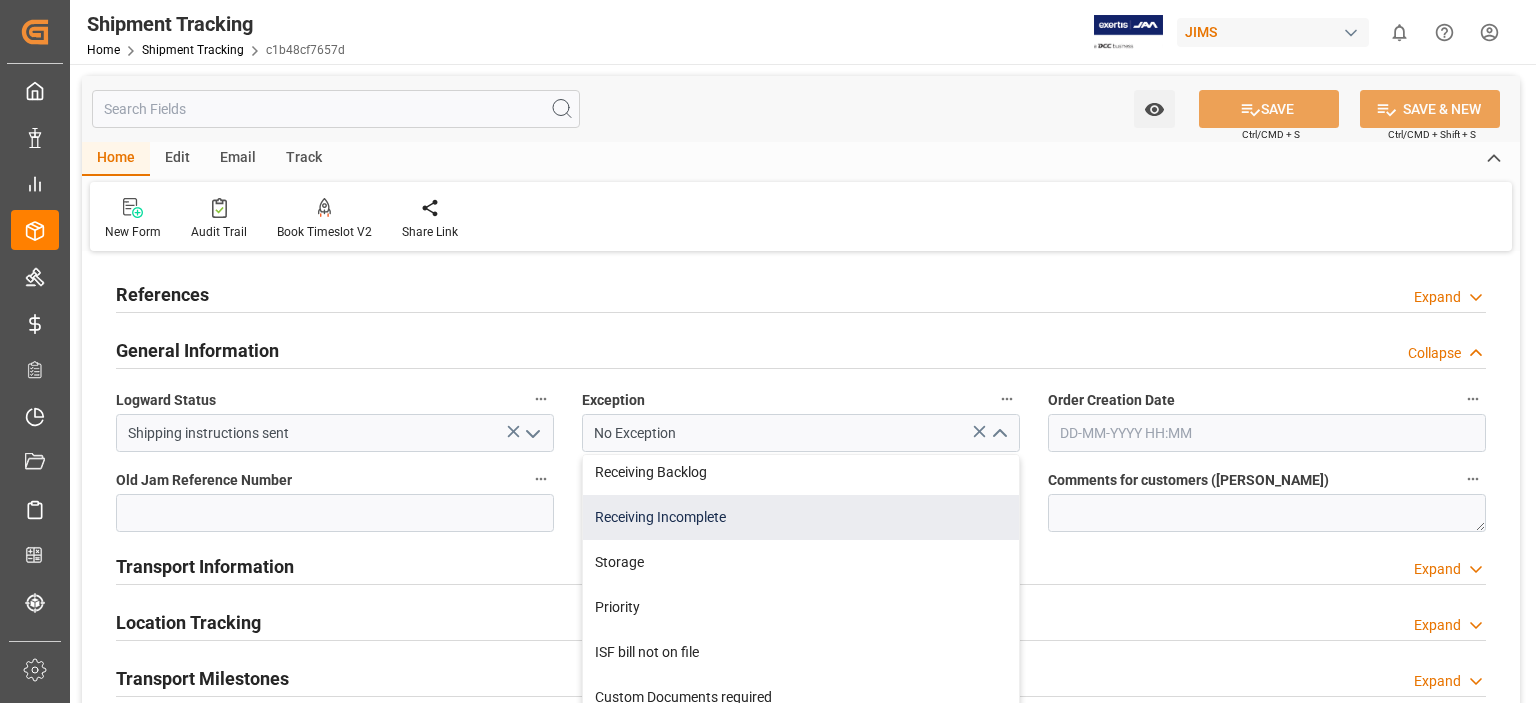 scroll, scrollTop: 935, scrollLeft: 0, axis: vertical 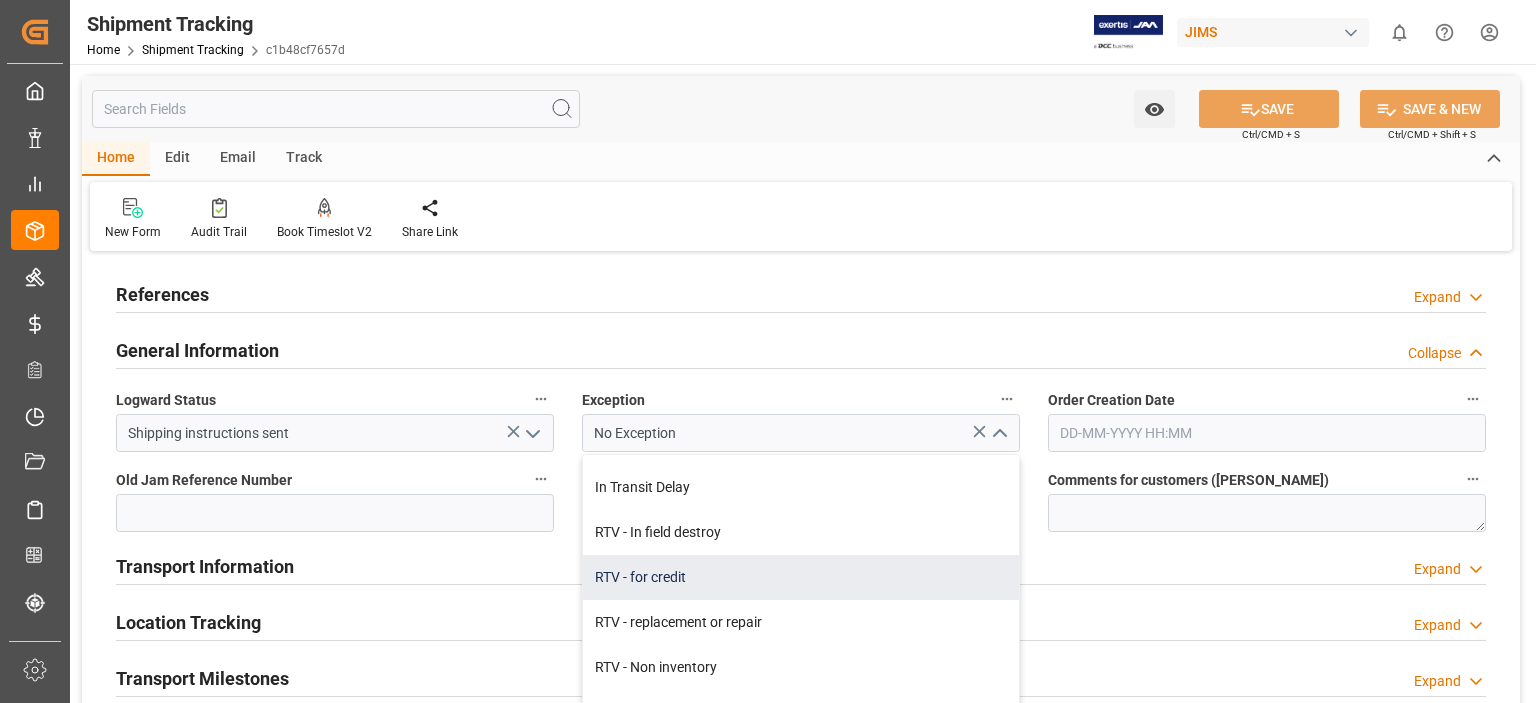 click on "RTV - for credit" at bounding box center [801, 577] 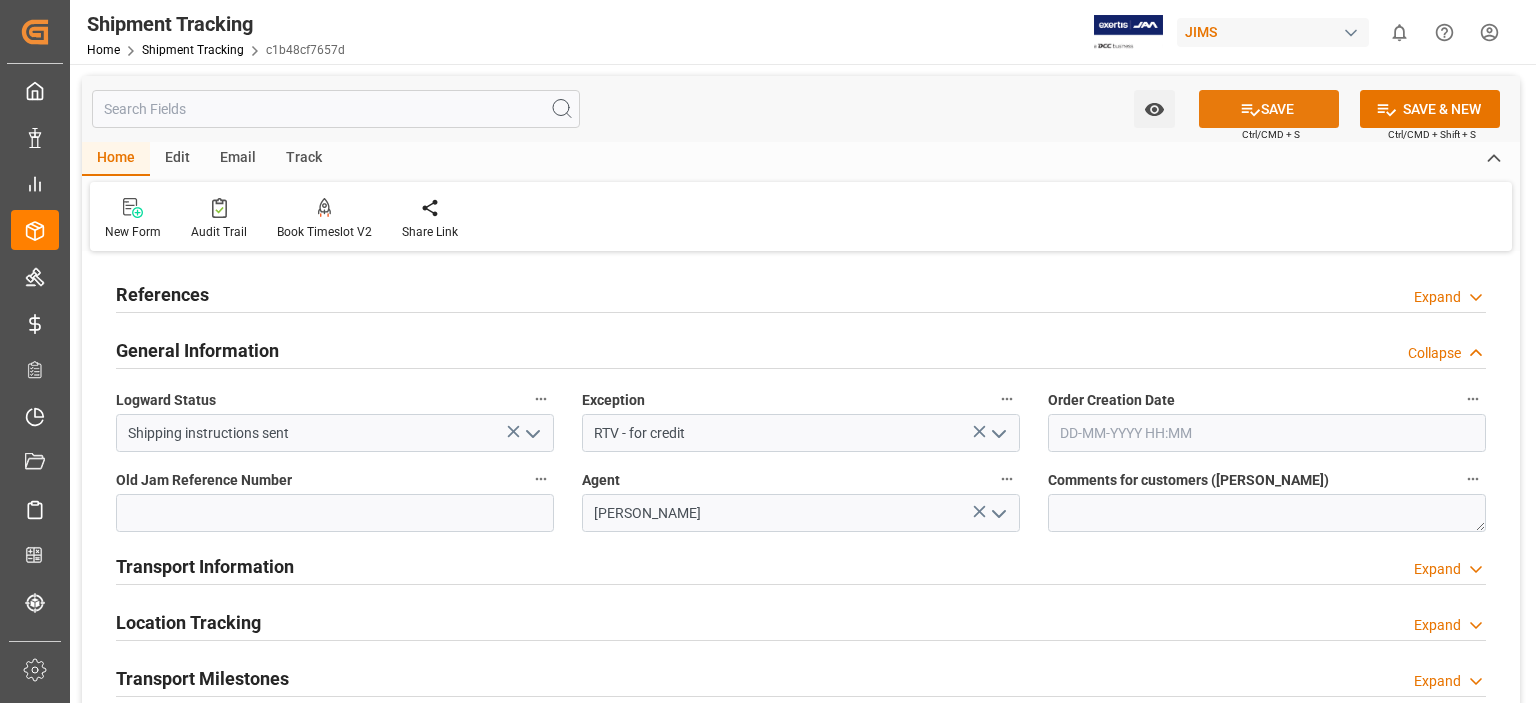 click on "SAVE" at bounding box center [1269, 109] 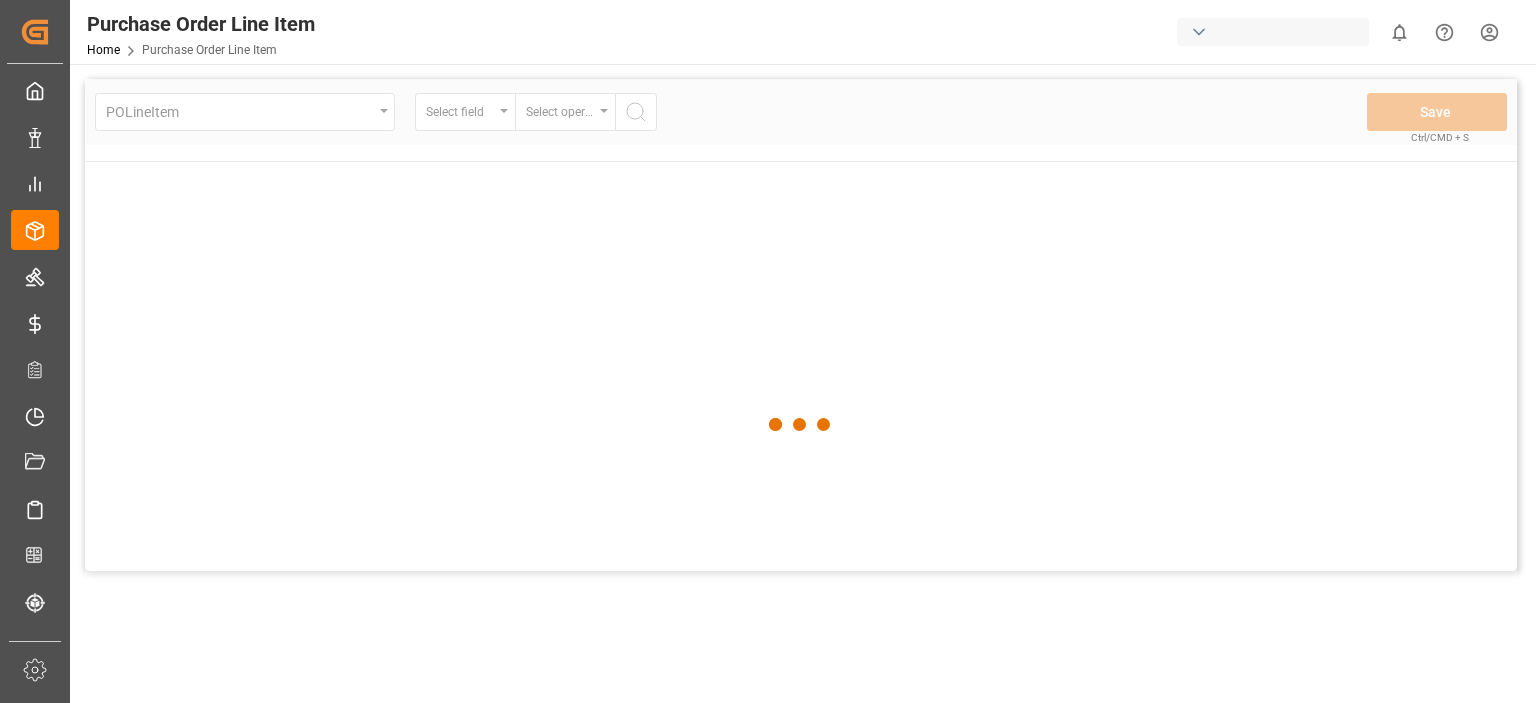scroll, scrollTop: 0, scrollLeft: 0, axis: both 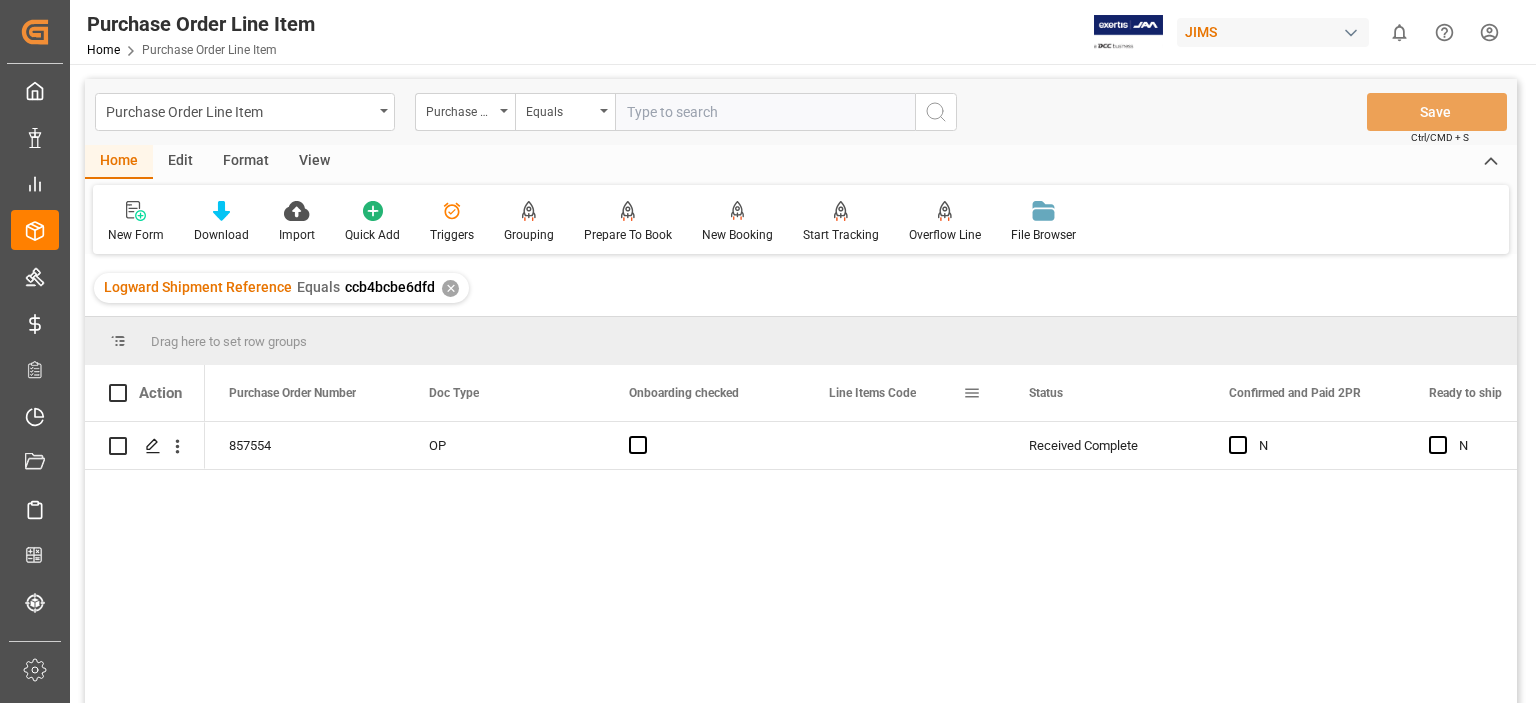 click on "Line Items Code" at bounding box center [872, 393] 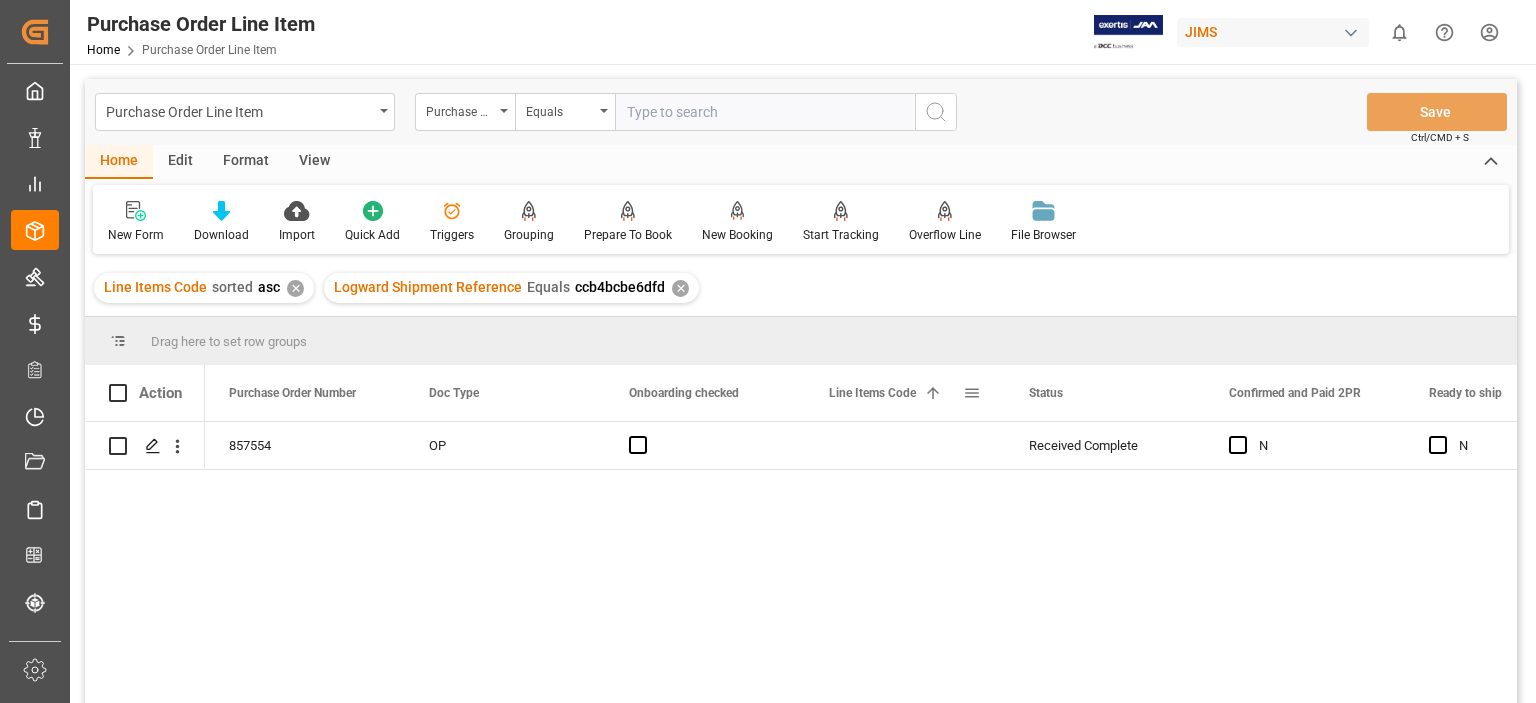 click at bounding box center [972, 393] 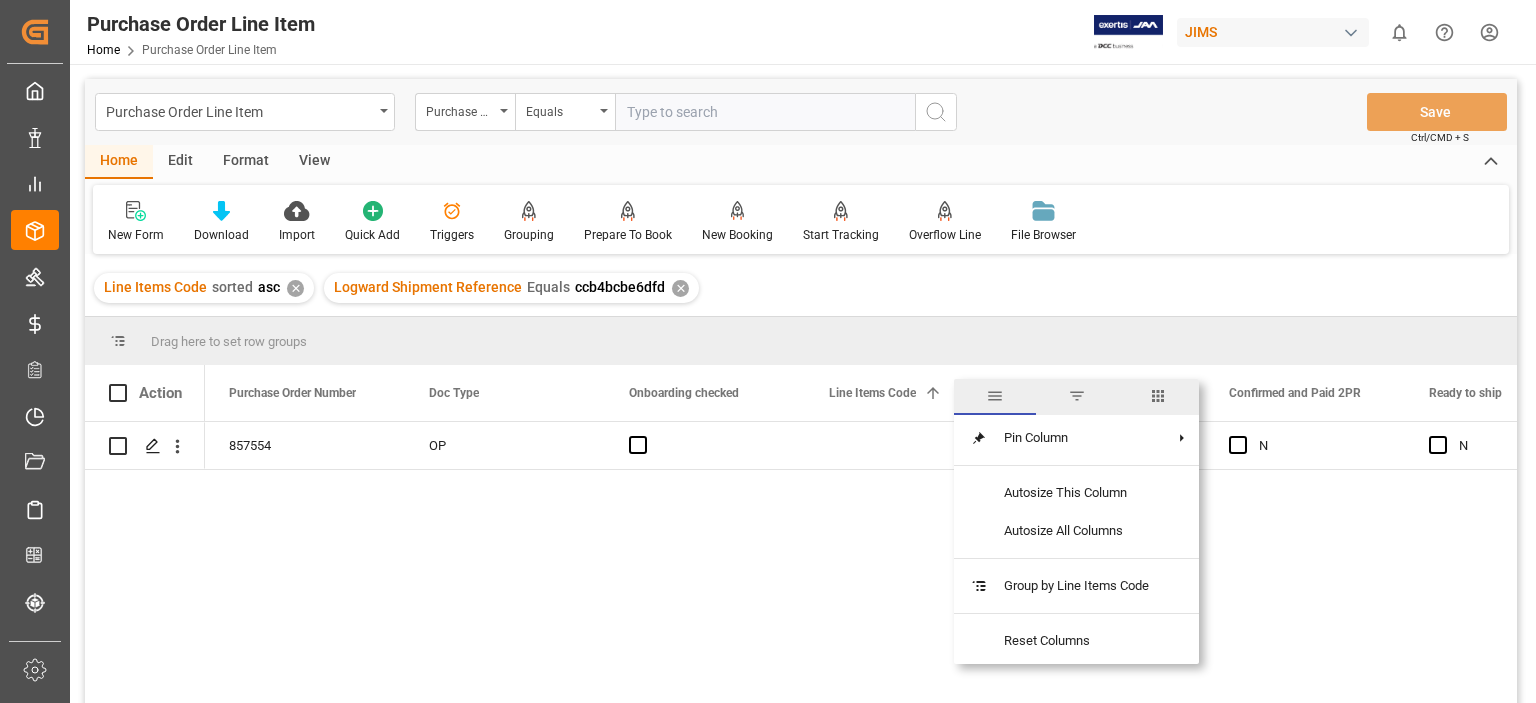 click at bounding box center (1158, 396) 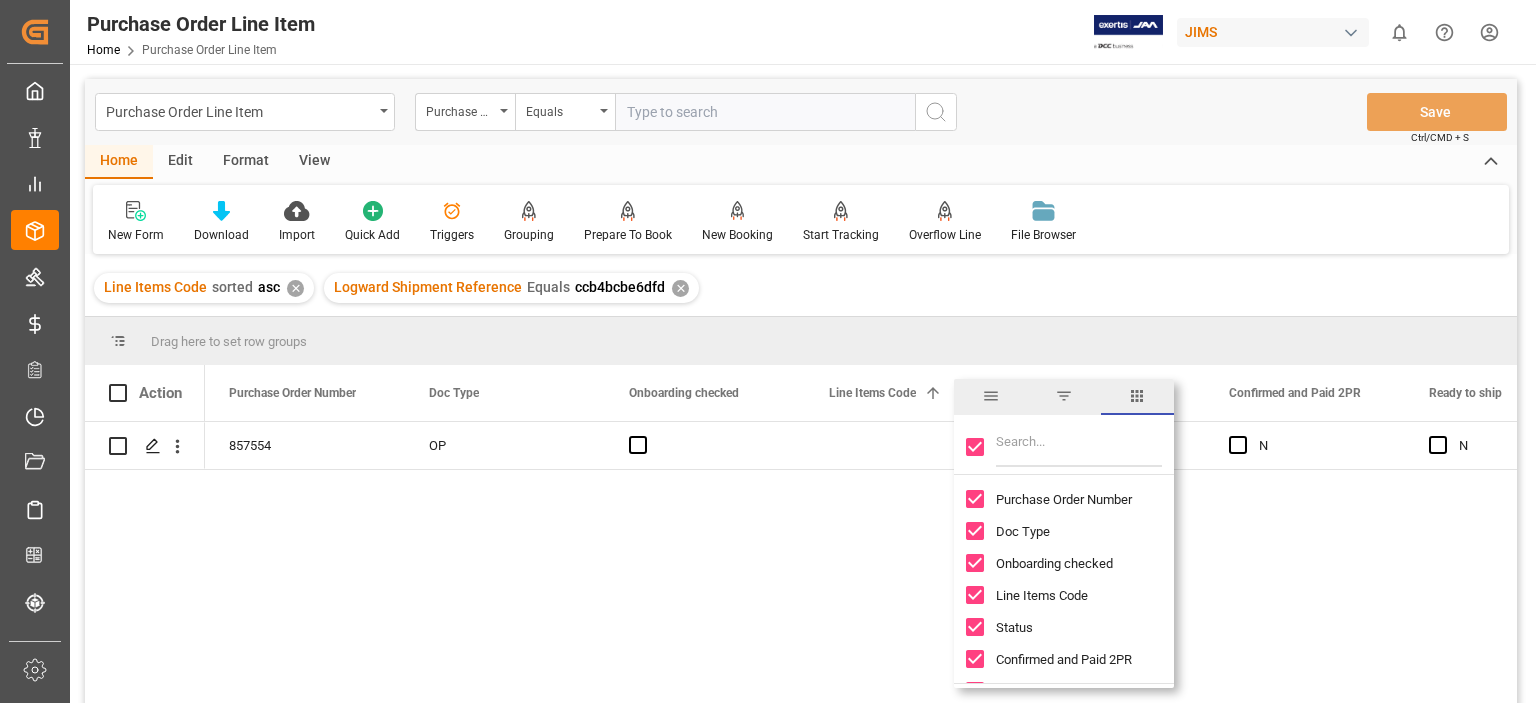 click at bounding box center (975, 447) 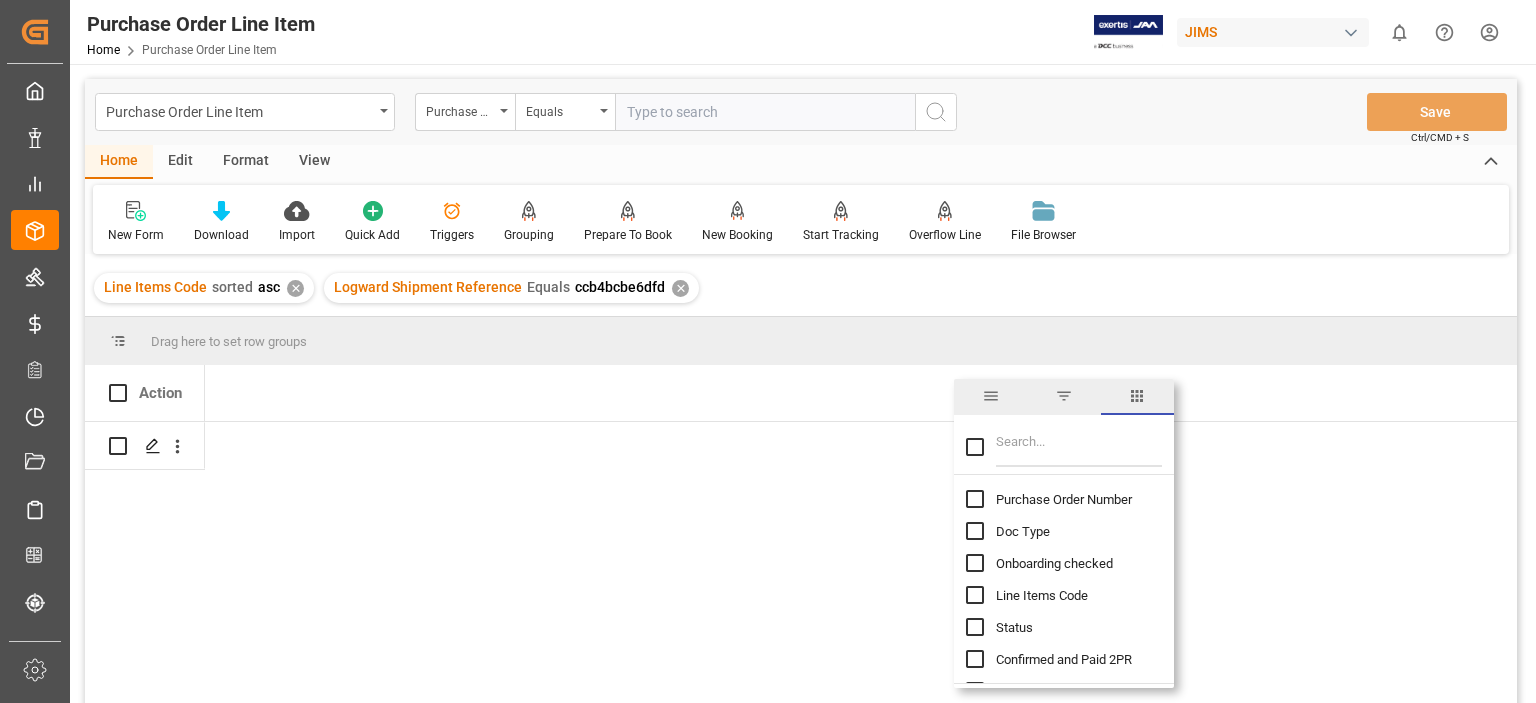 click at bounding box center (1079, 447) 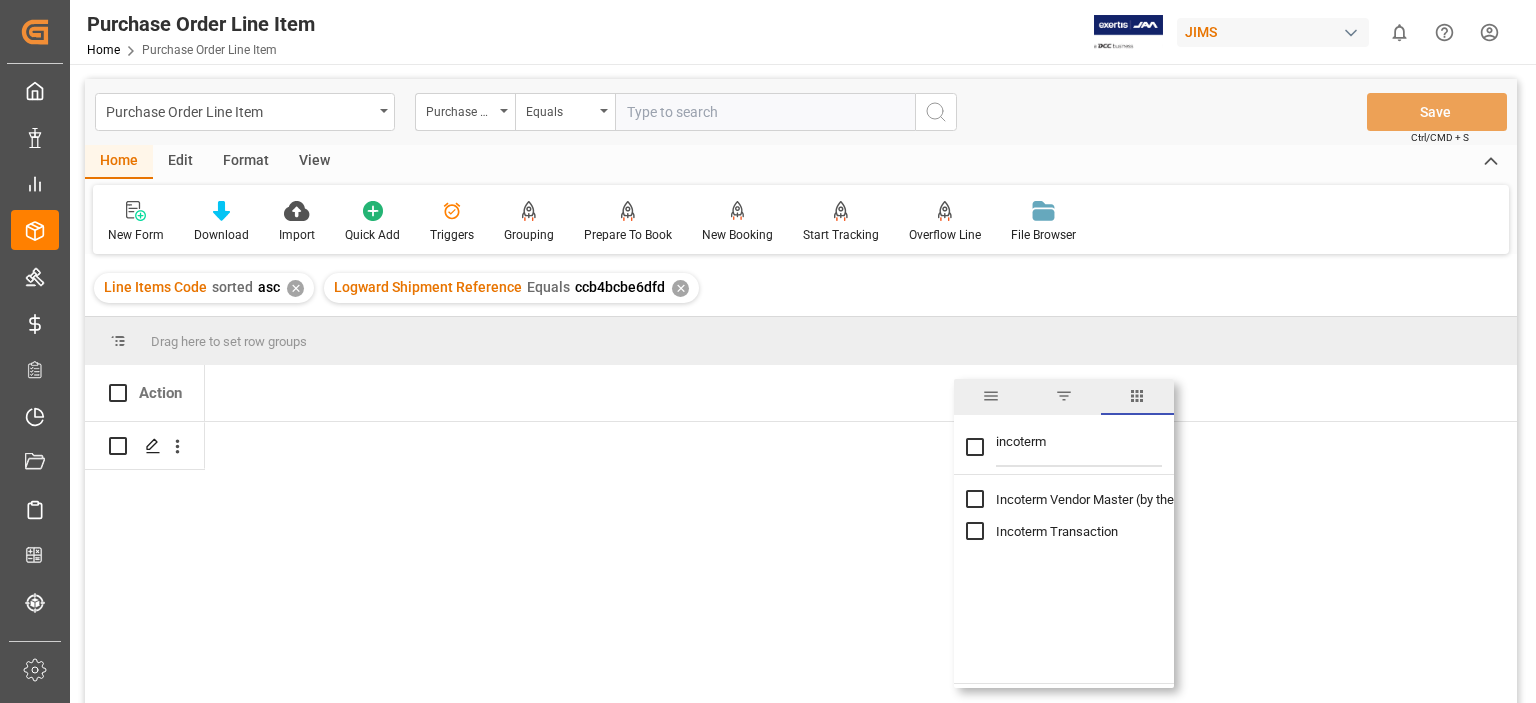 click at bounding box center (975, 447) 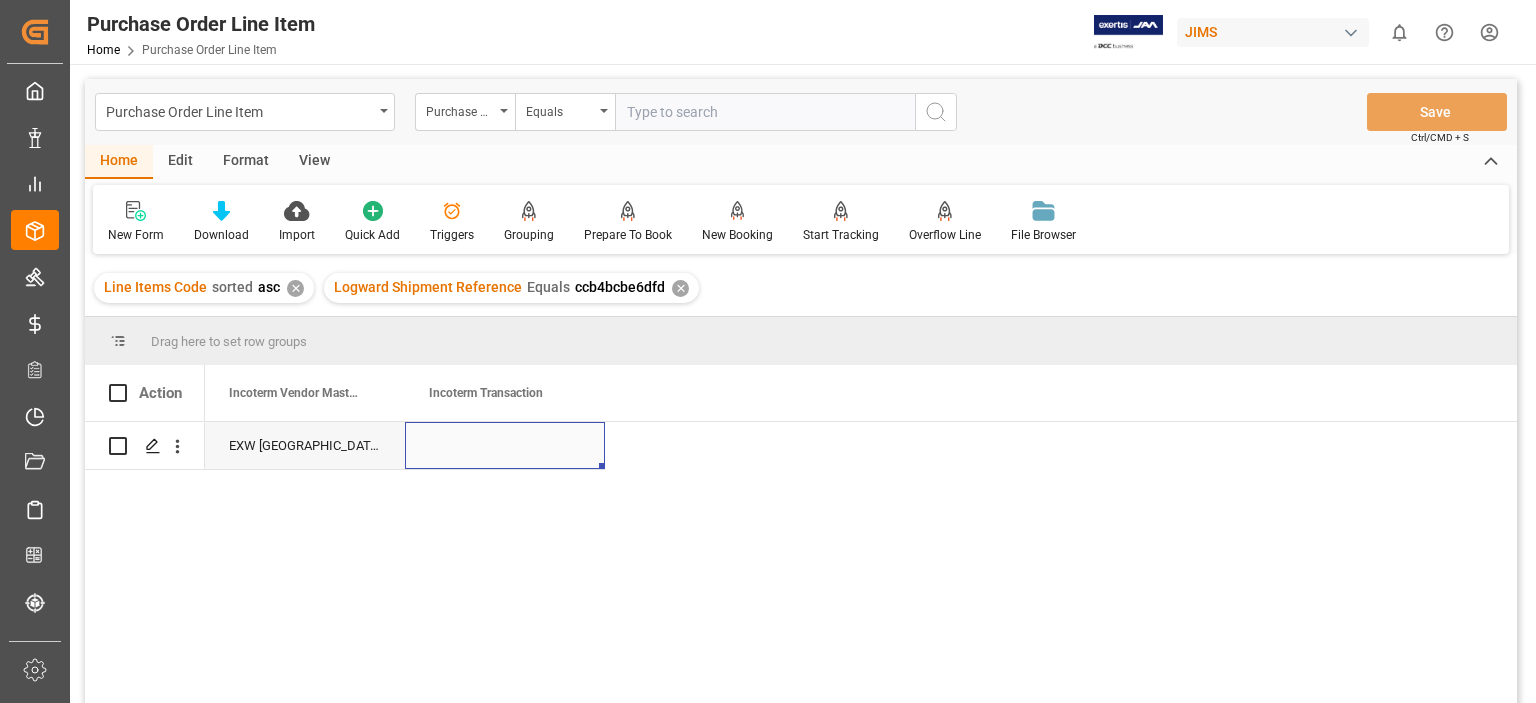 click at bounding box center (505, 445) 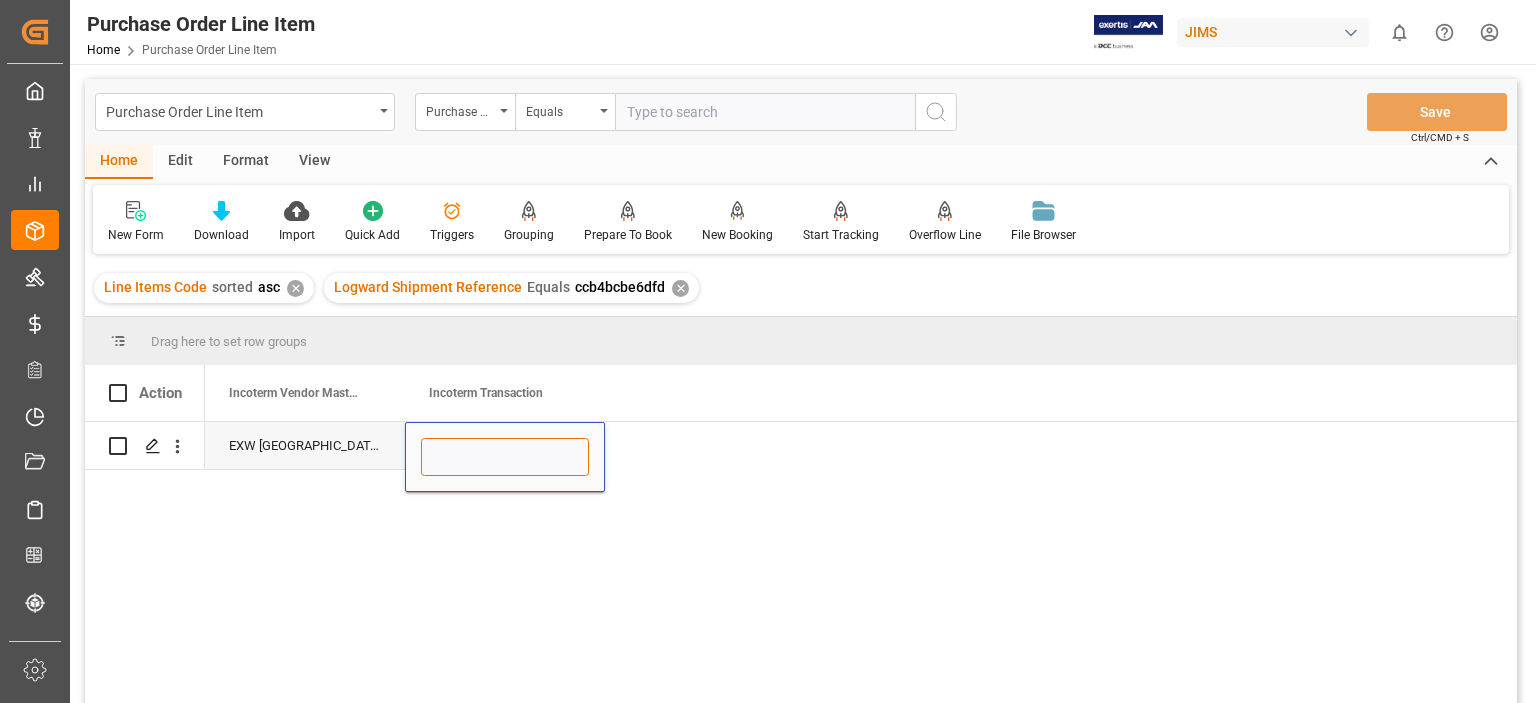 click at bounding box center [505, 457] 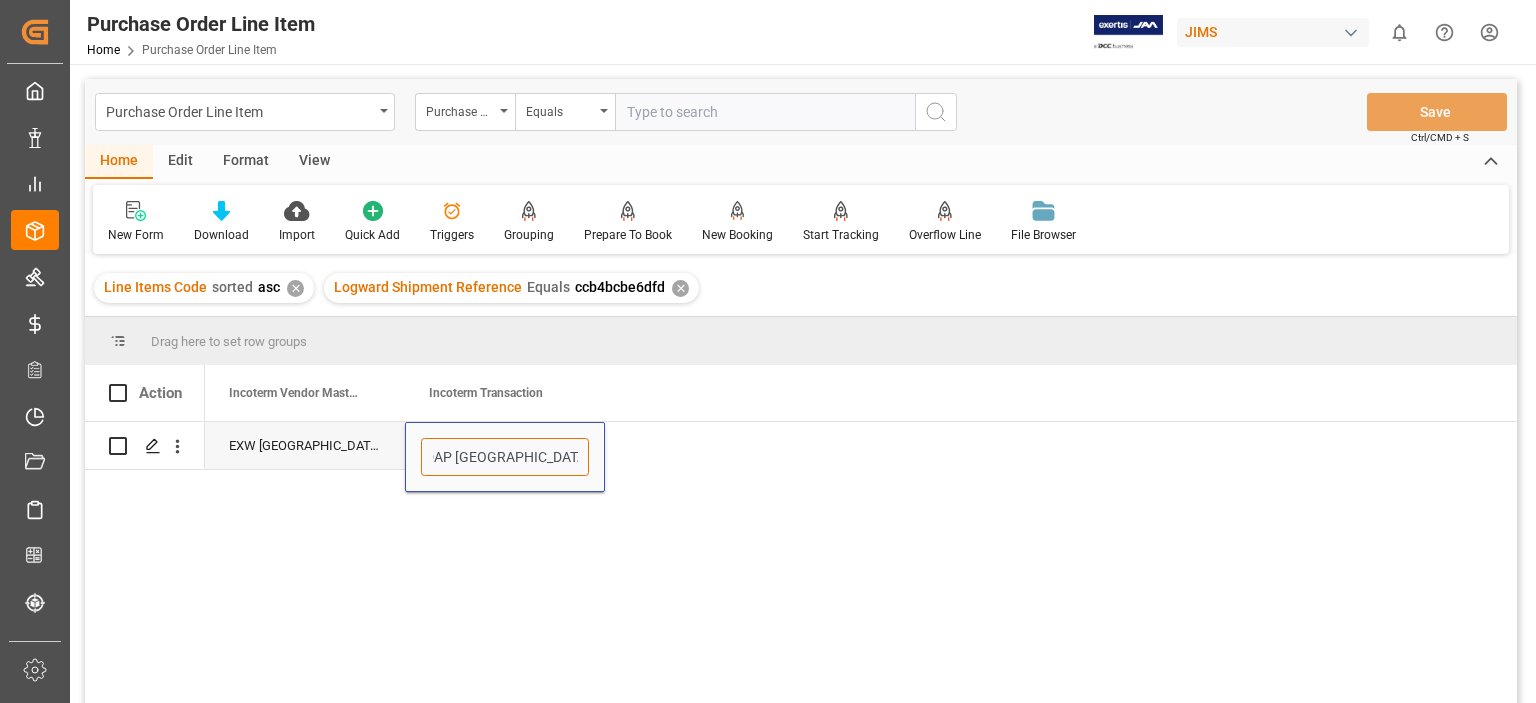 type on "DAP [GEOGRAPHIC_DATA], [GEOGRAPHIC_DATA]" 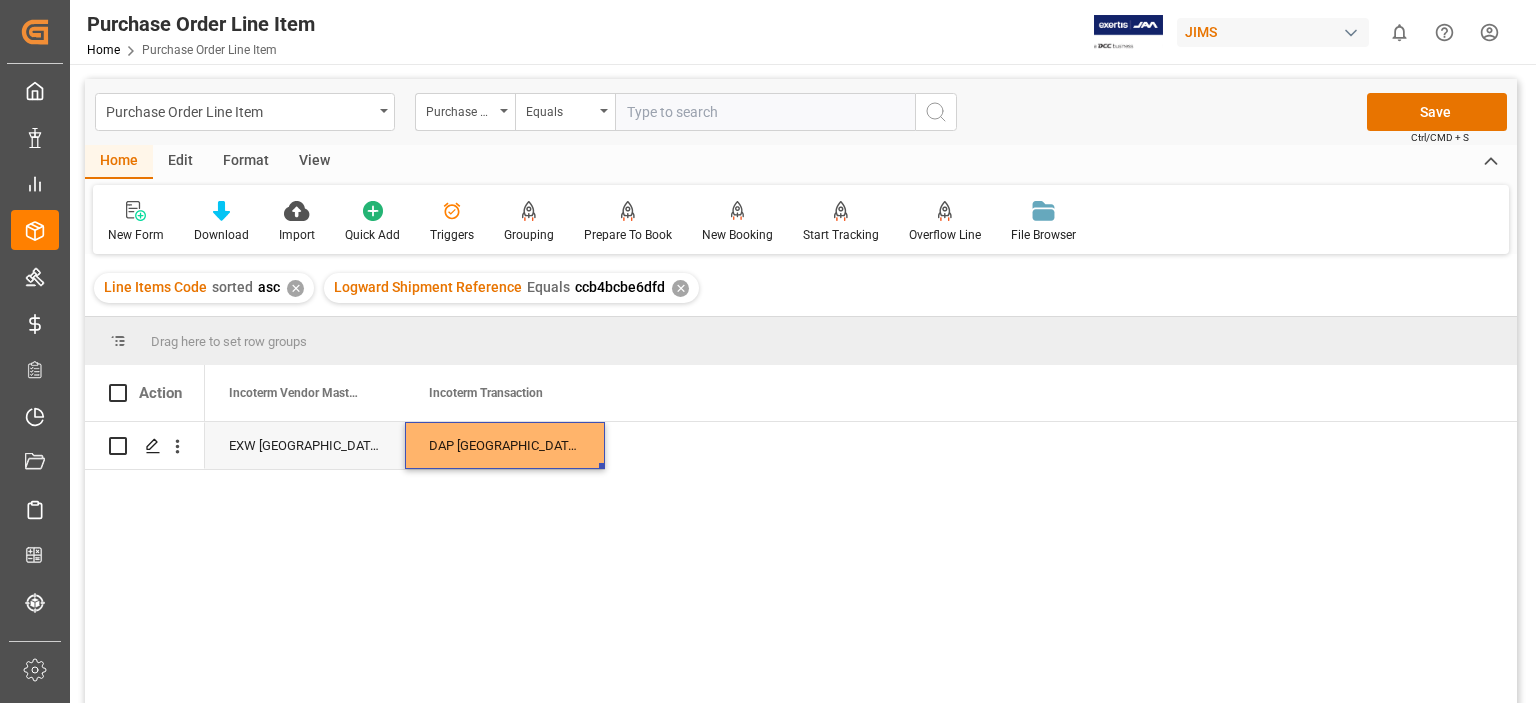 click on "Purchase Order Line Item Purchase Order Number Equals Save Ctrl/CMD + S" at bounding box center [801, 112] 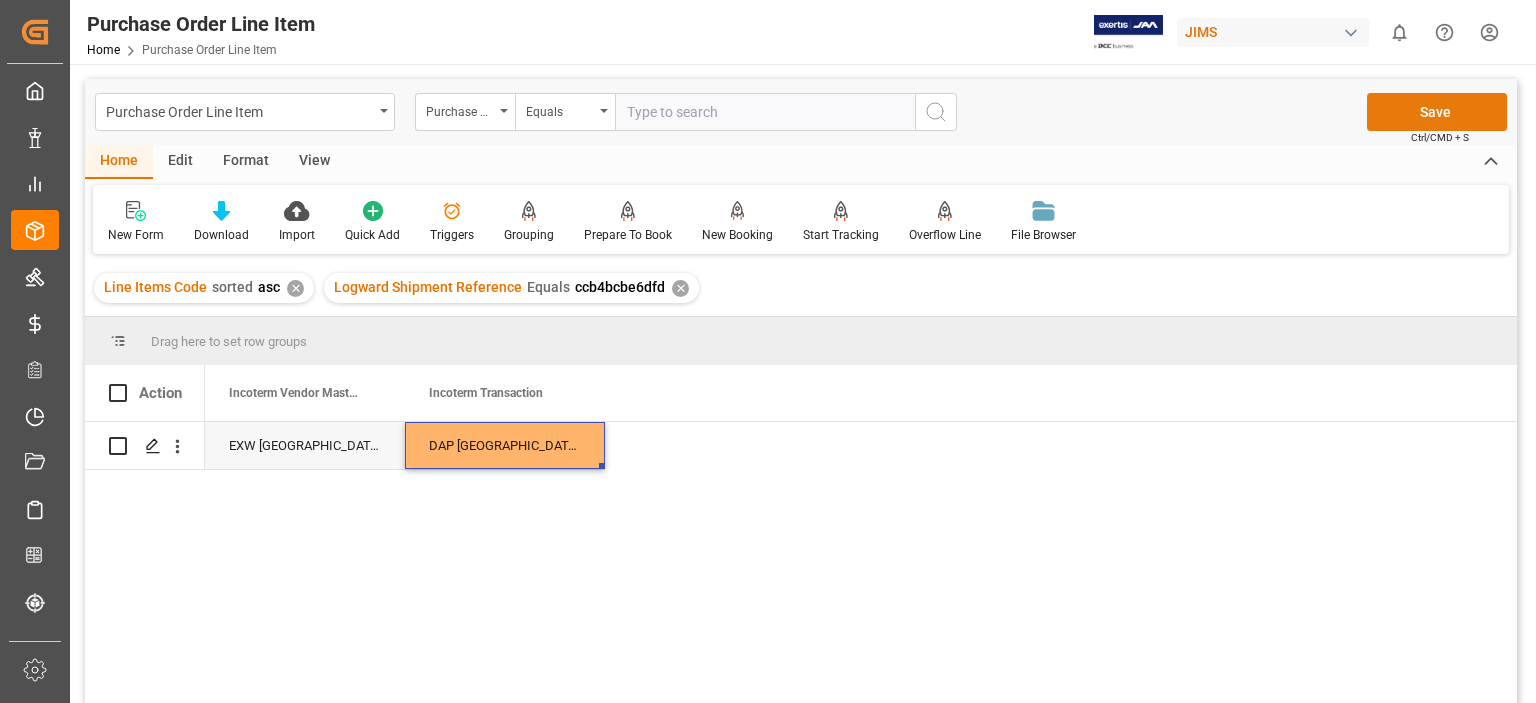 click on "Save" at bounding box center (1437, 112) 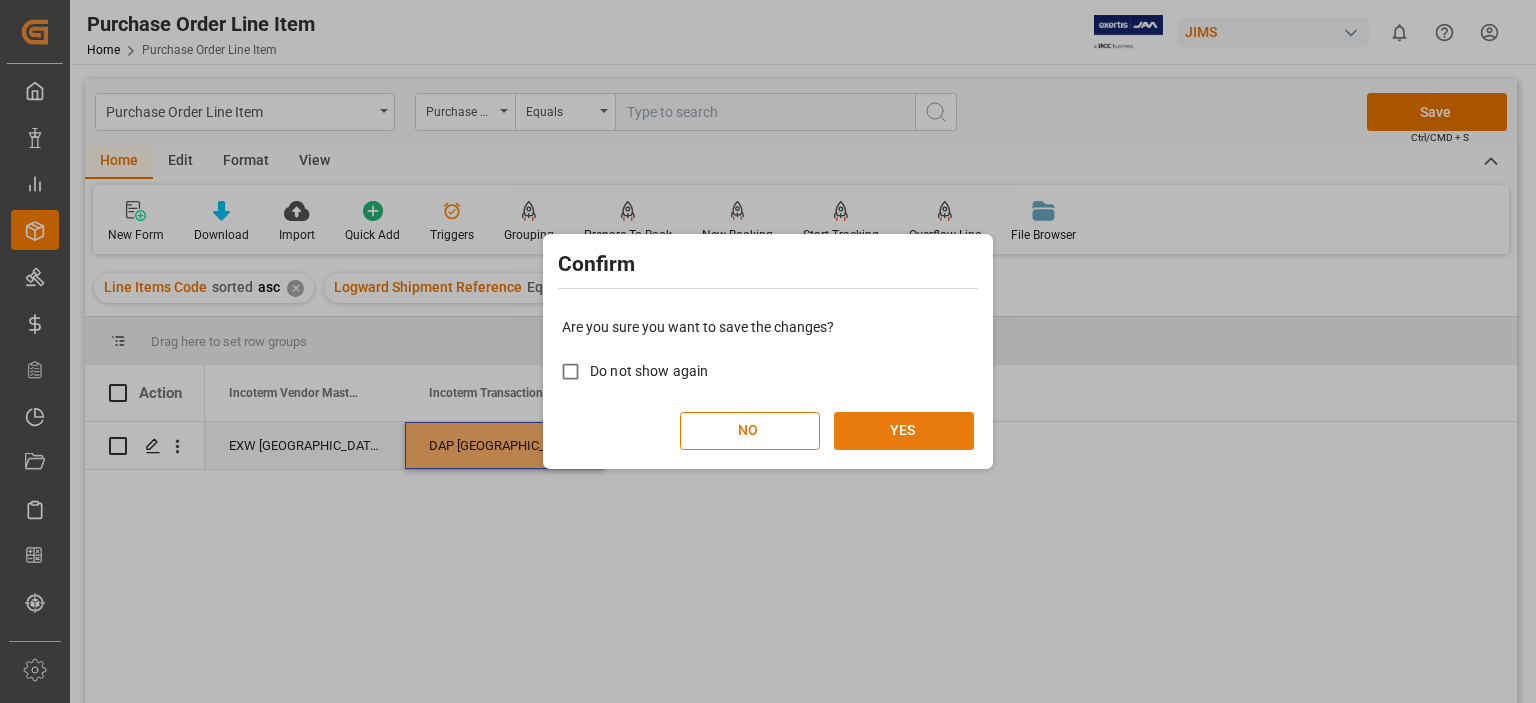 click on "YES" at bounding box center (904, 431) 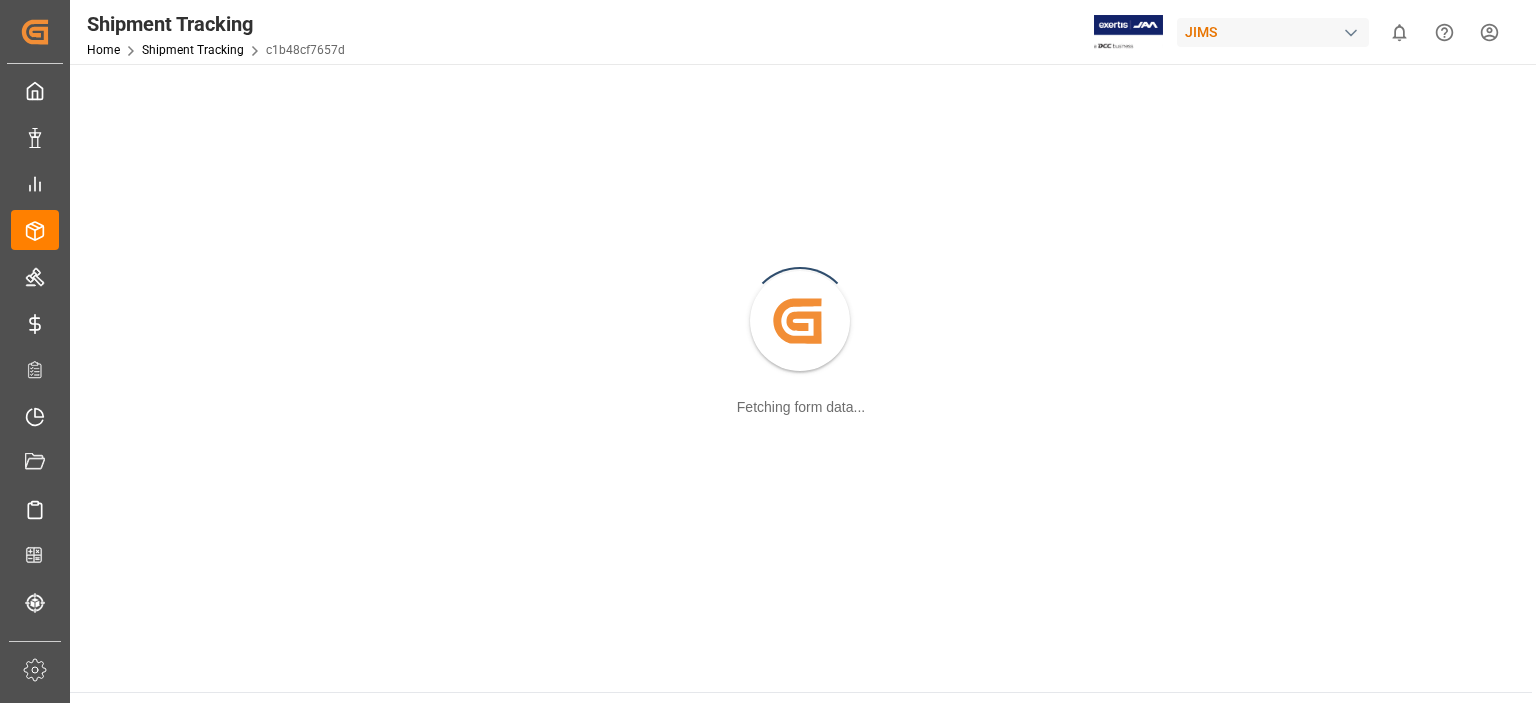 scroll, scrollTop: 0, scrollLeft: 0, axis: both 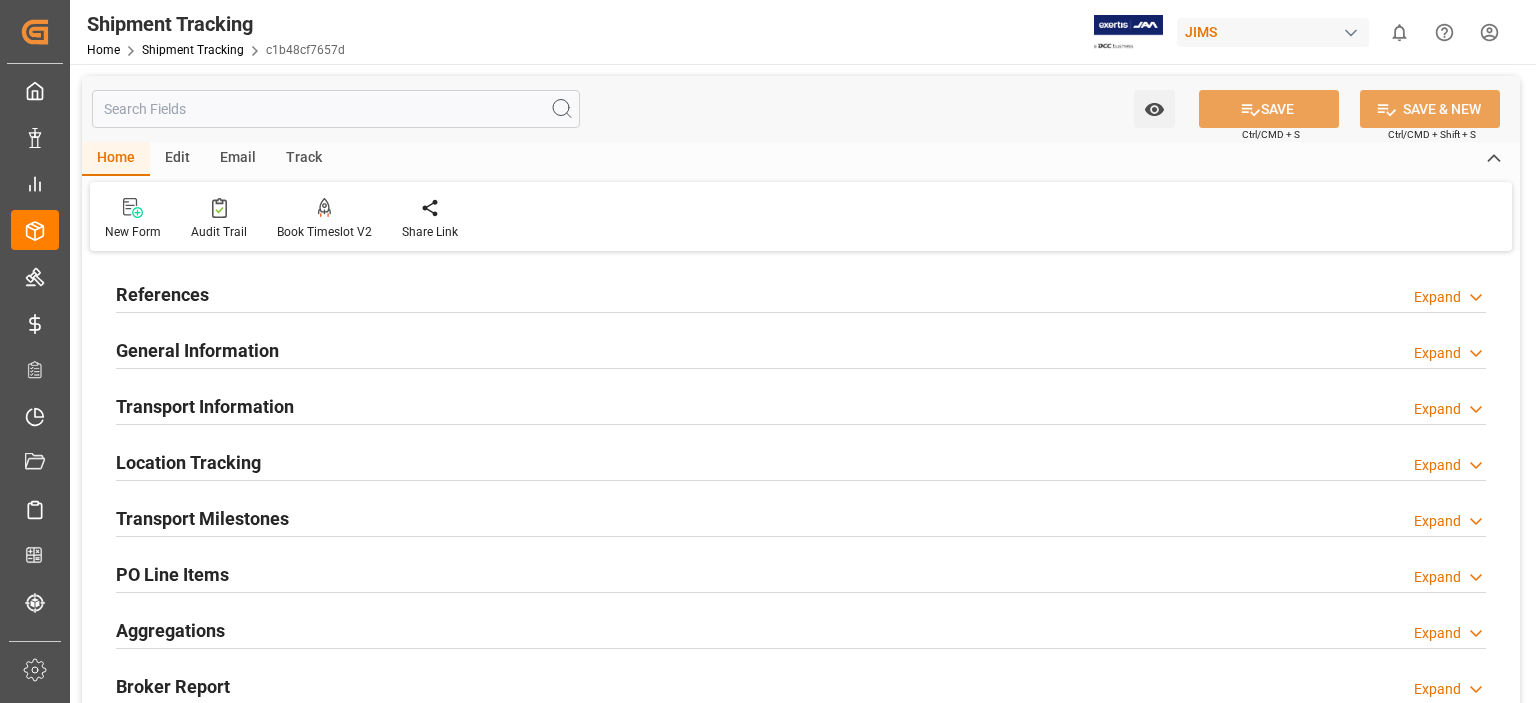 click on "General Information" at bounding box center (197, 350) 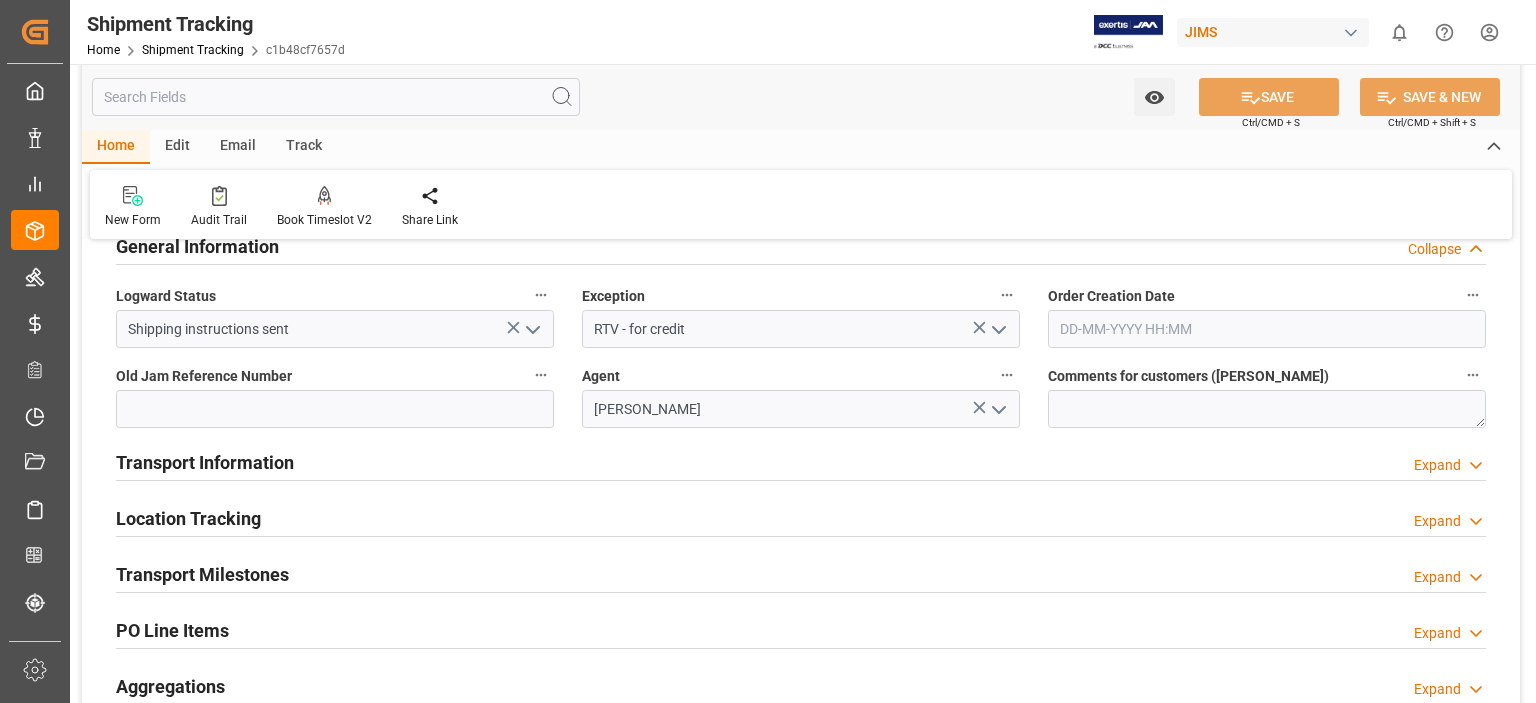 scroll, scrollTop: 166, scrollLeft: 0, axis: vertical 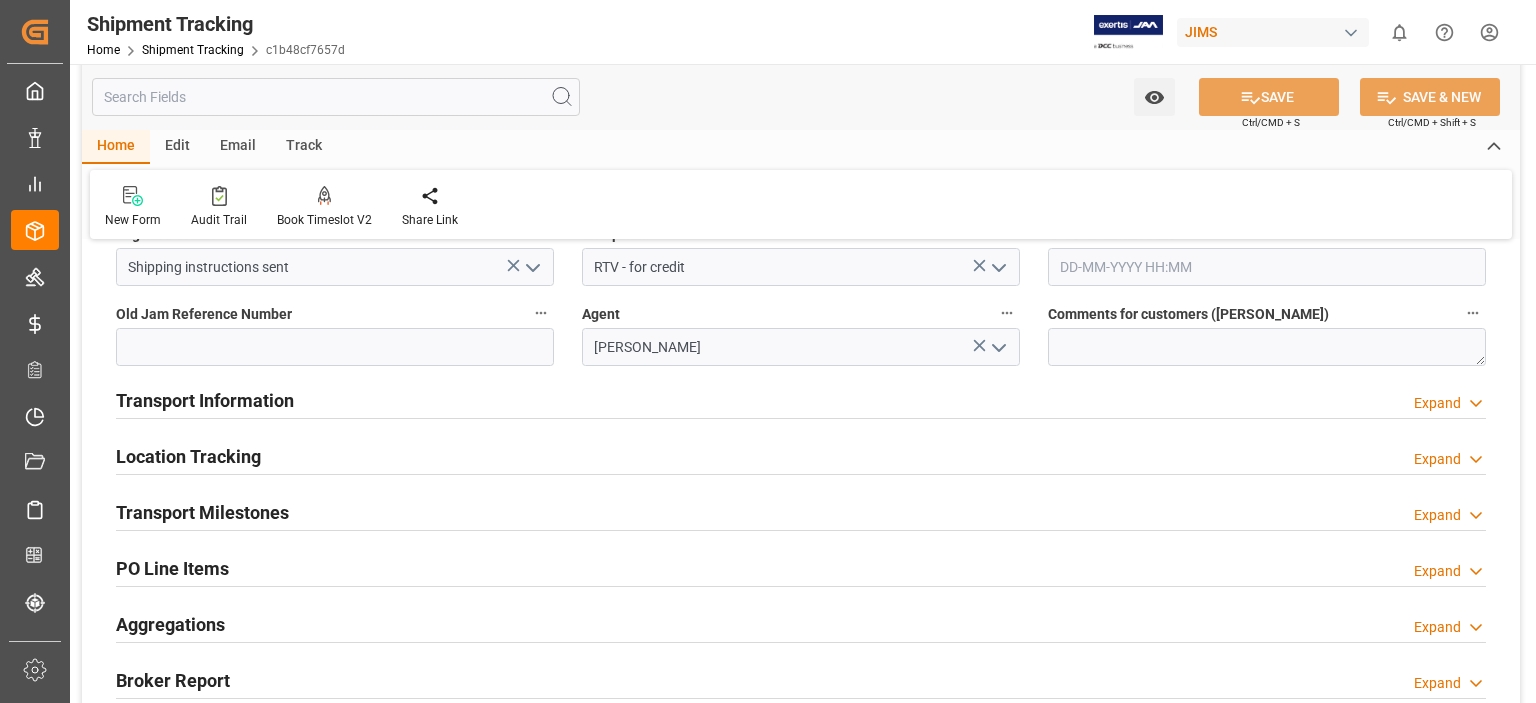 click on "Transport Information" at bounding box center (205, 400) 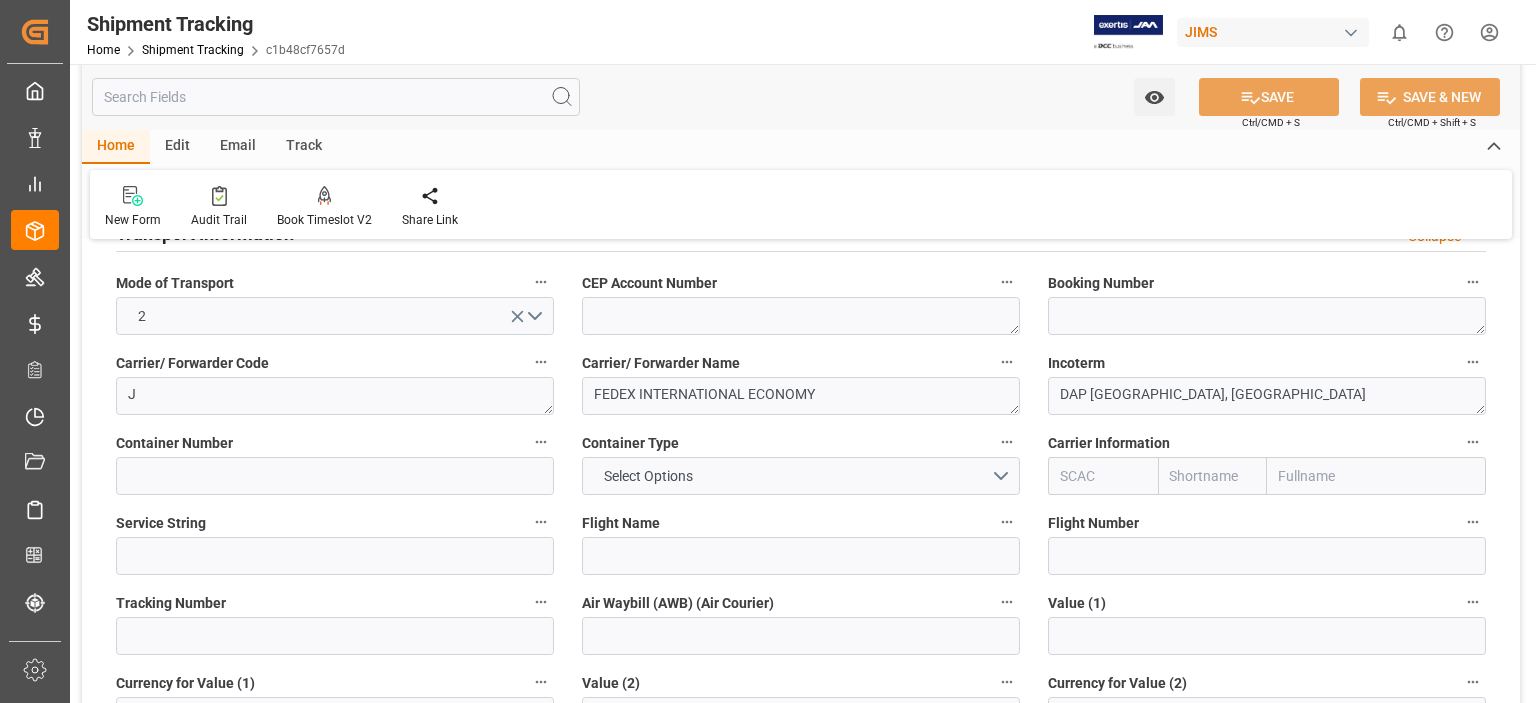 scroll, scrollTop: 500, scrollLeft: 0, axis: vertical 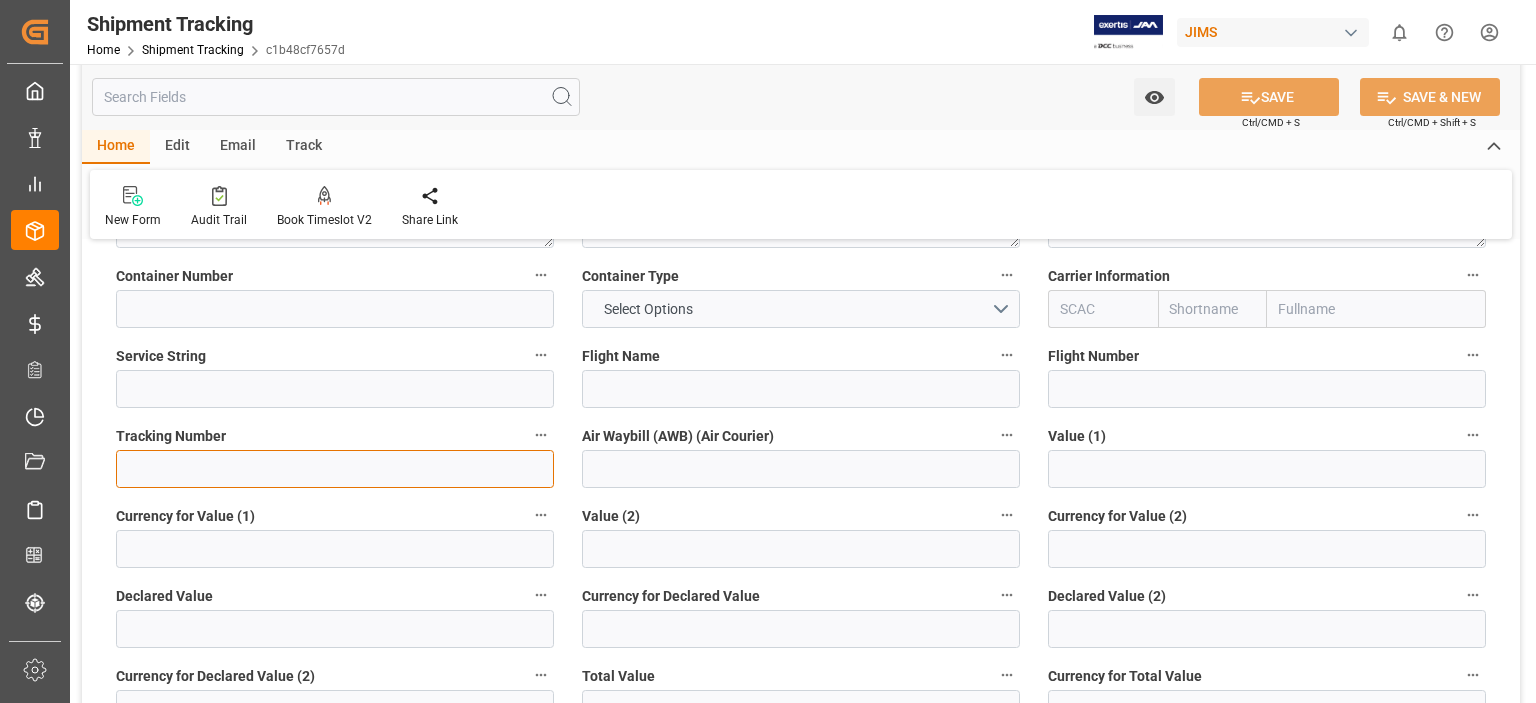 click at bounding box center [335, 469] 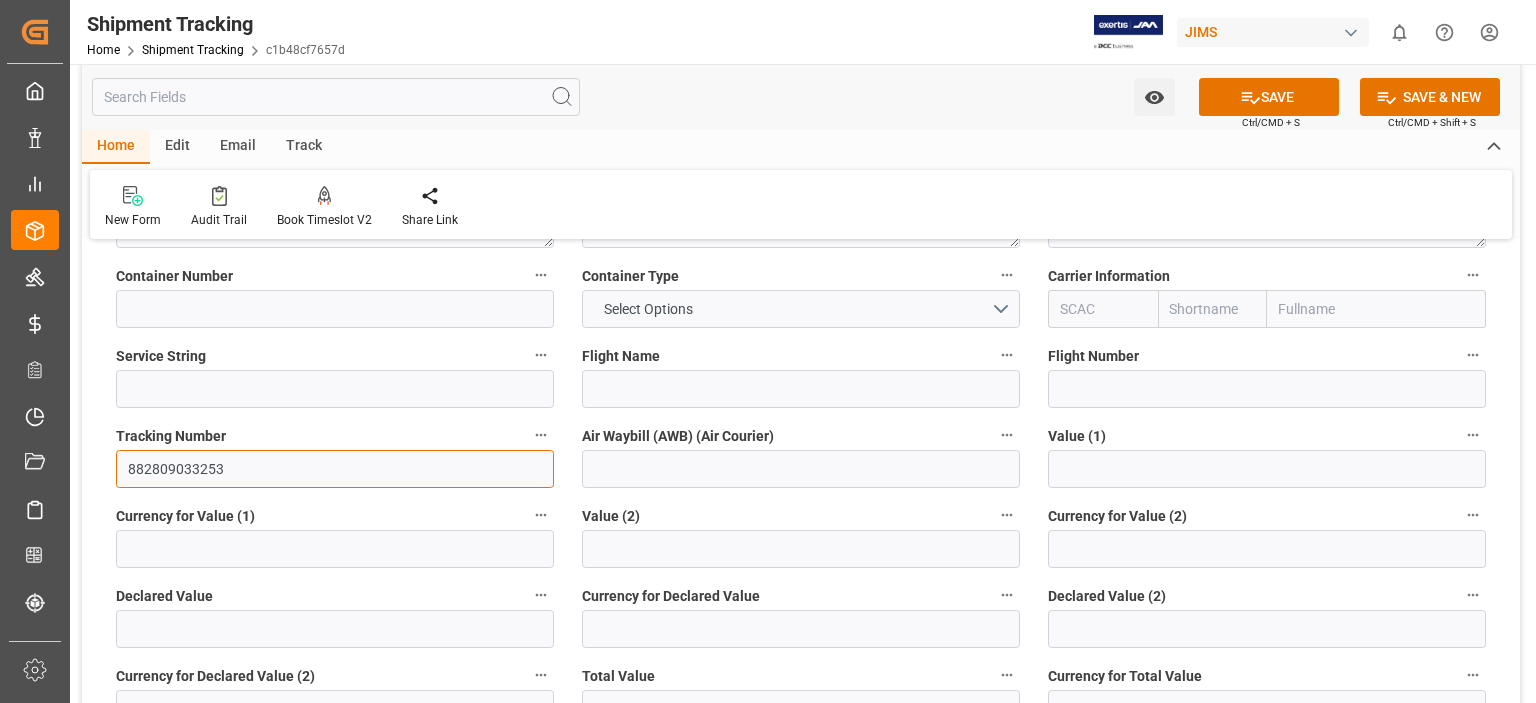 type on "882809033253" 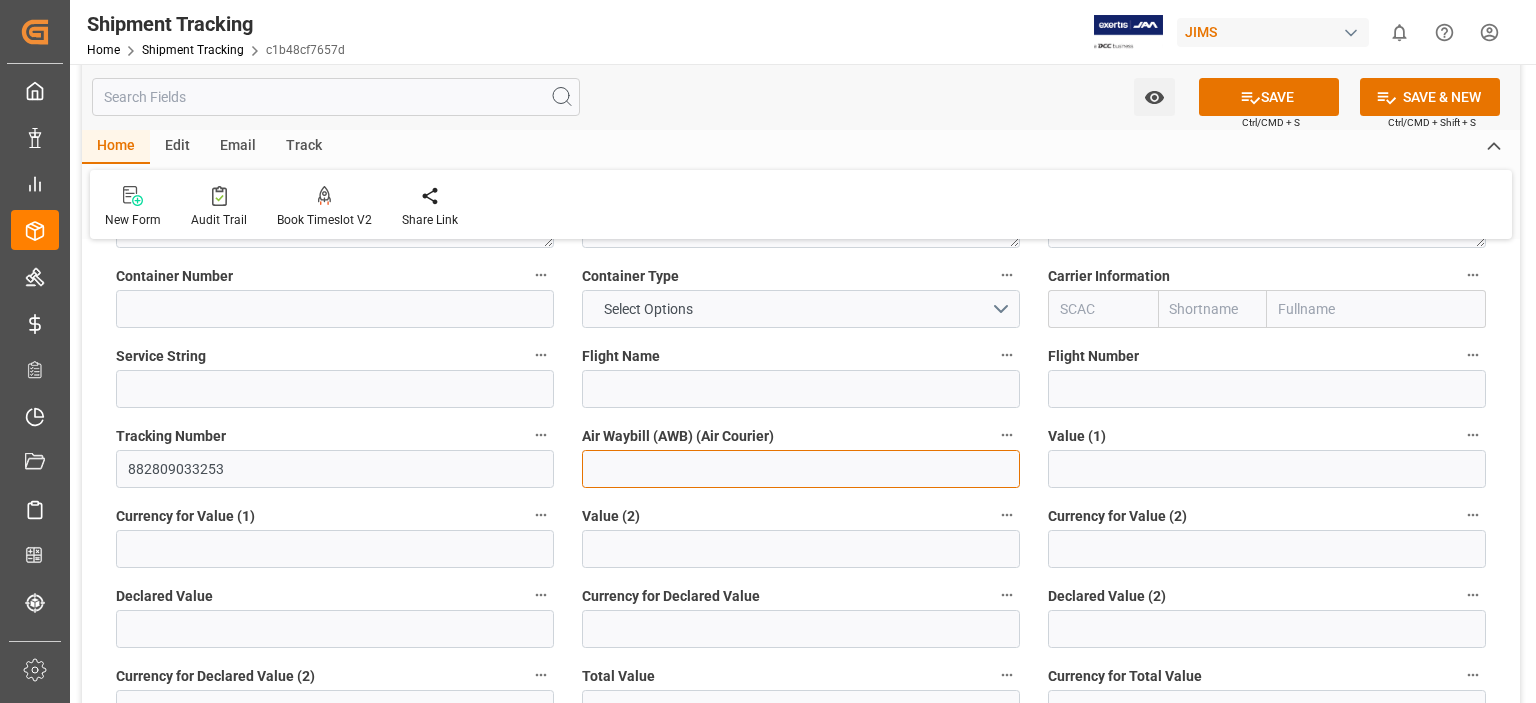 click at bounding box center (801, 469) 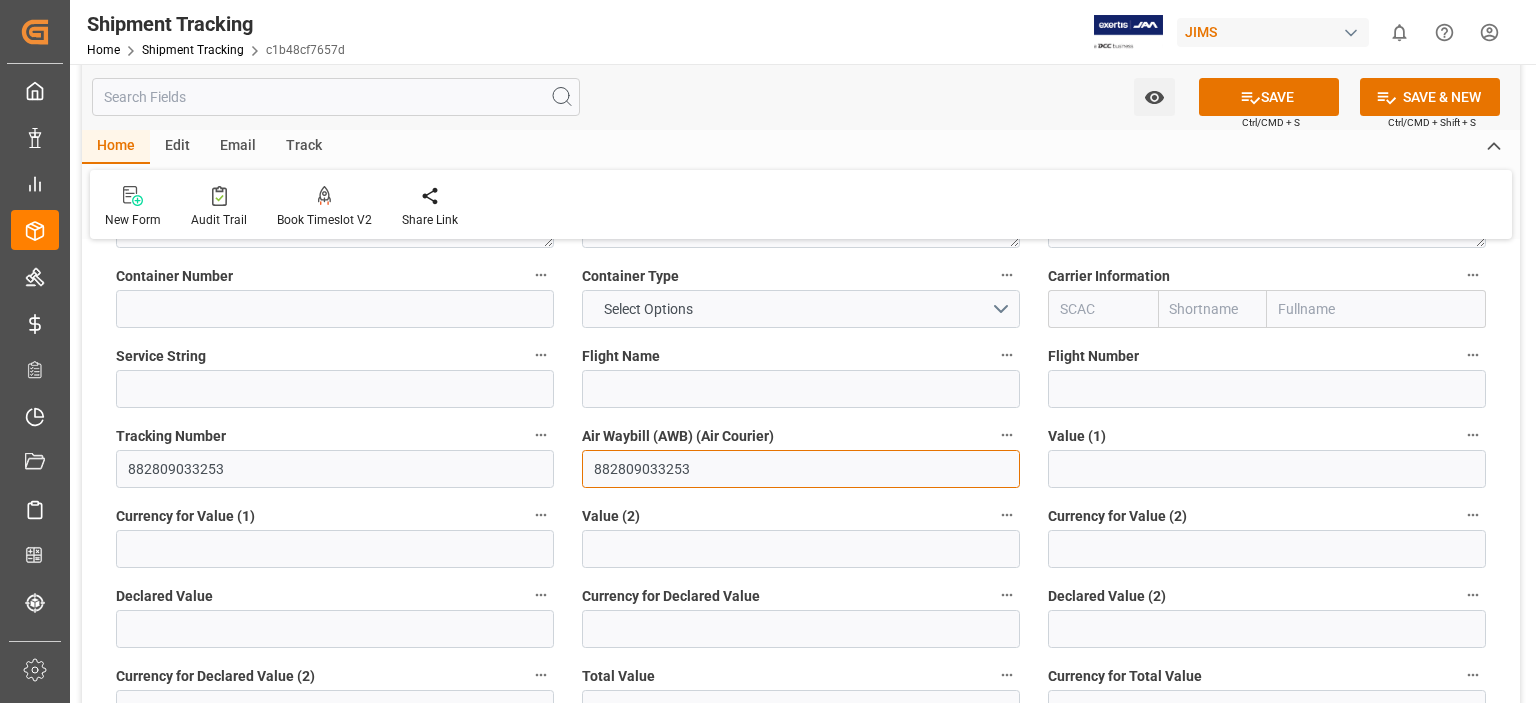 type on "882809033253" 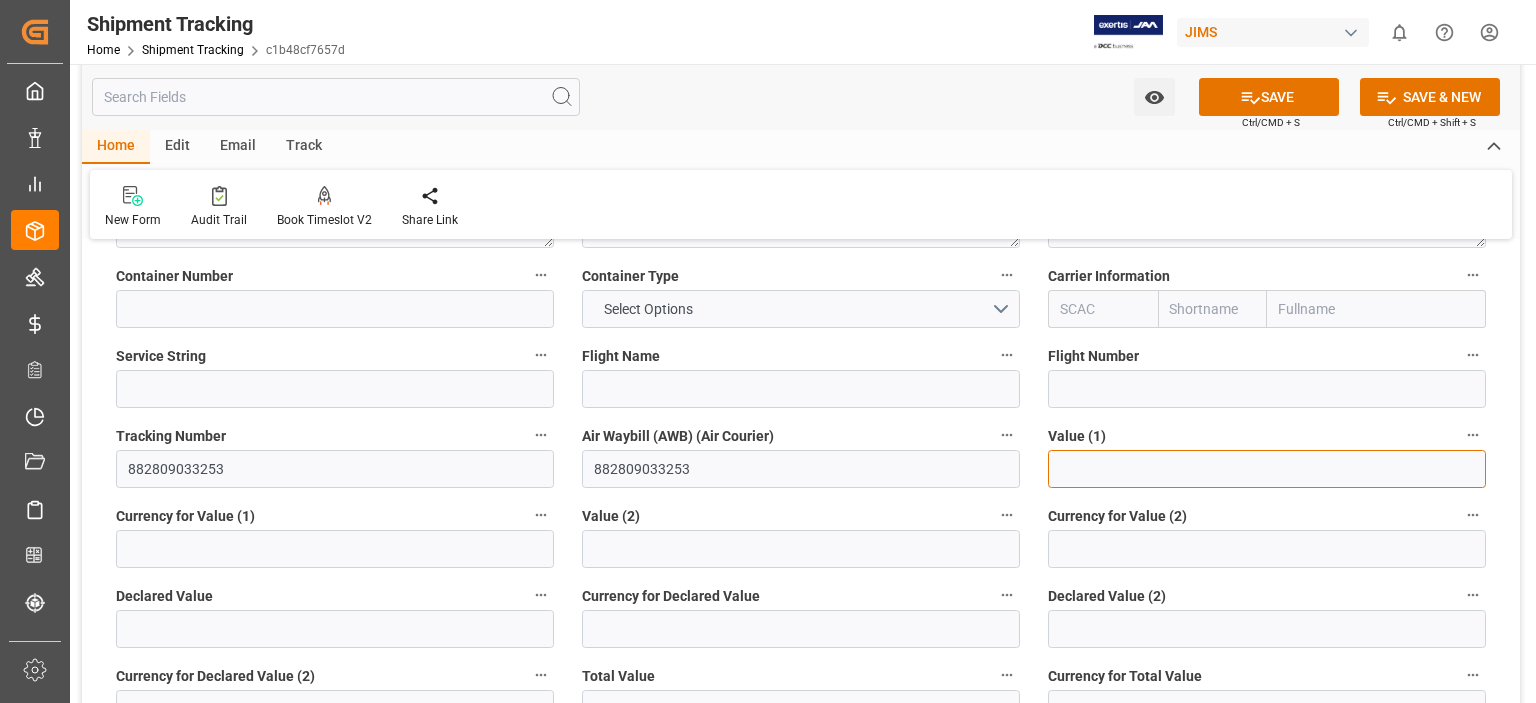 click at bounding box center (1267, 469) 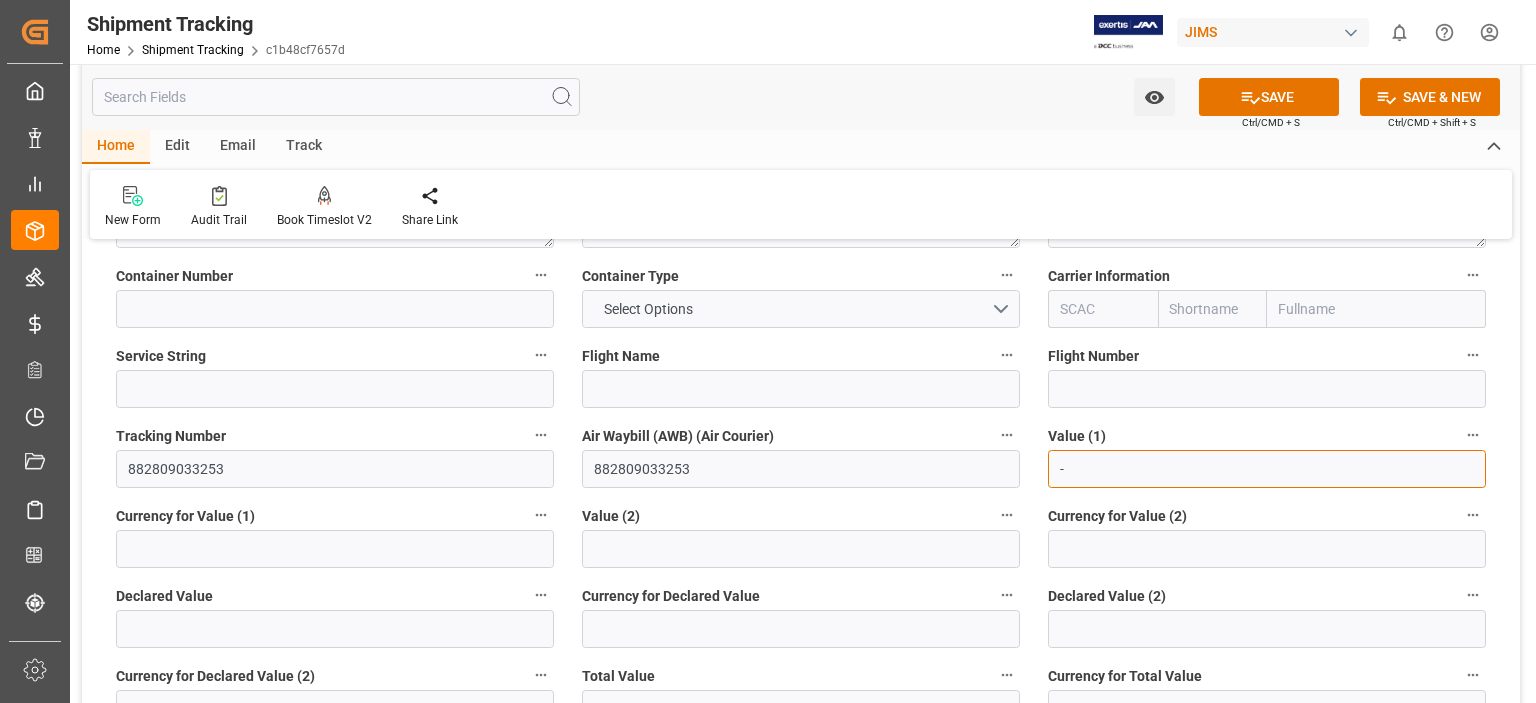 type on "NaN" 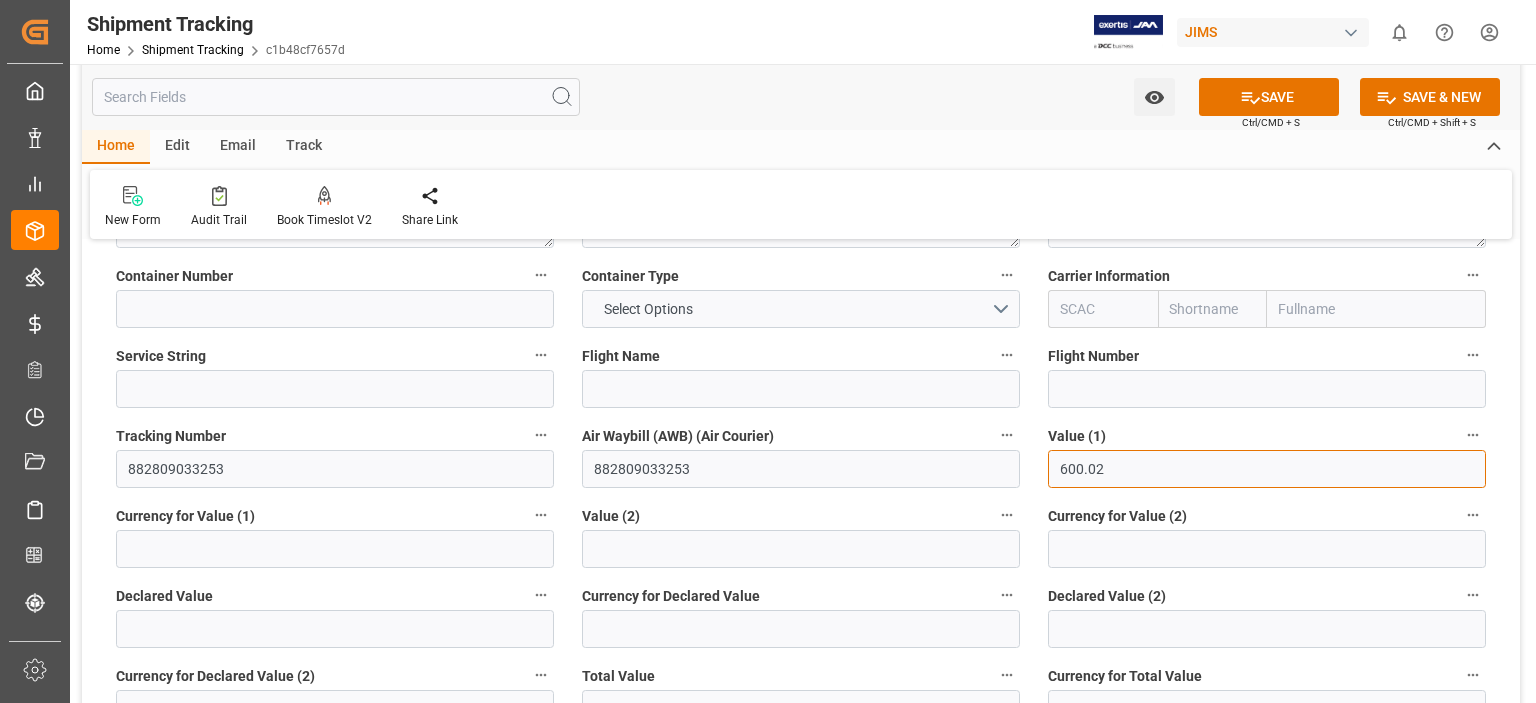 click on "600.02" at bounding box center (1267, 469) 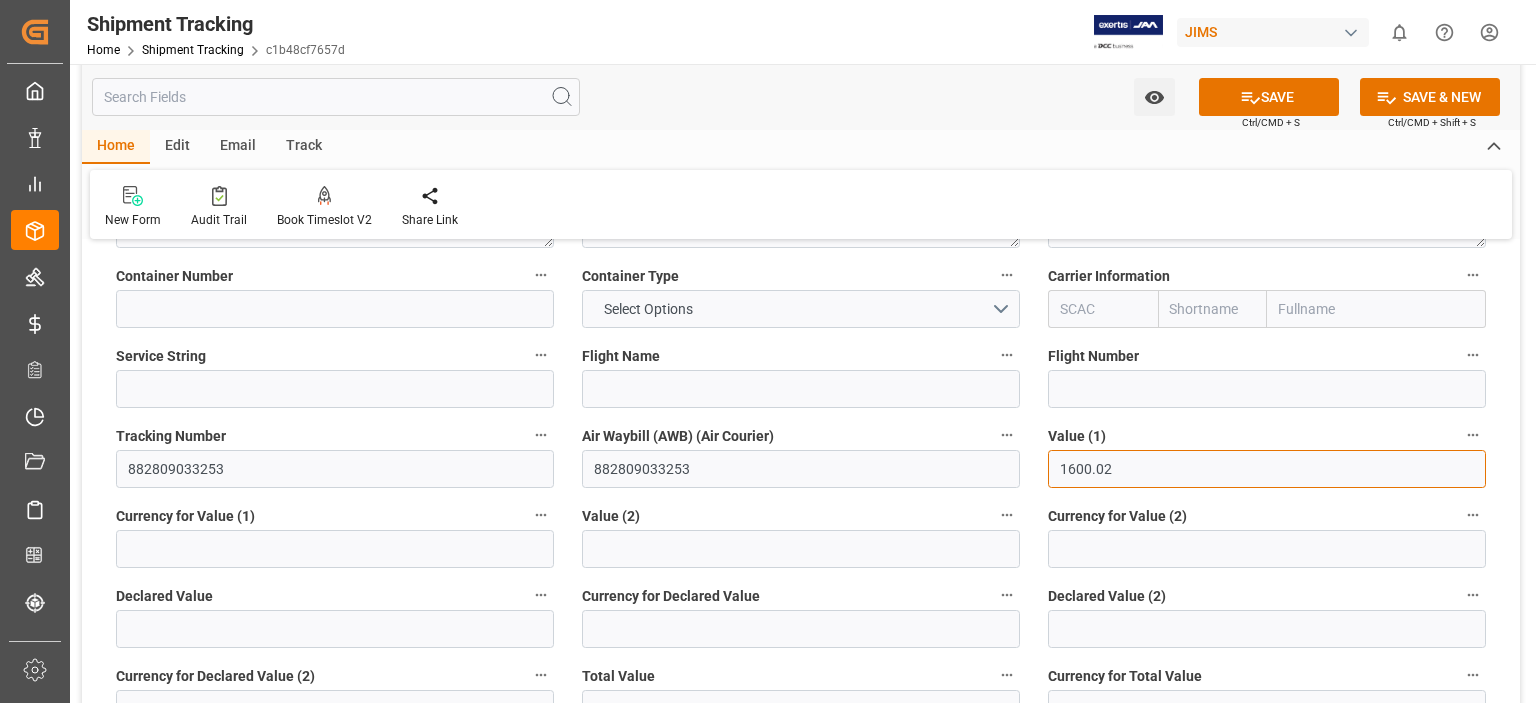 click on "1600.02" at bounding box center (1267, 469) 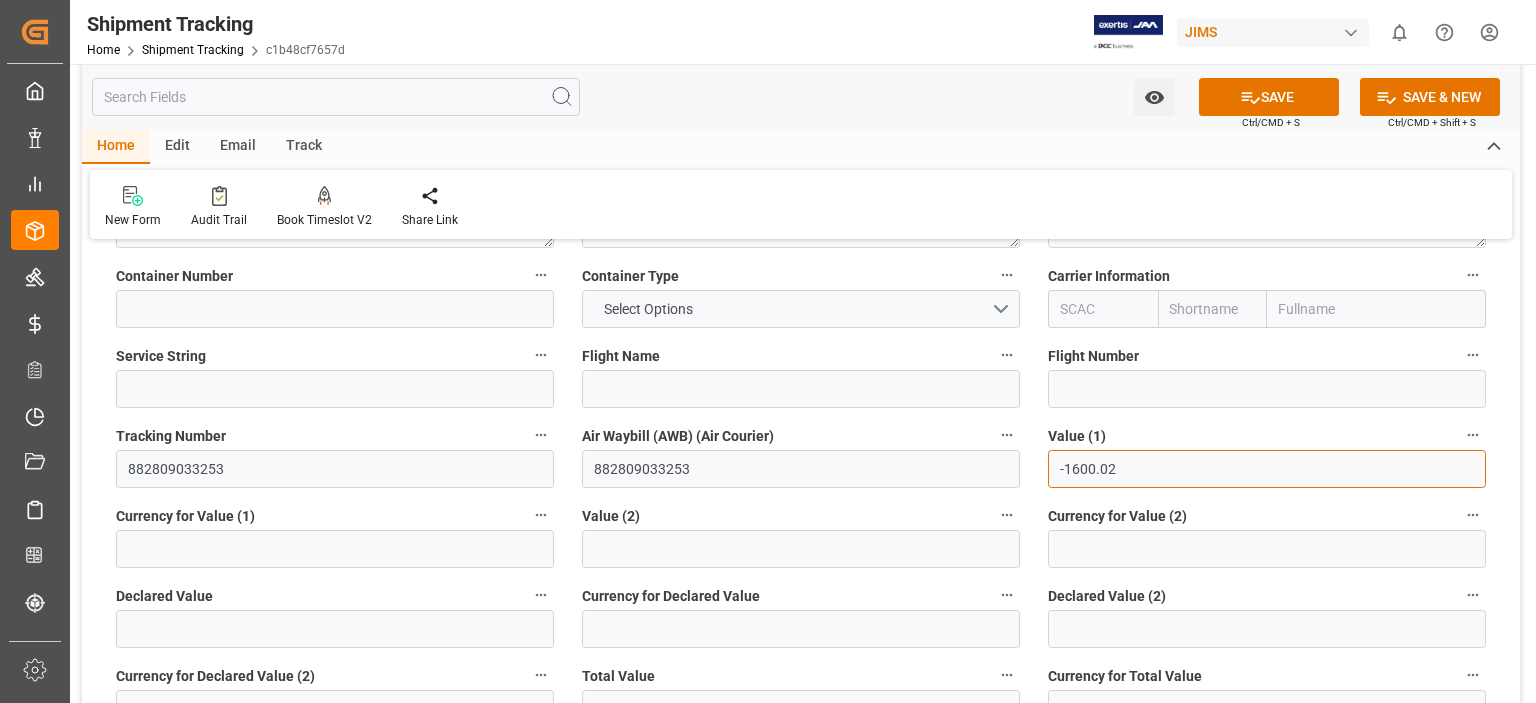 type on "-1600.02" 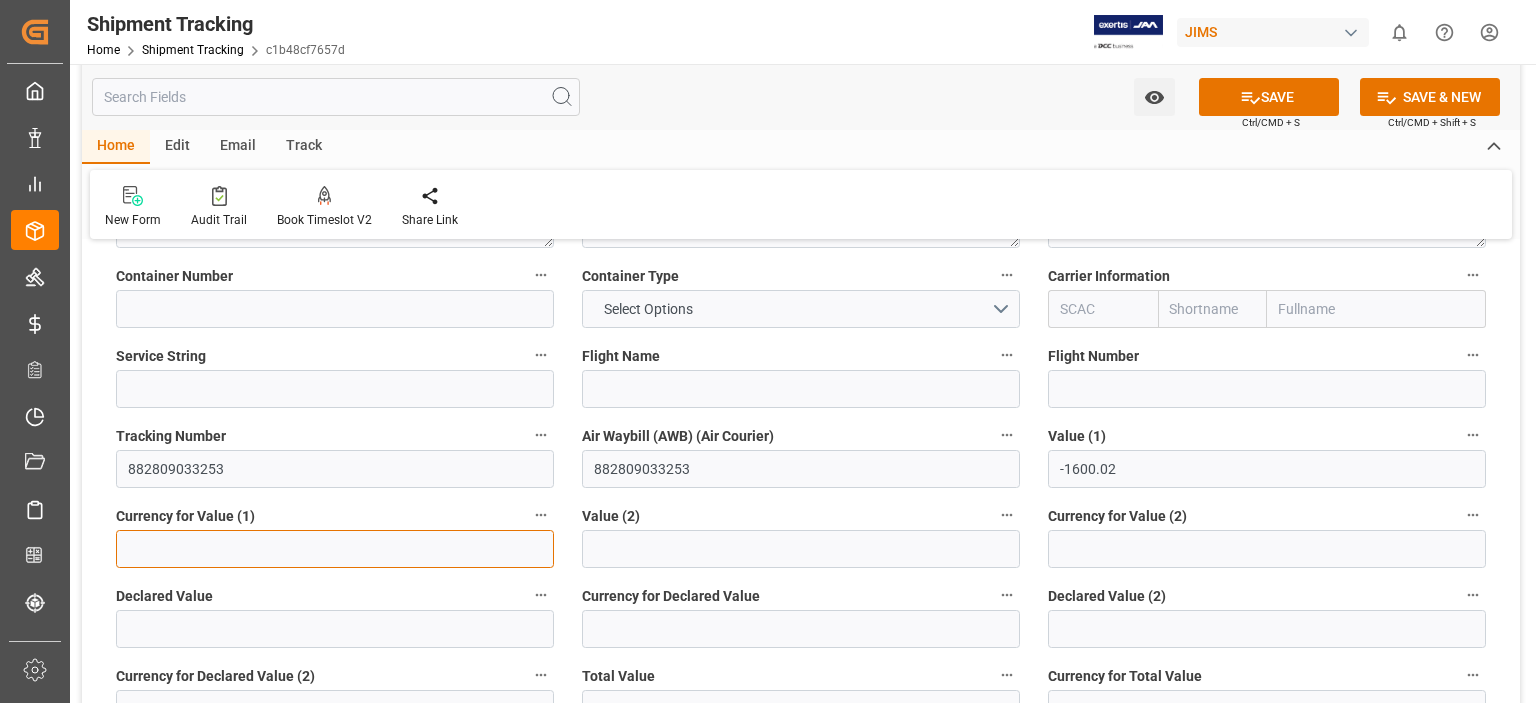 click at bounding box center [335, 549] 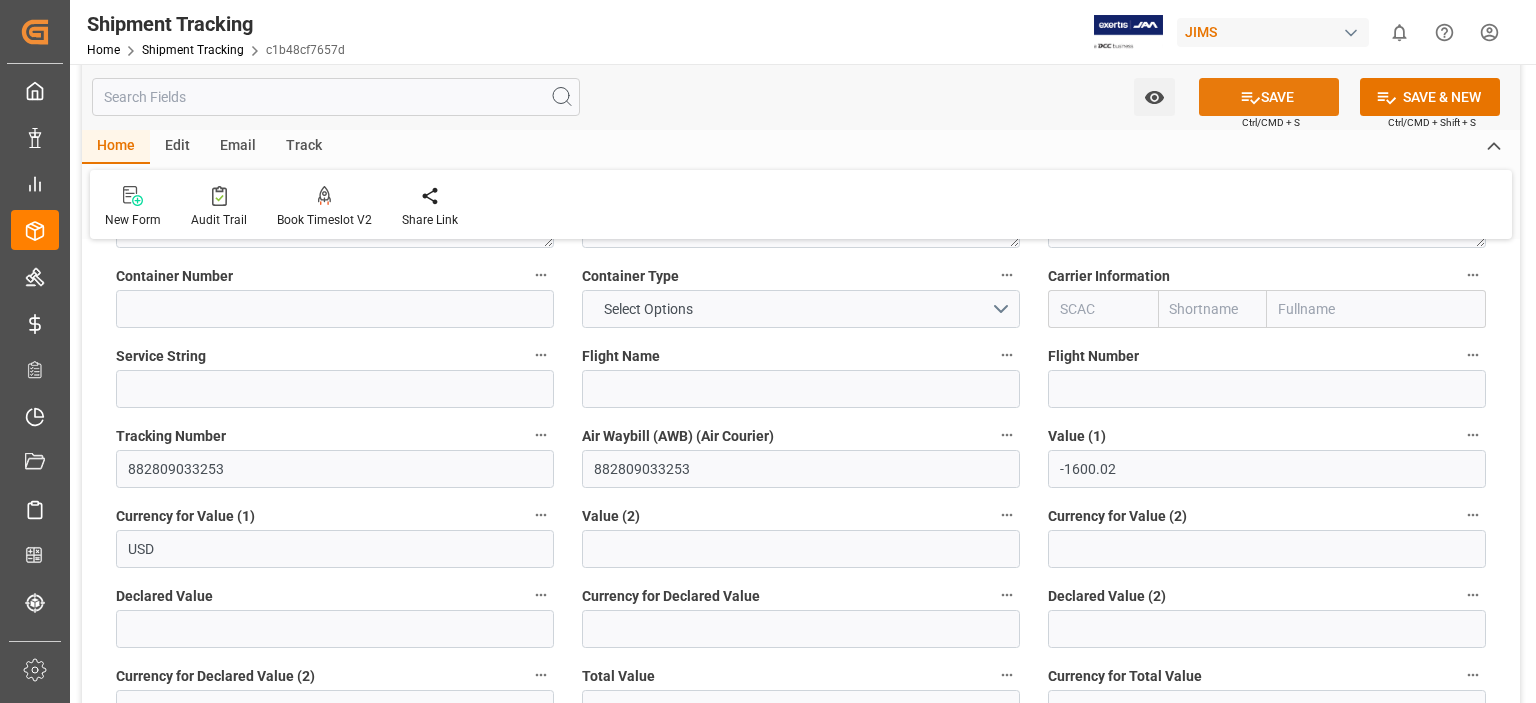 click on "SAVE" at bounding box center [1269, 97] 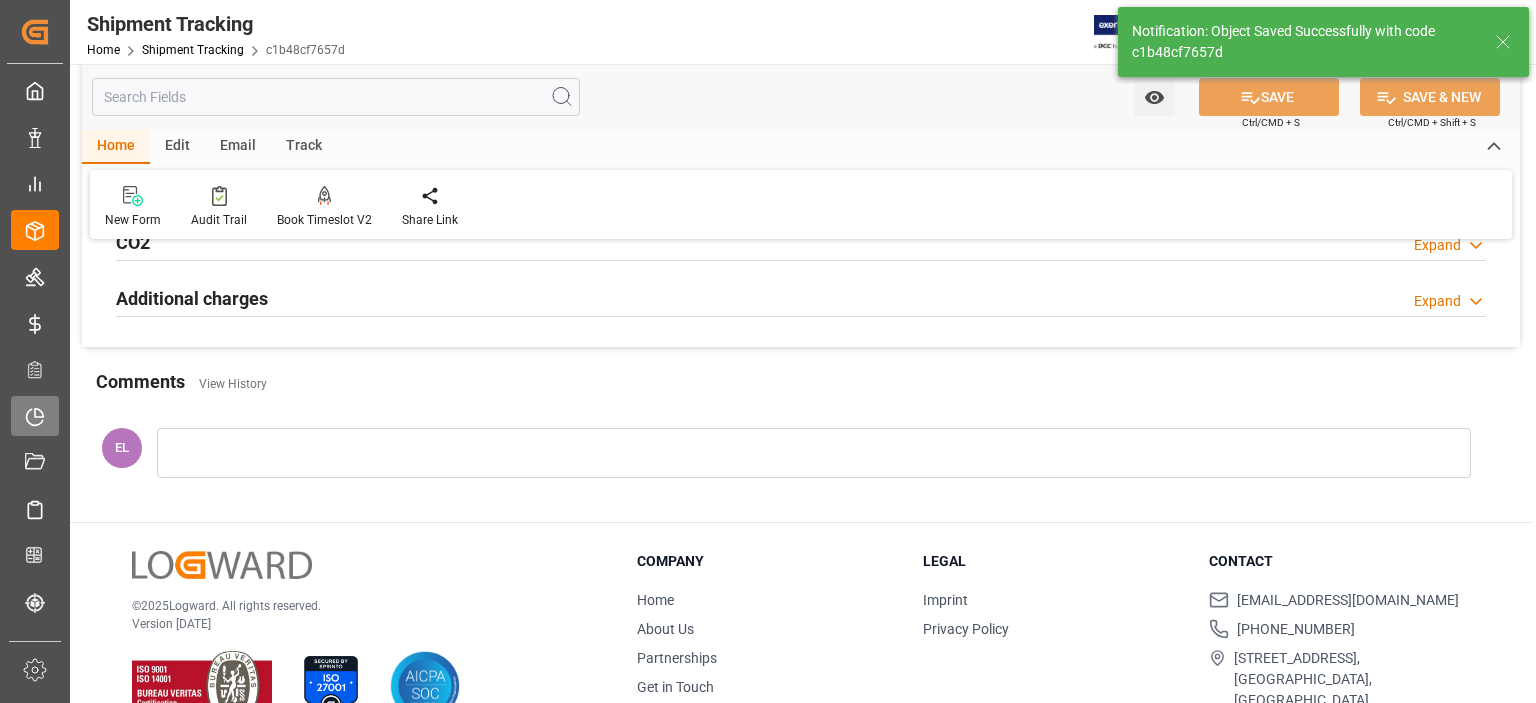 scroll, scrollTop: 340, scrollLeft: 0, axis: vertical 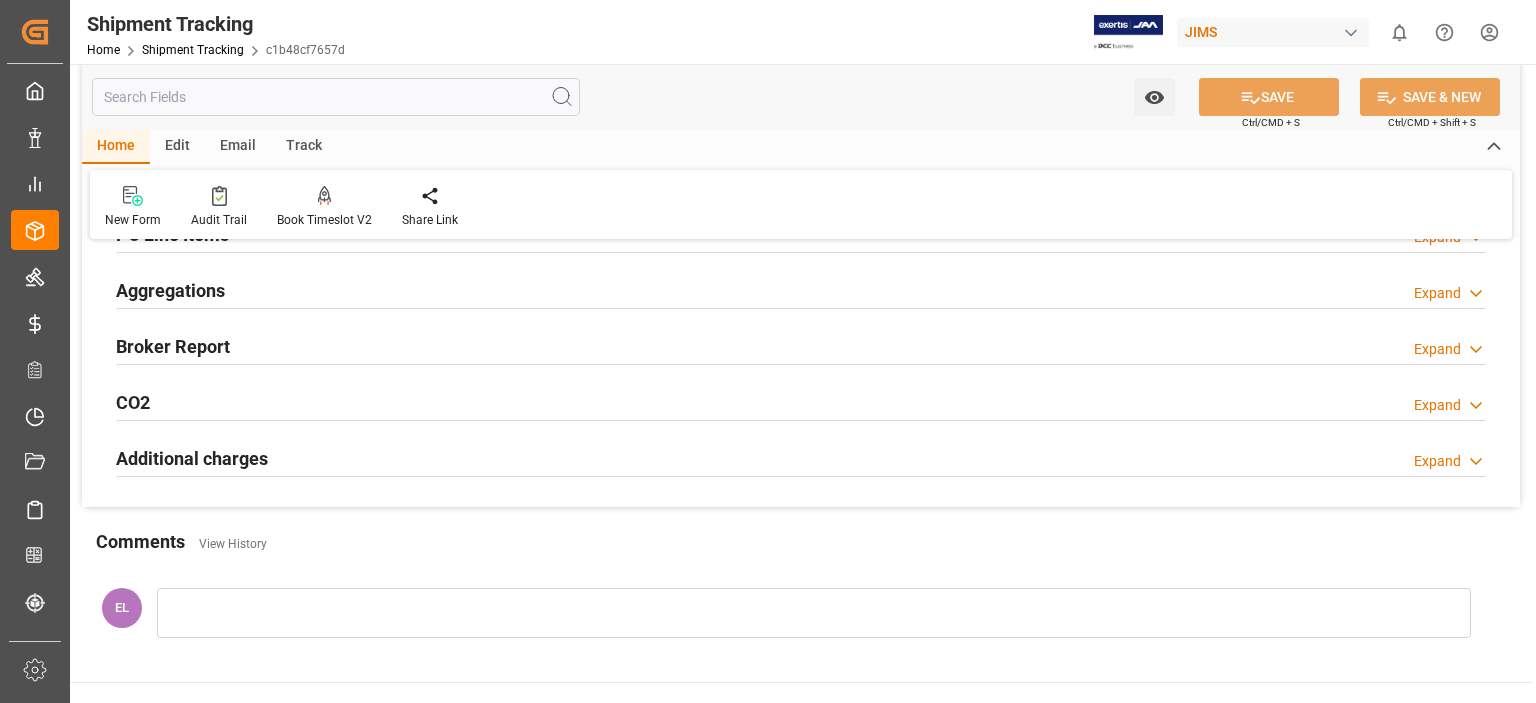 click on "Aggregations" at bounding box center [170, 290] 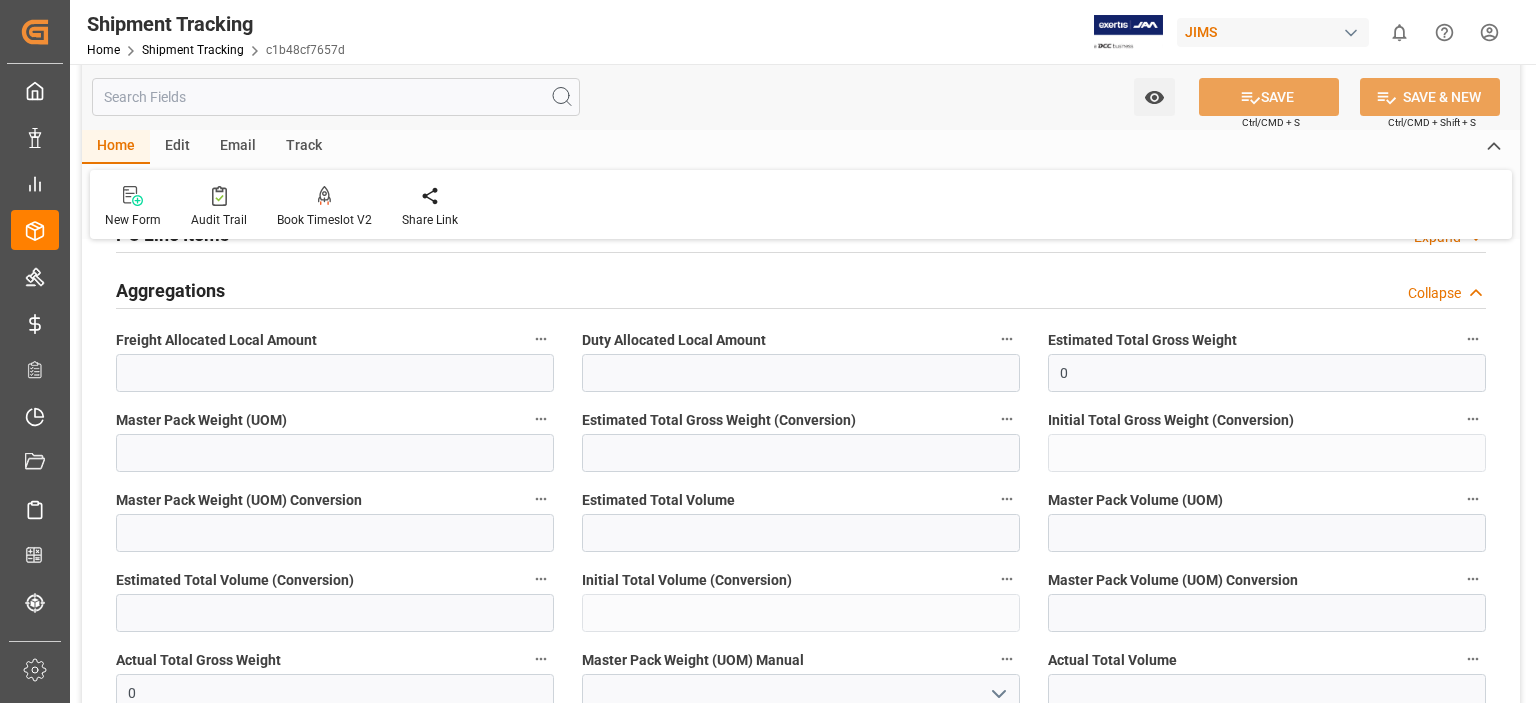 click on "Aggregations" at bounding box center [170, 290] 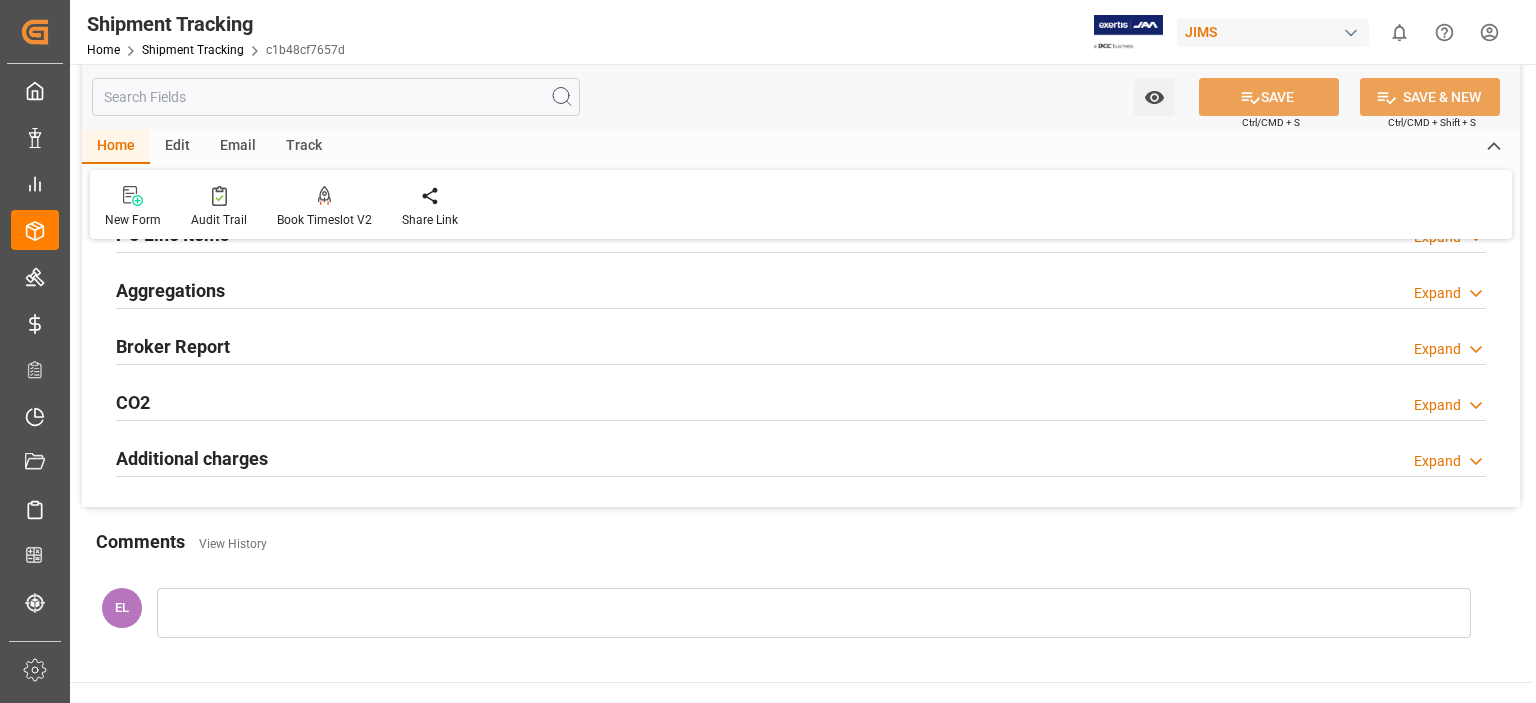 scroll, scrollTop: 173, scrollLeft: 0, axis: vertical 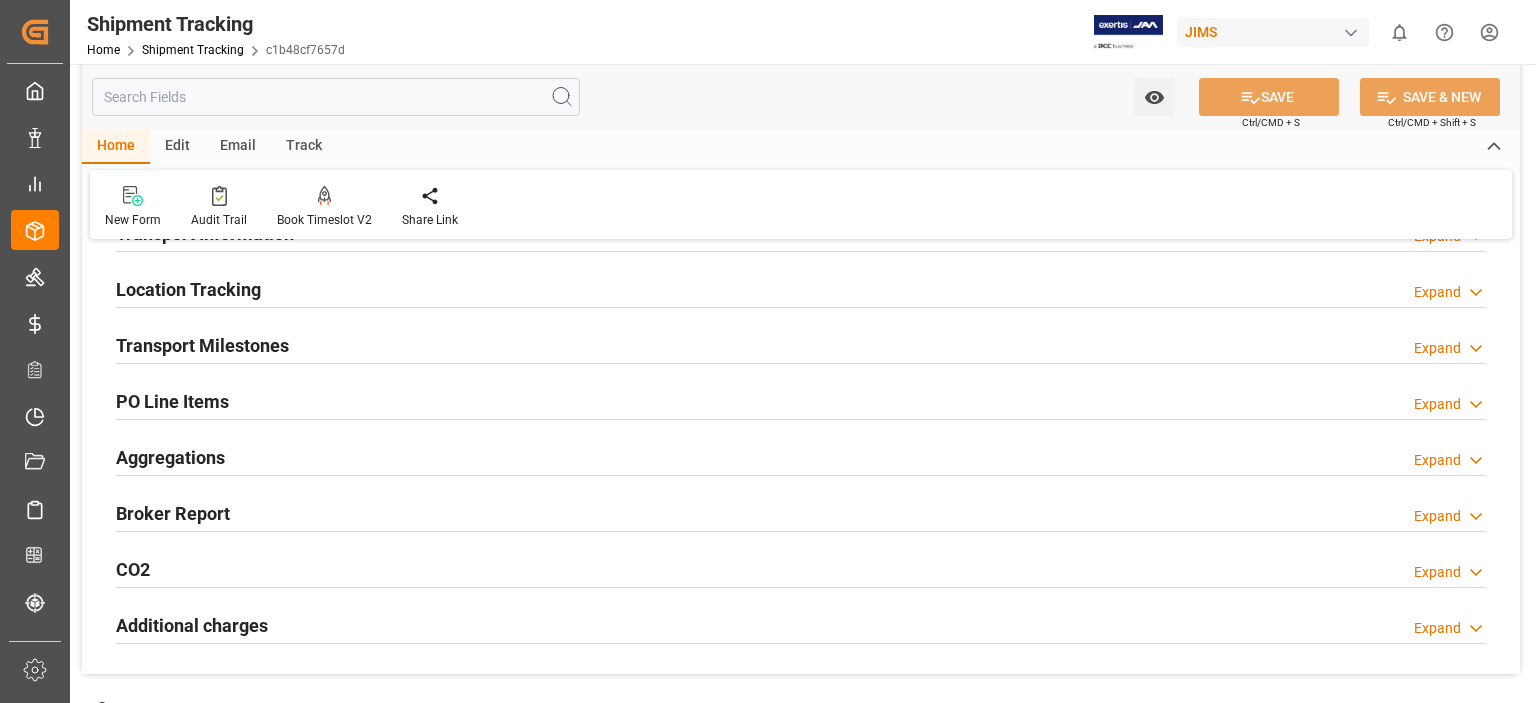 click on "Transport Milestones" at bounding box center [202, 345] 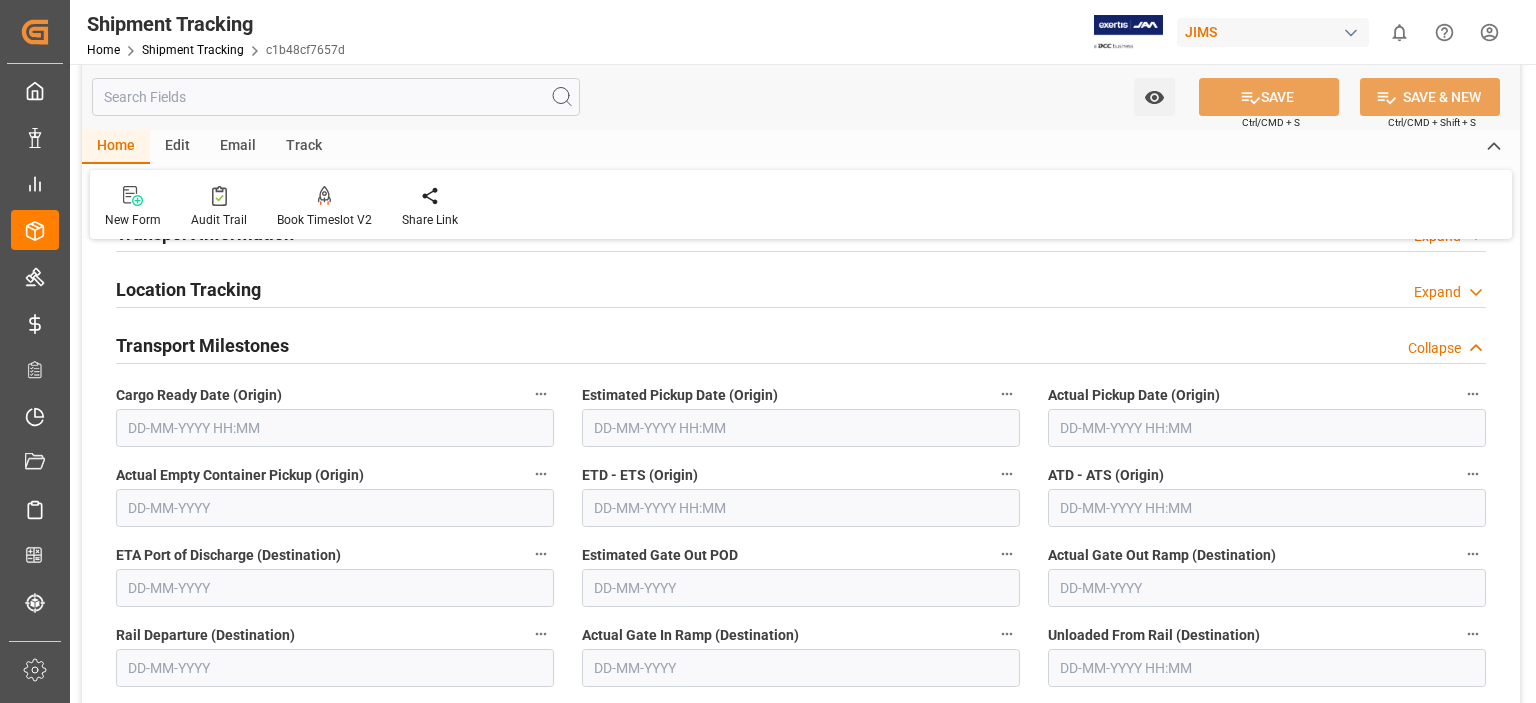 click at bounding box center [335, 428] 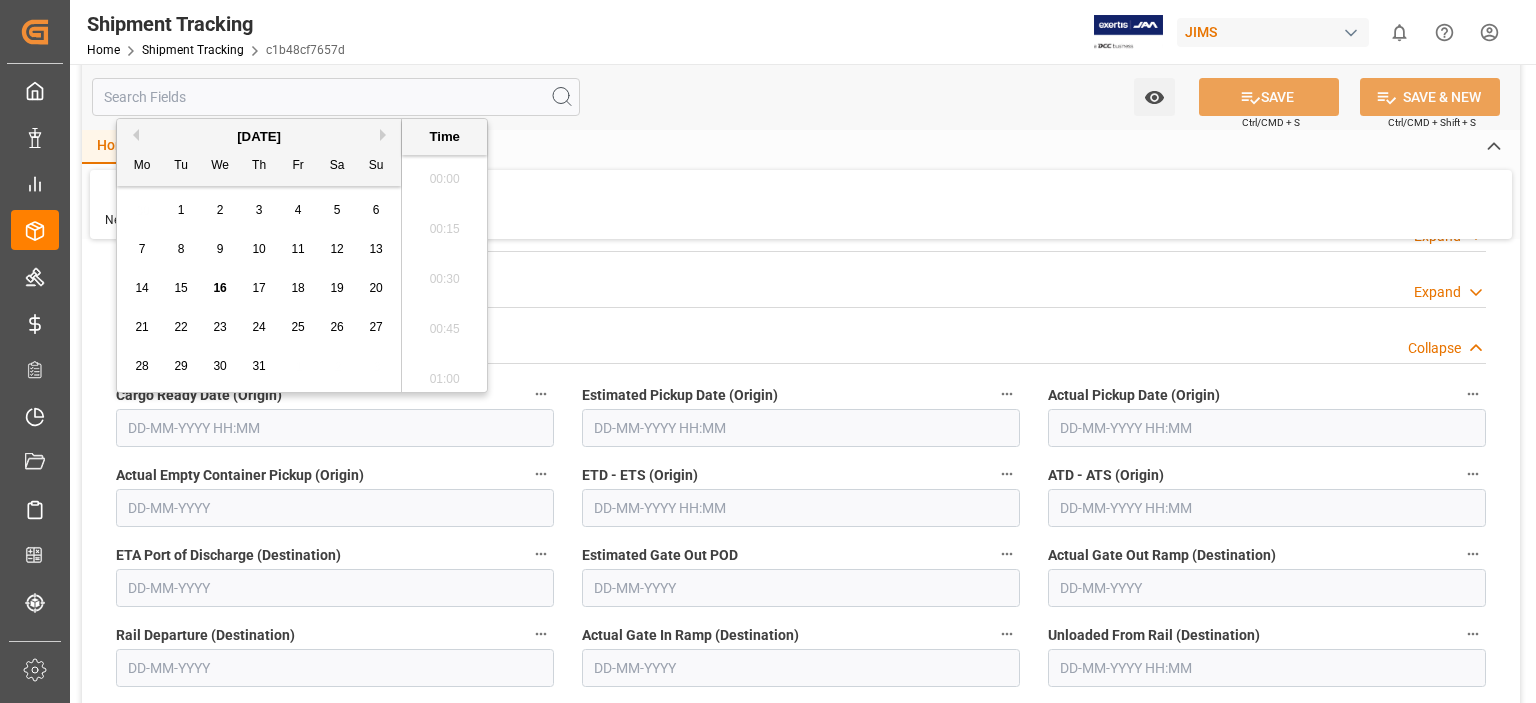scroll, scrollTop: 1706, scrollLeft: 0, axis: vertical 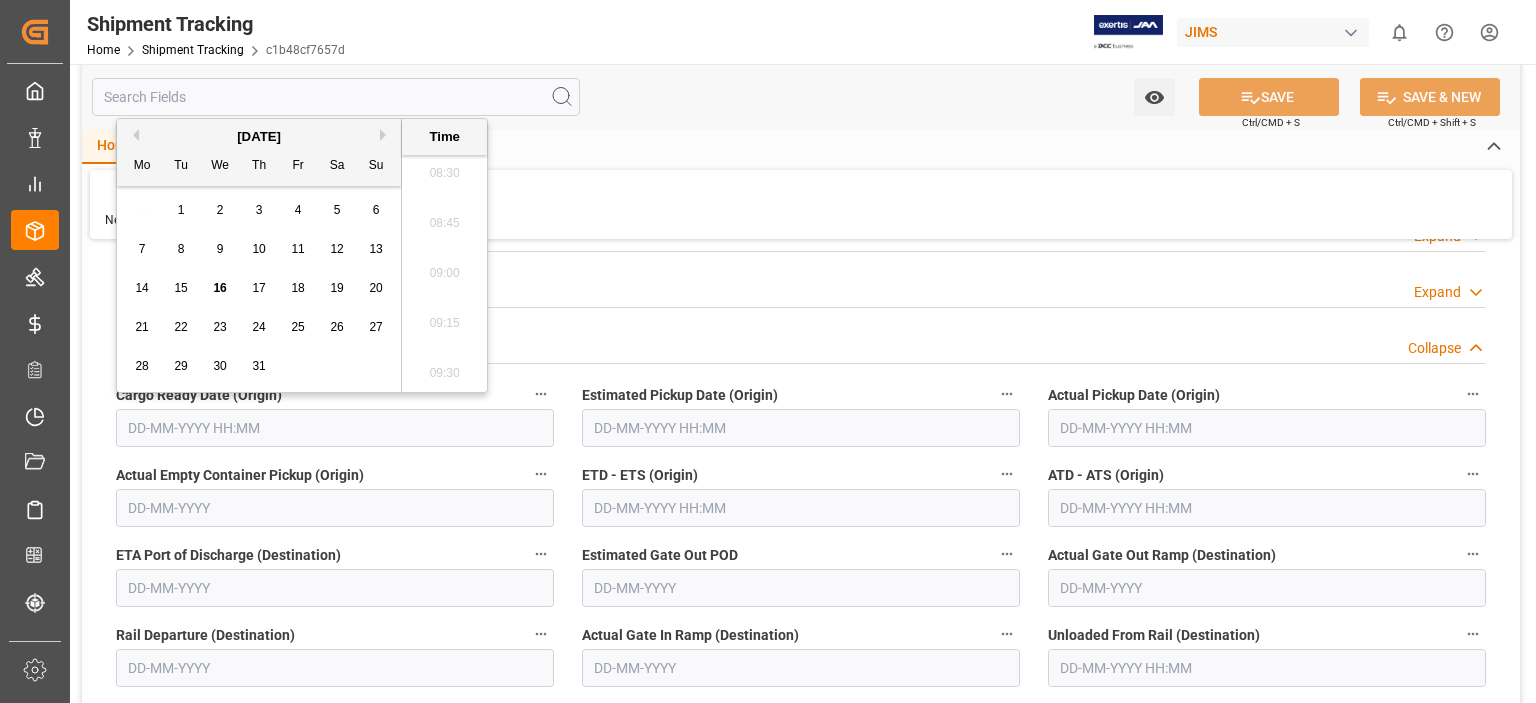 click on "15" at bounding box center (180, 288) 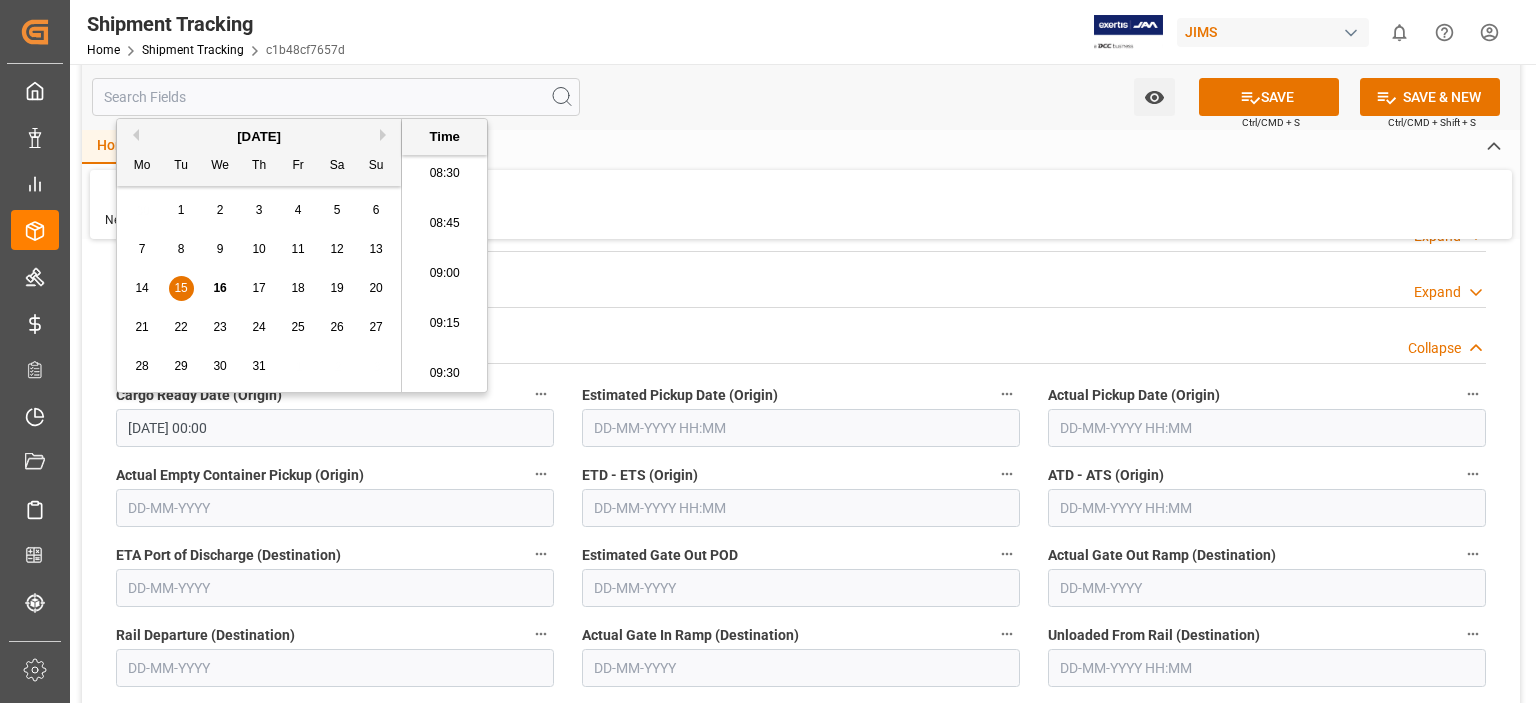 click at bounding box center (801, 428) 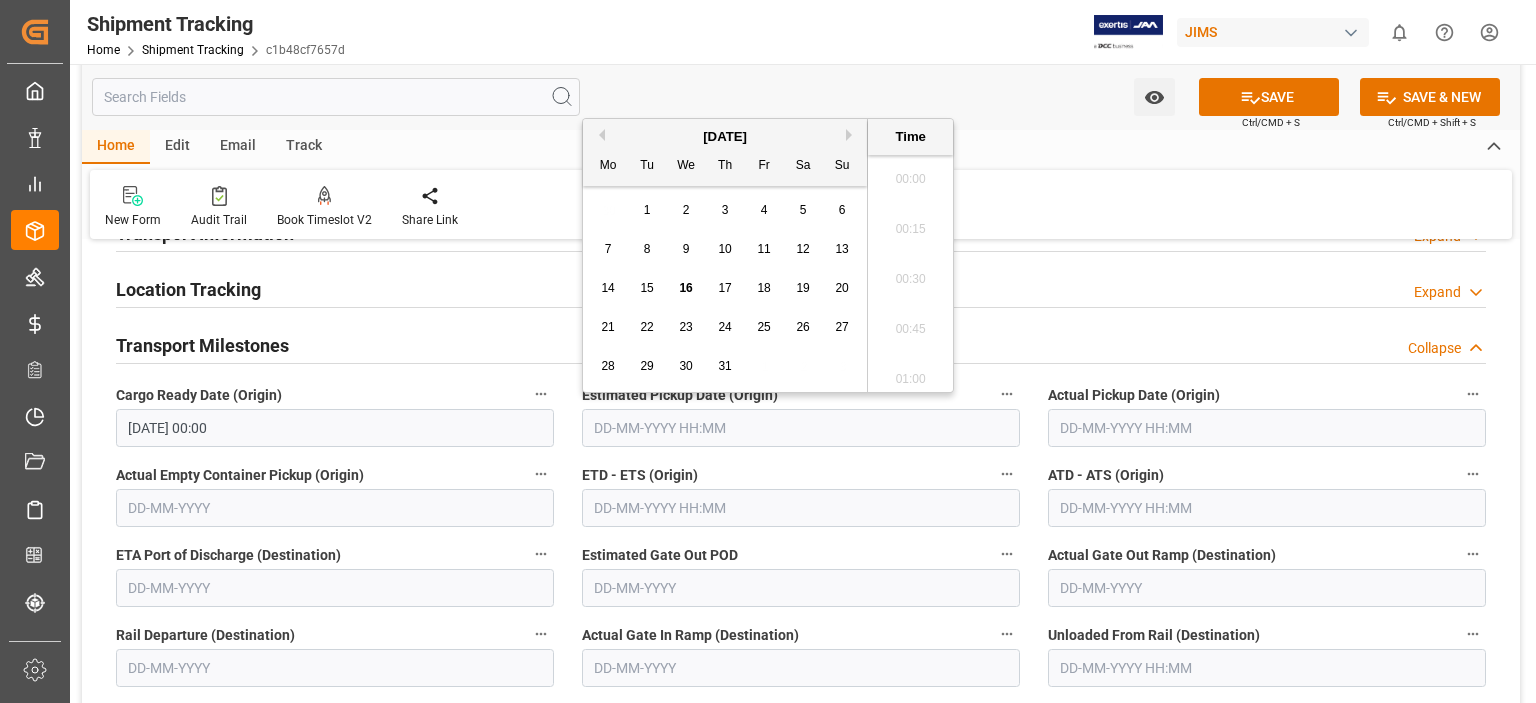 scroll, scrollTop: 1706, scrollLeft: 0, axis: vertical 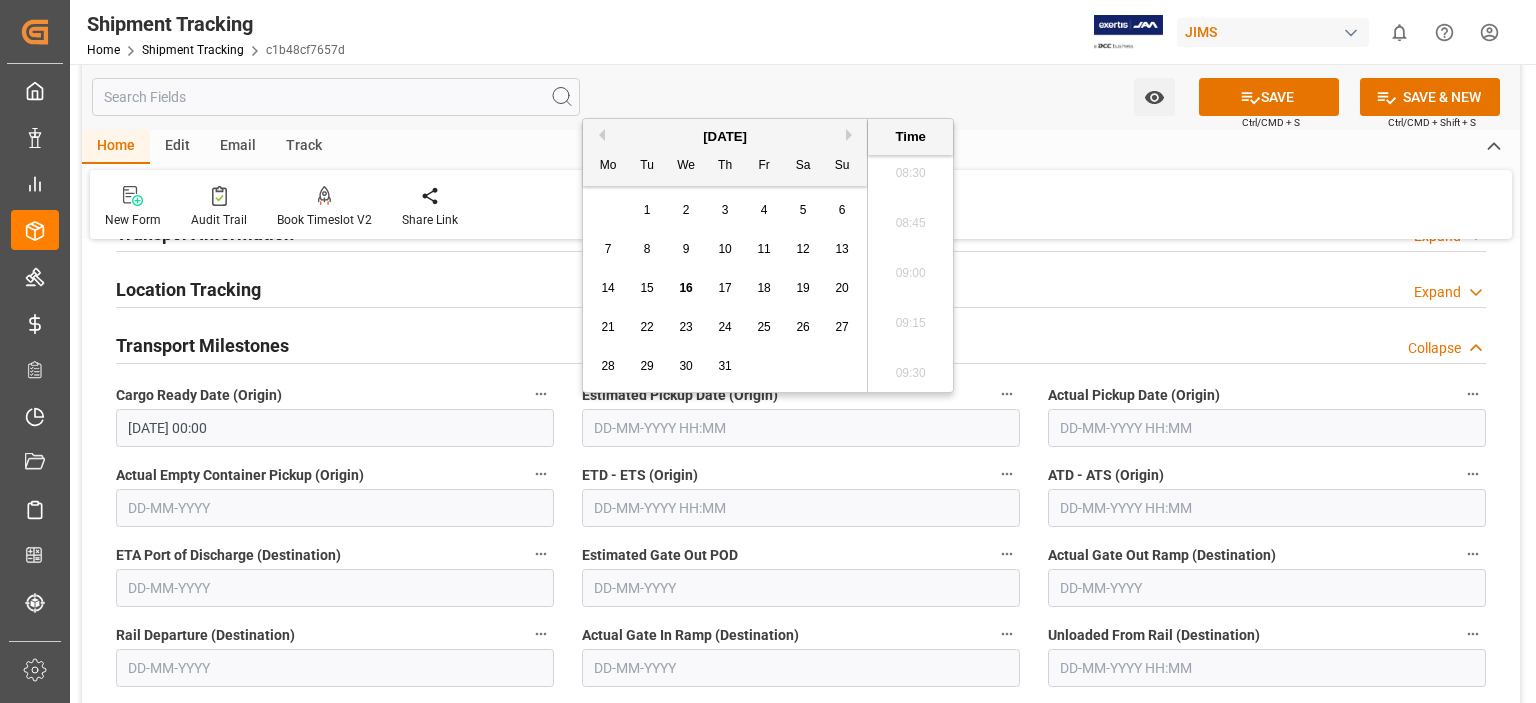 click on "16" at bounding box center (685, 288) 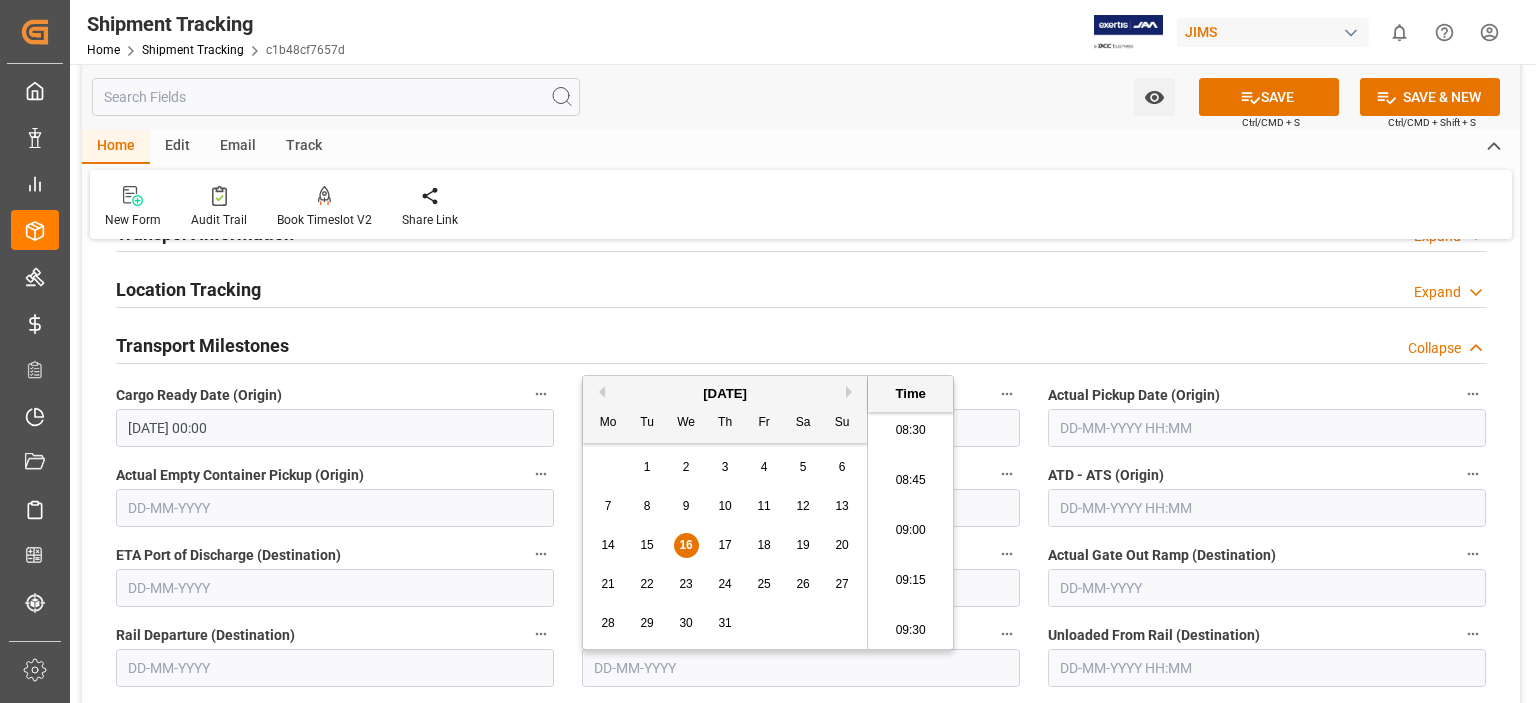 scroll, scrollTop: 340, scrollLeft: 0, axis: vertical 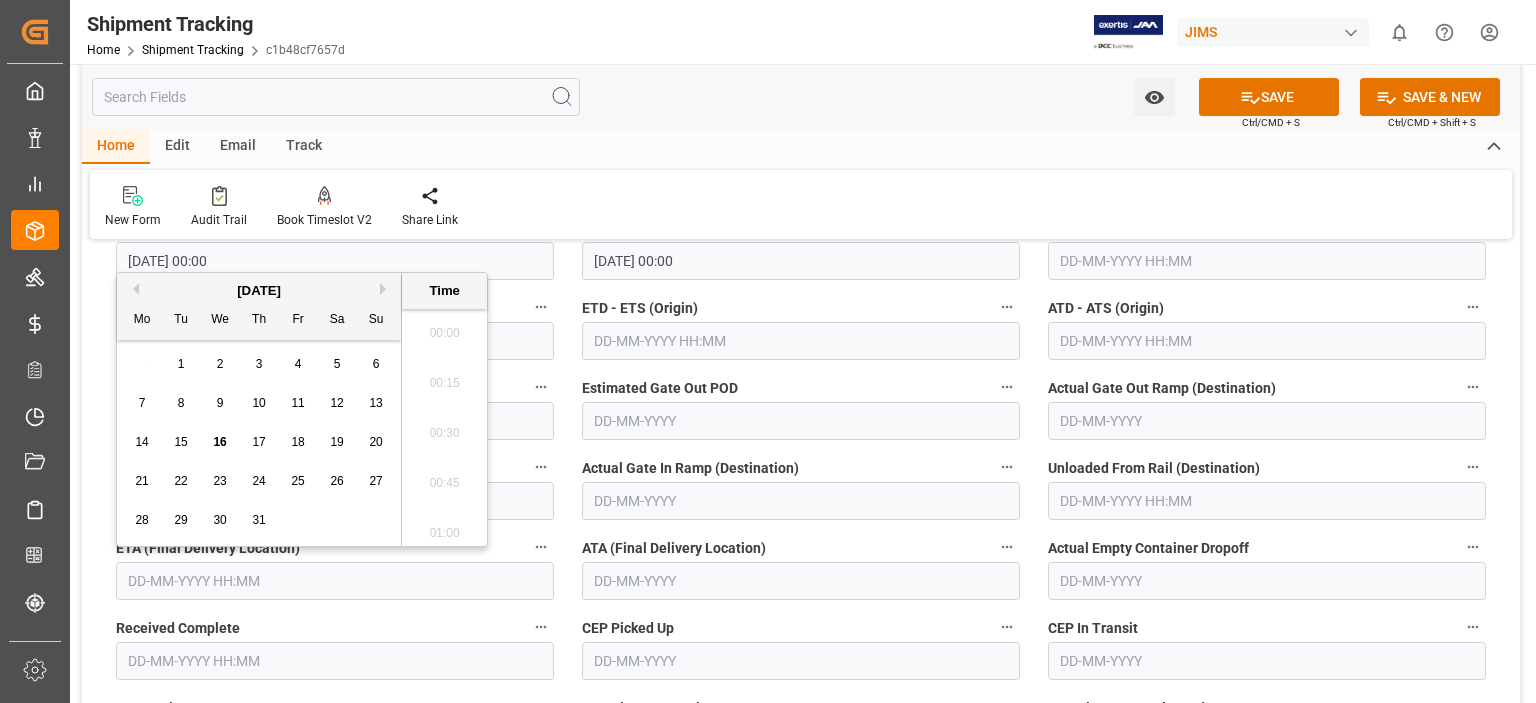 click at bounding box center (335, 581) 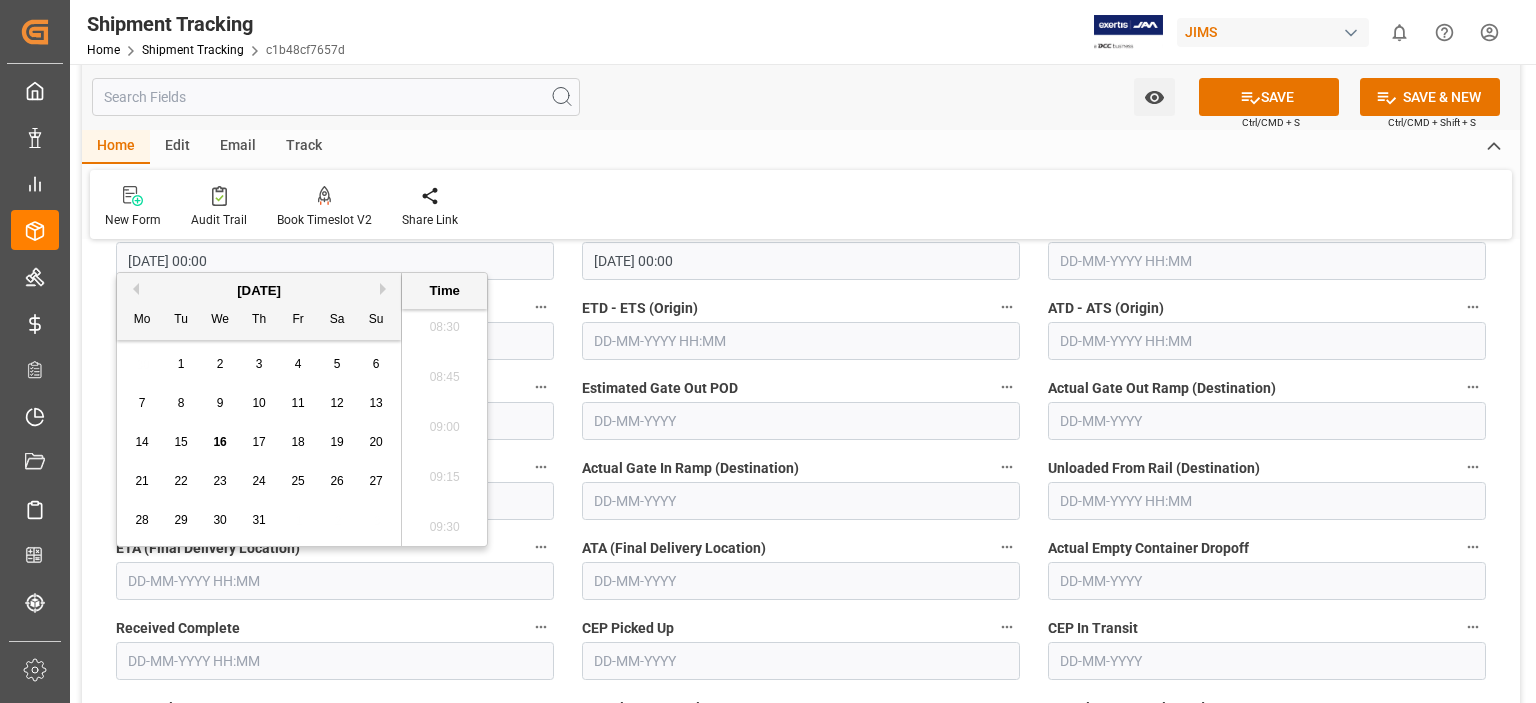 click on "15" at bounding box center [181, 443] 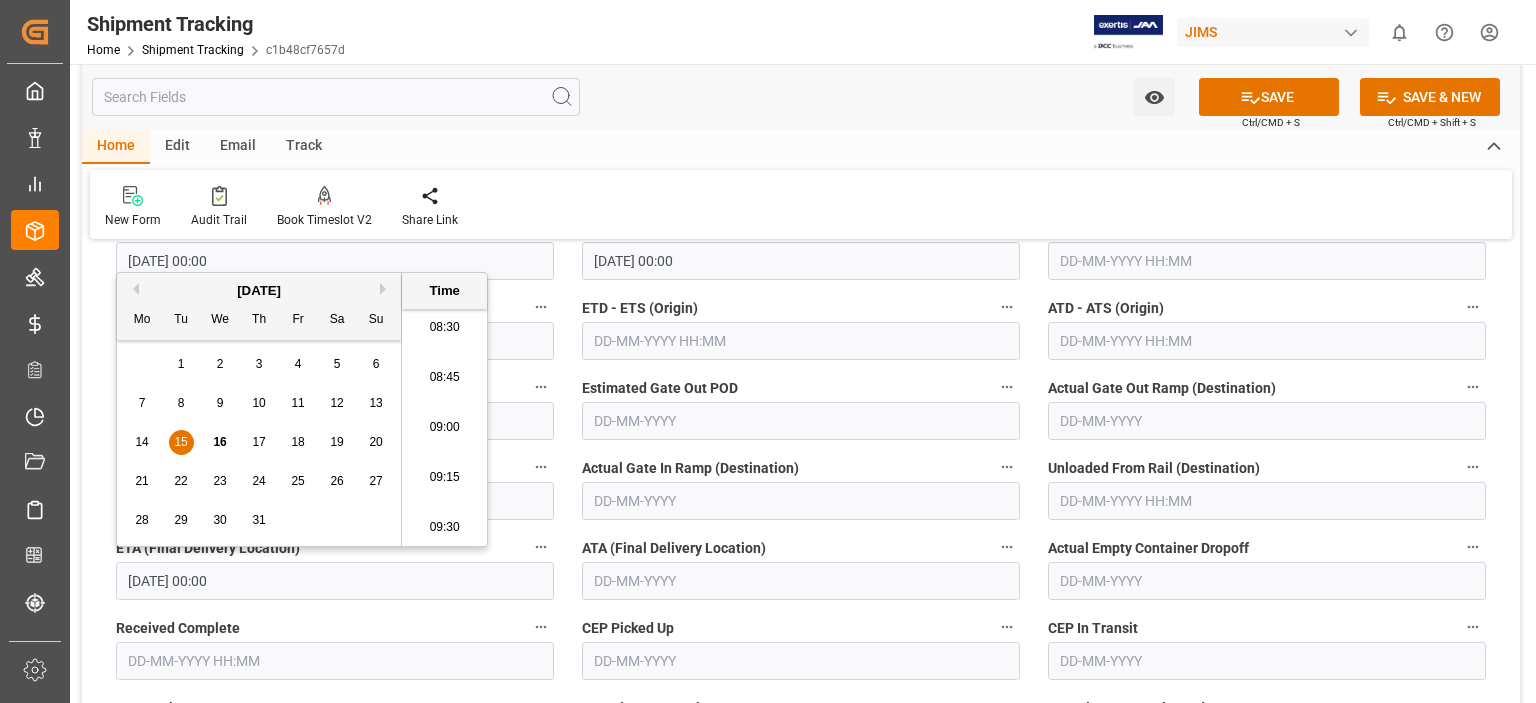click on "18" at bounding box center [297, 442] 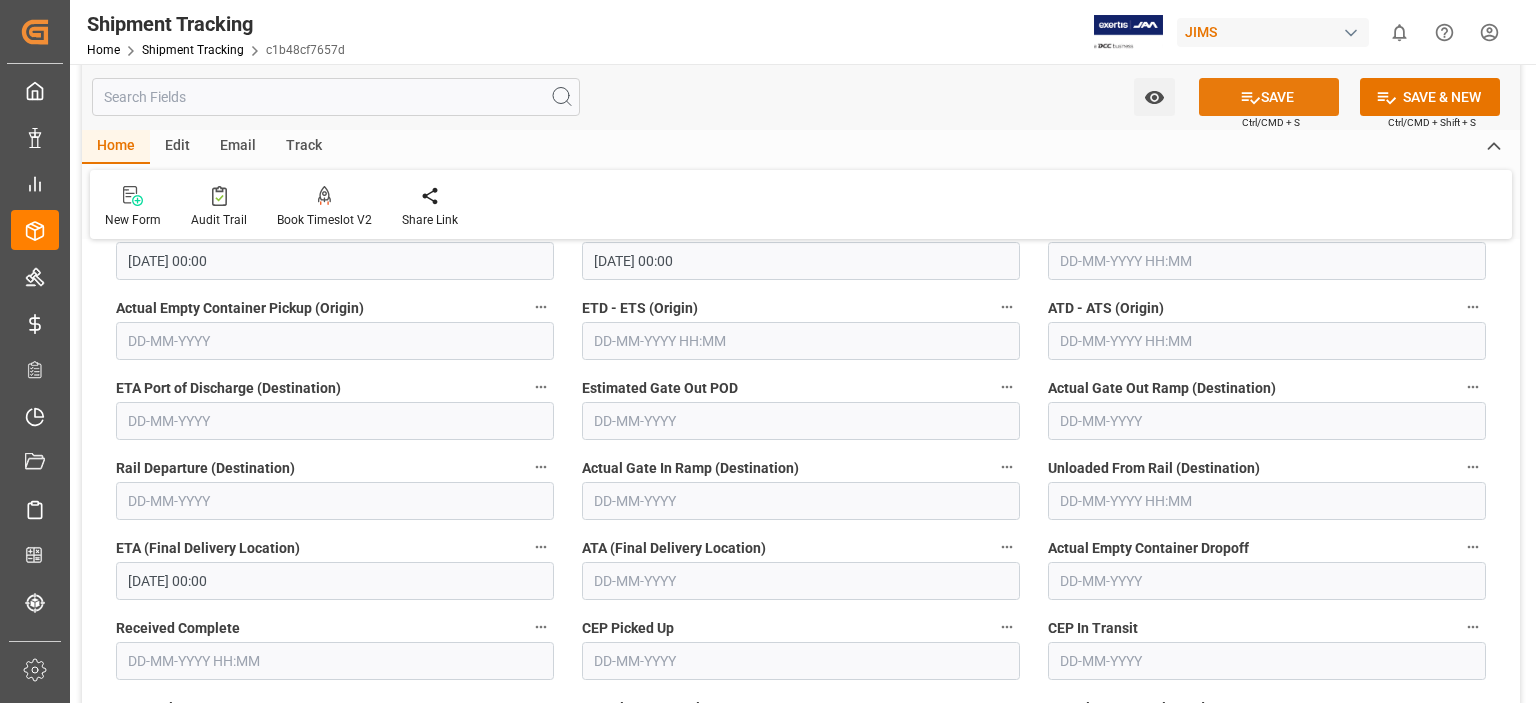 click on "SAVE" at bounding box center (1269, 97) 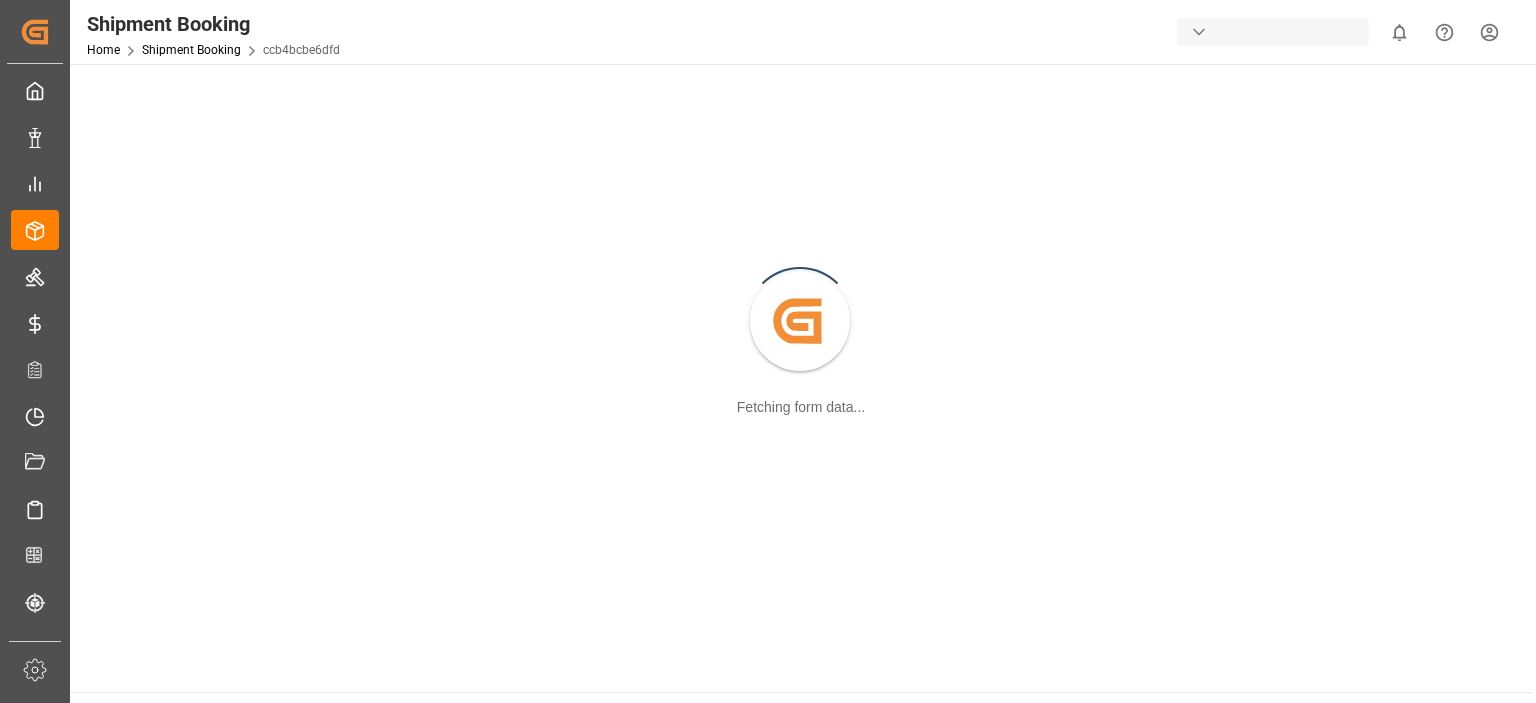 scroll, scrollTop: 0, scrollLeft: 0, axis: both 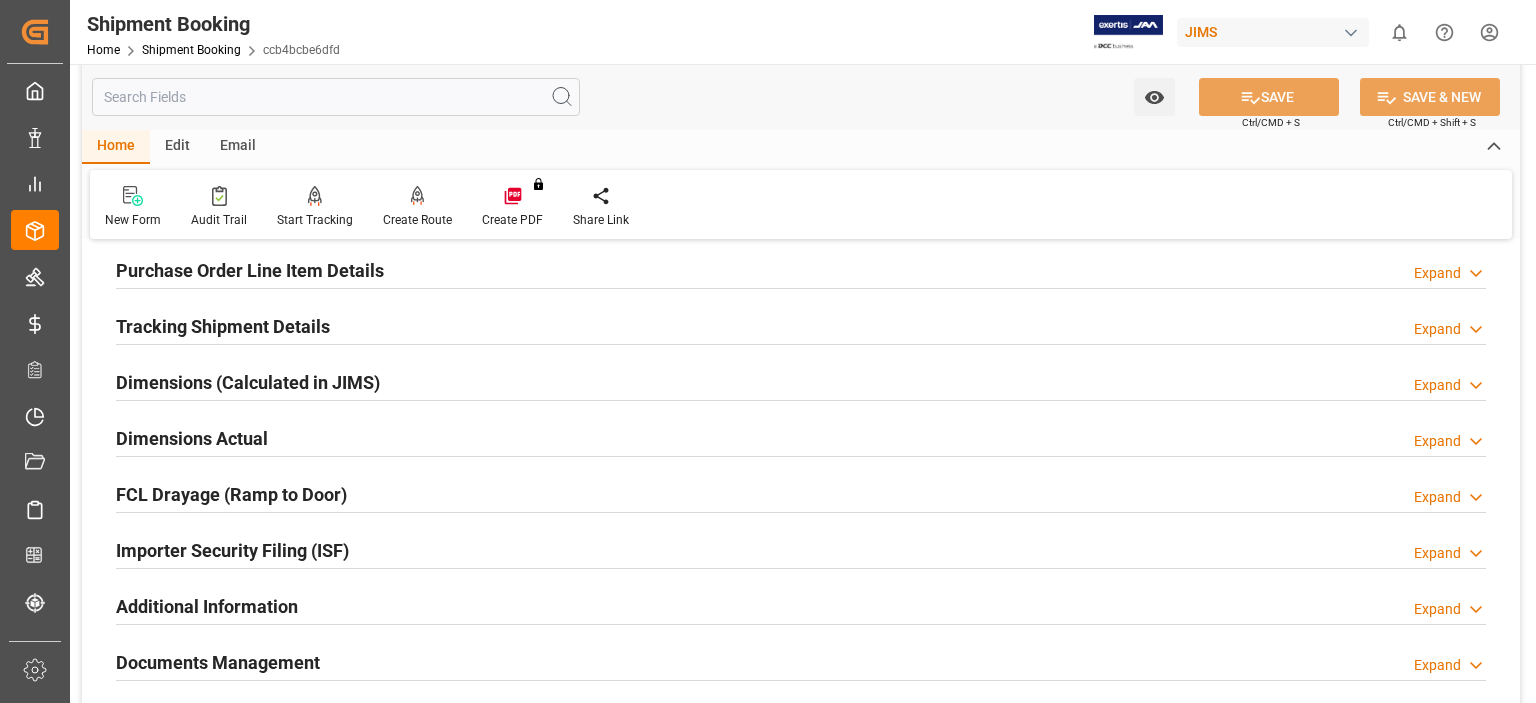 click on "Tracking Shipment Details" at bounding box center (223, 326) 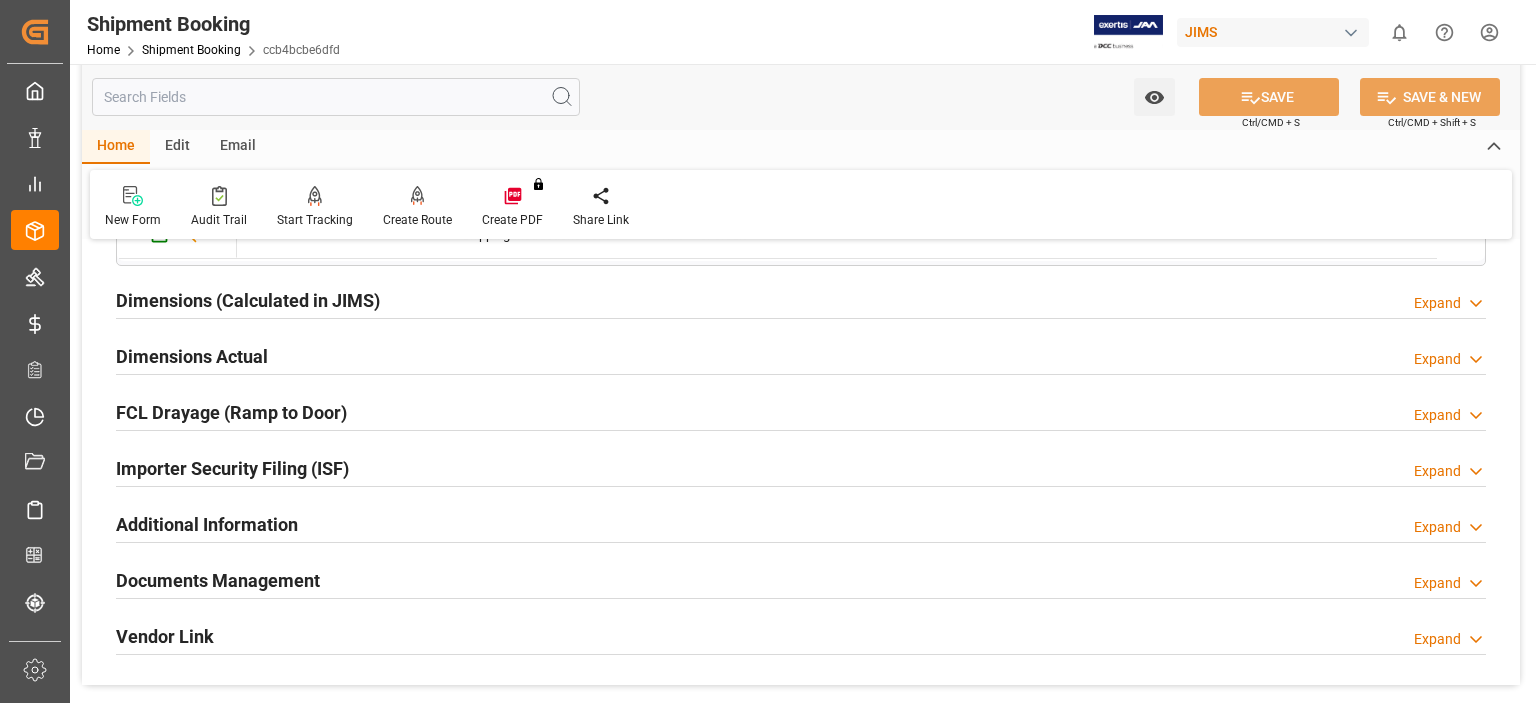 scroll, scrollTop: 666, scrollLeft: 0, axis: vertical 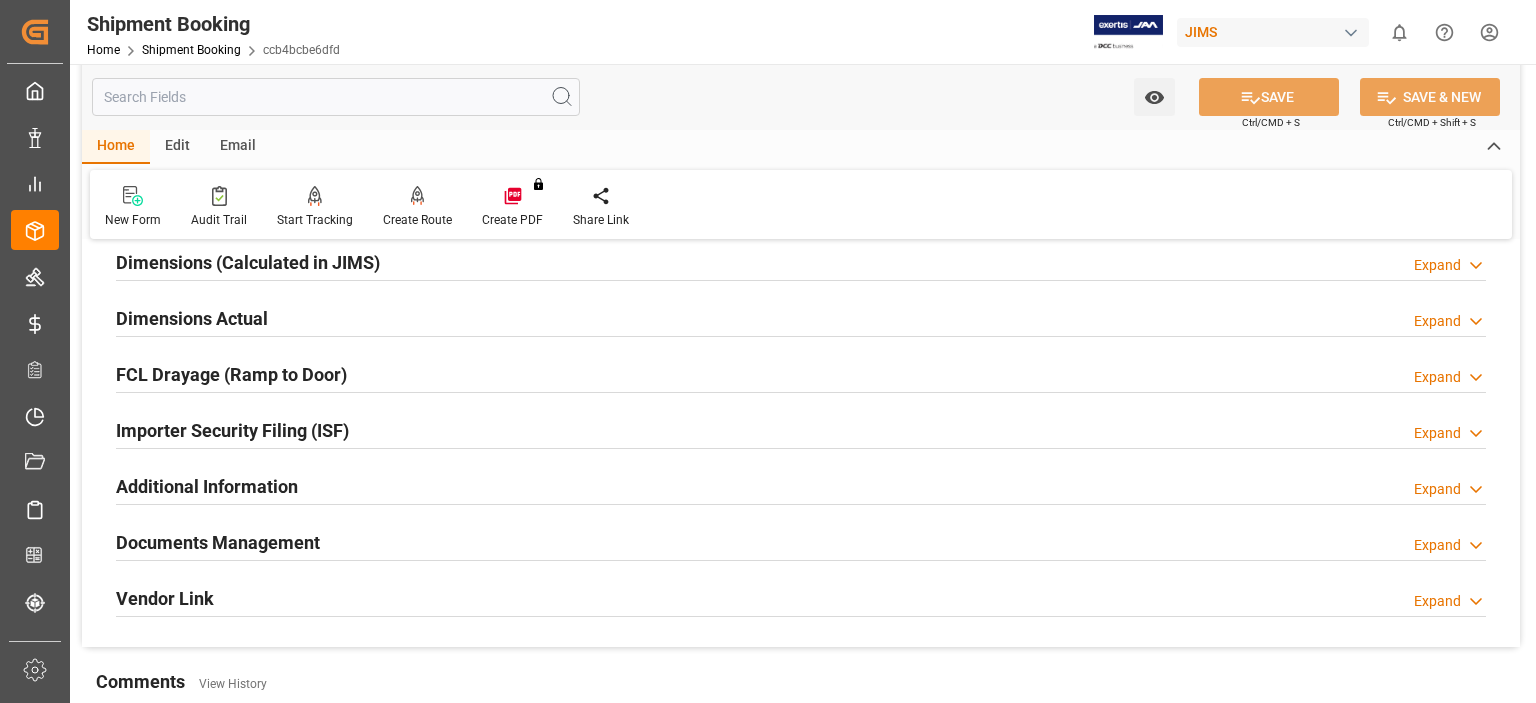 click on "Documents Management" at bounding box center [218, 542] 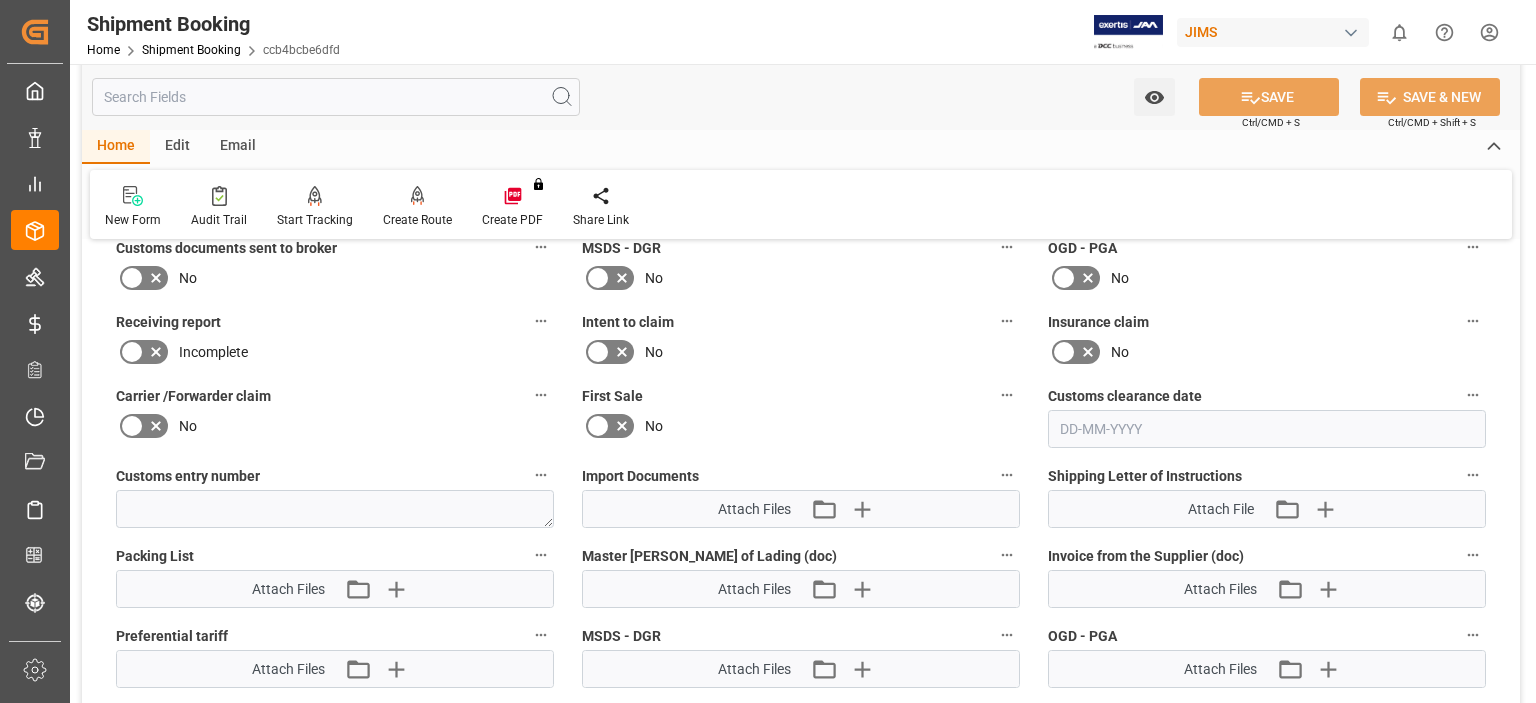 scroll, scrollTop: 1166, scrollLeft: 0, axis: vertical 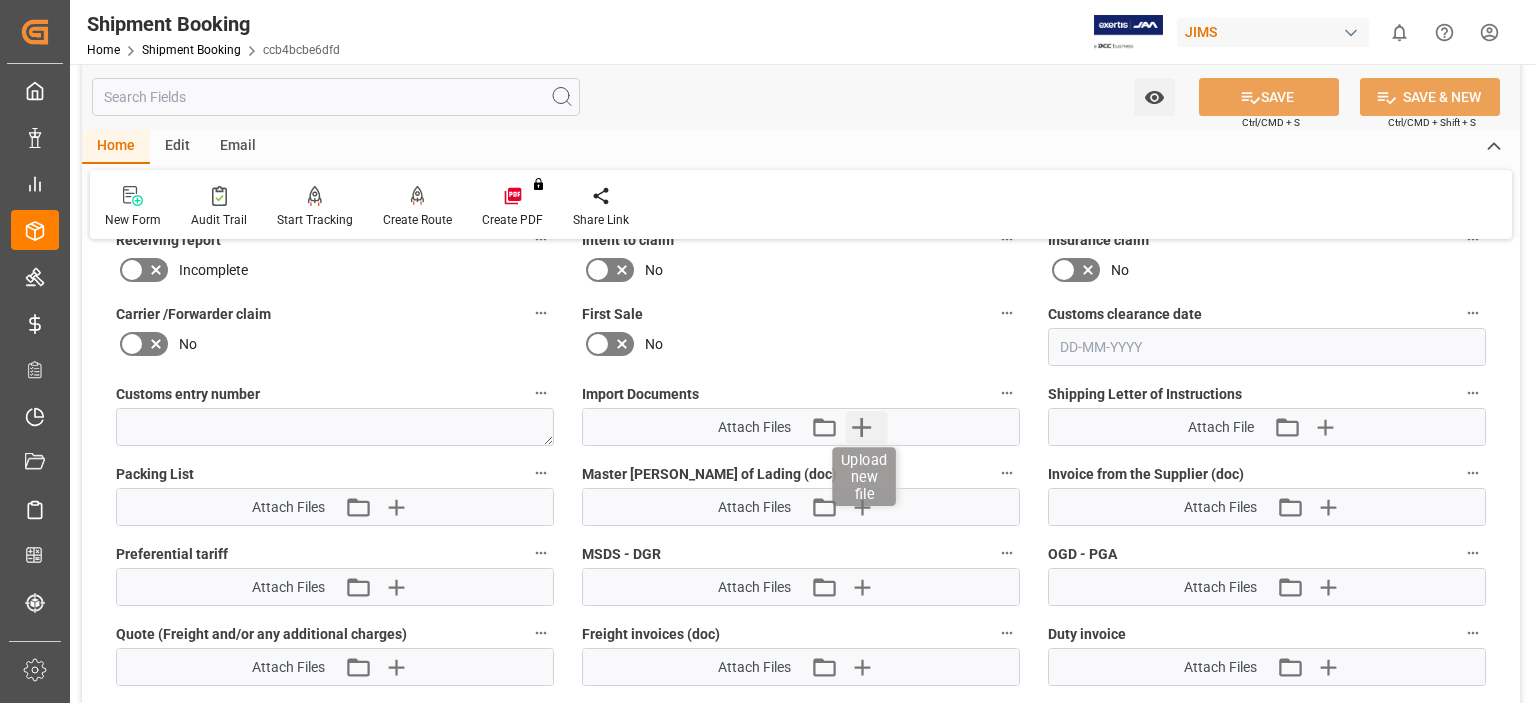 click 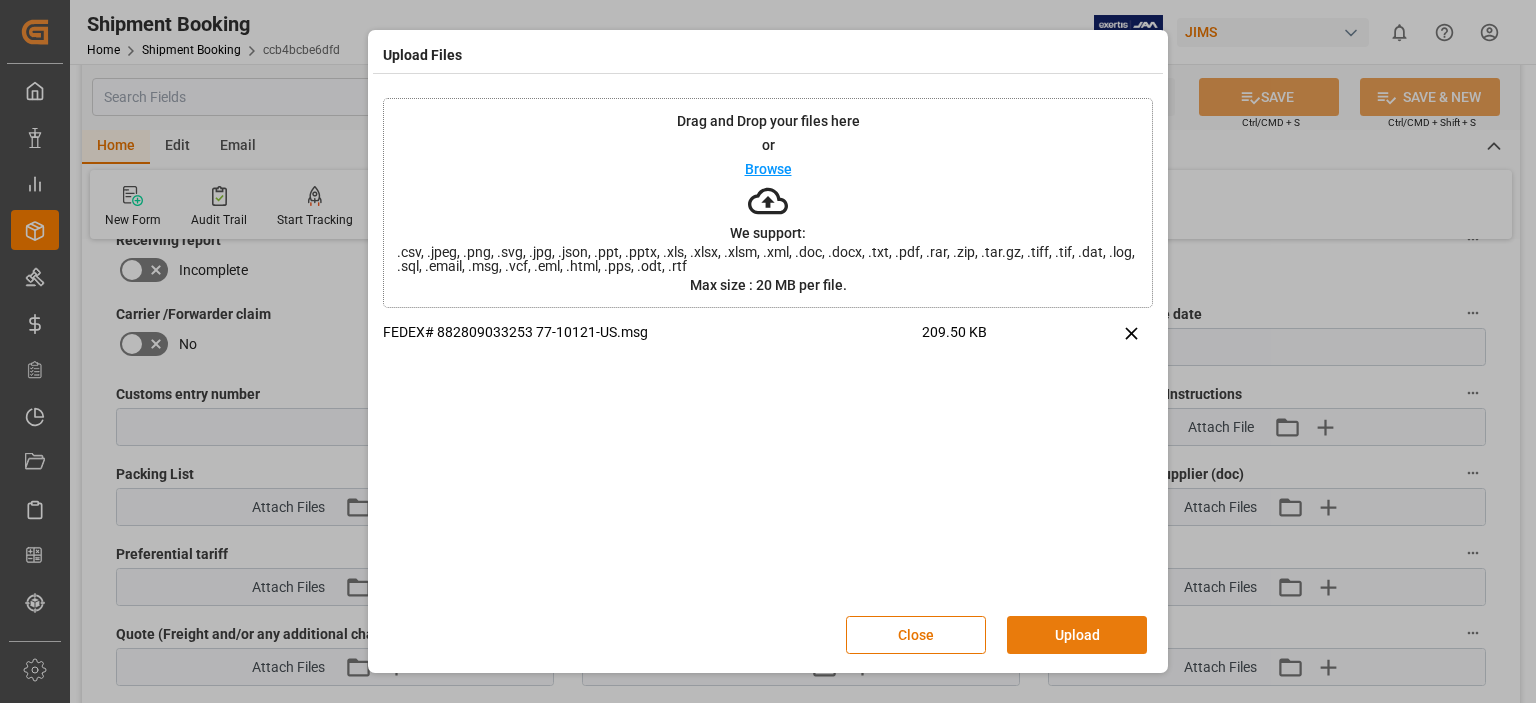 click on "Upload" at bounding box center [1077, 635] 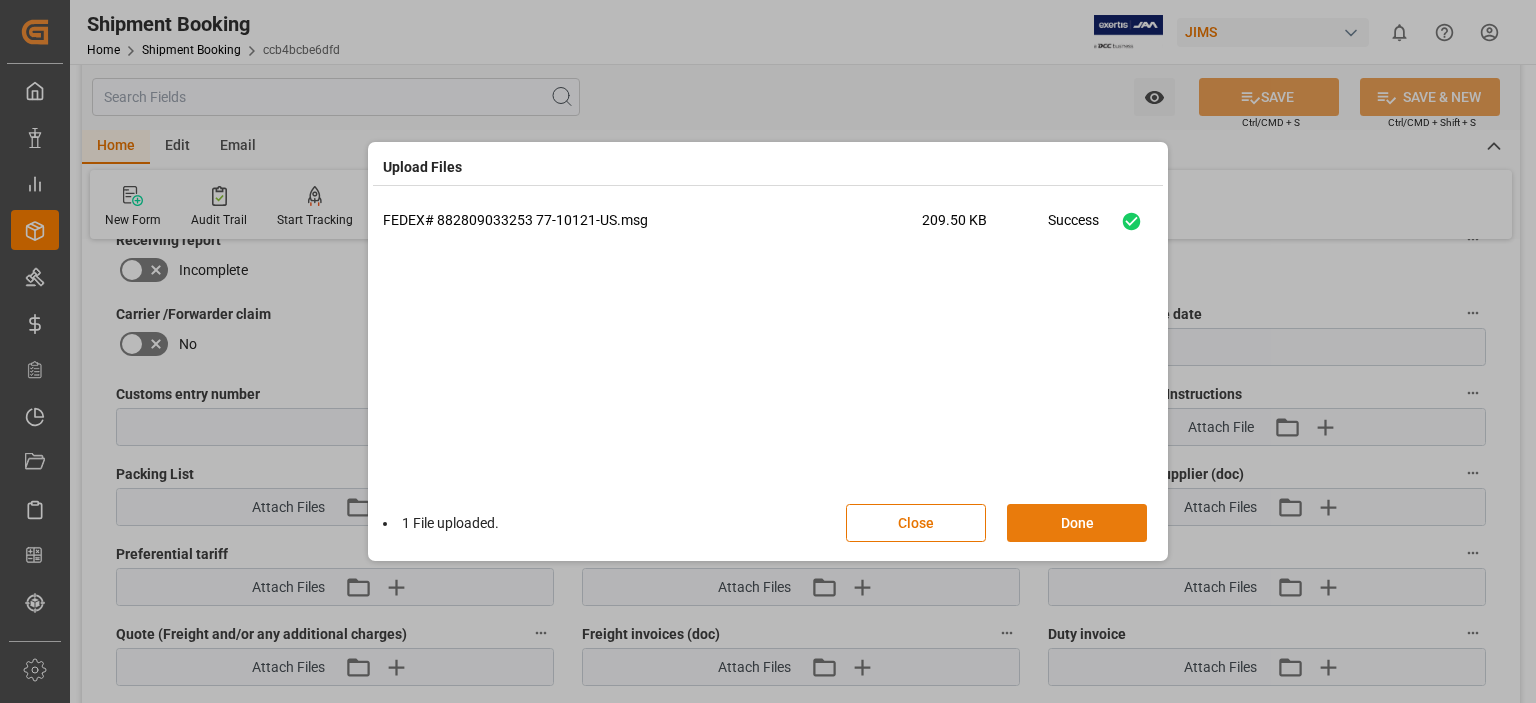 click on "Done" at bounding box center (1077, 523) 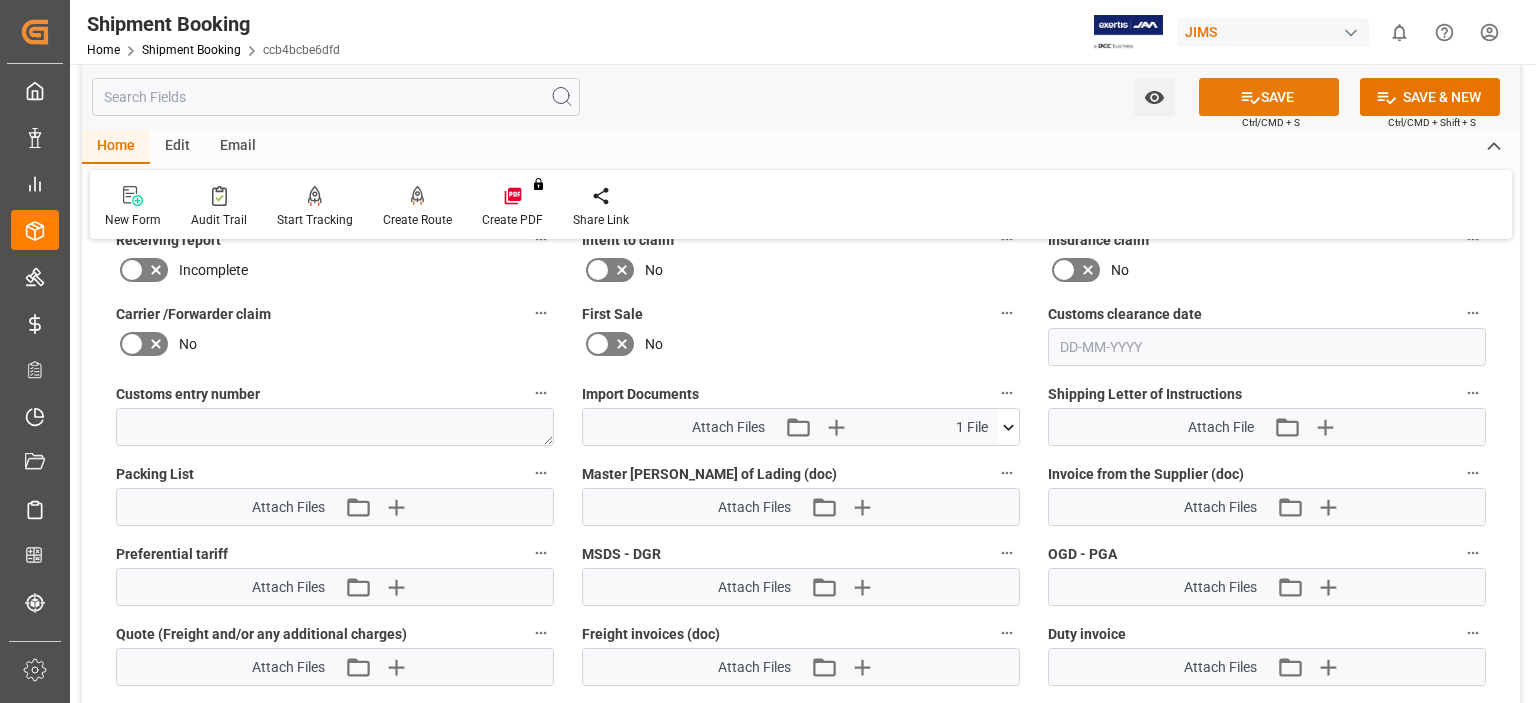 click on "SAVE" at bounding box center (1269, 97) 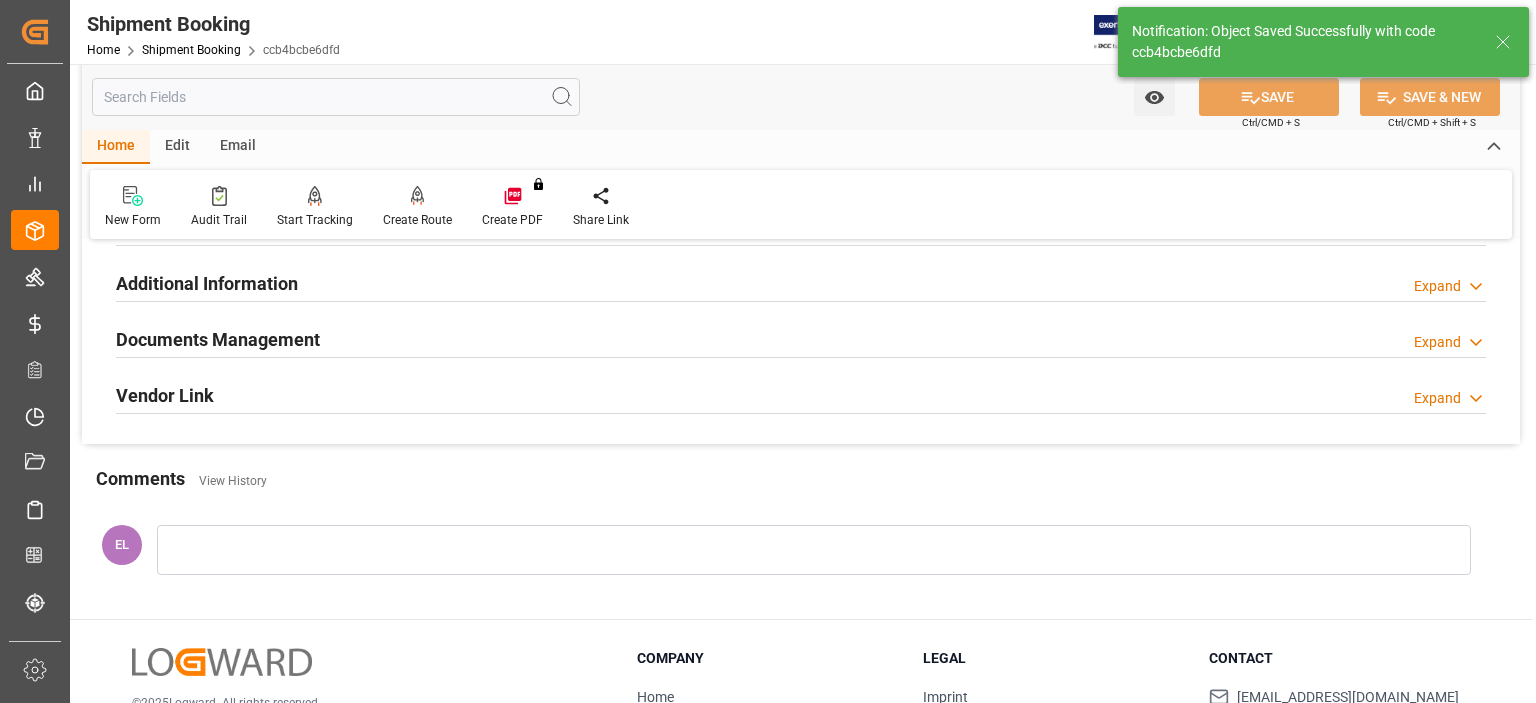 scroll, scrollTop: 464, scrollLeft: 0, axis: vertical 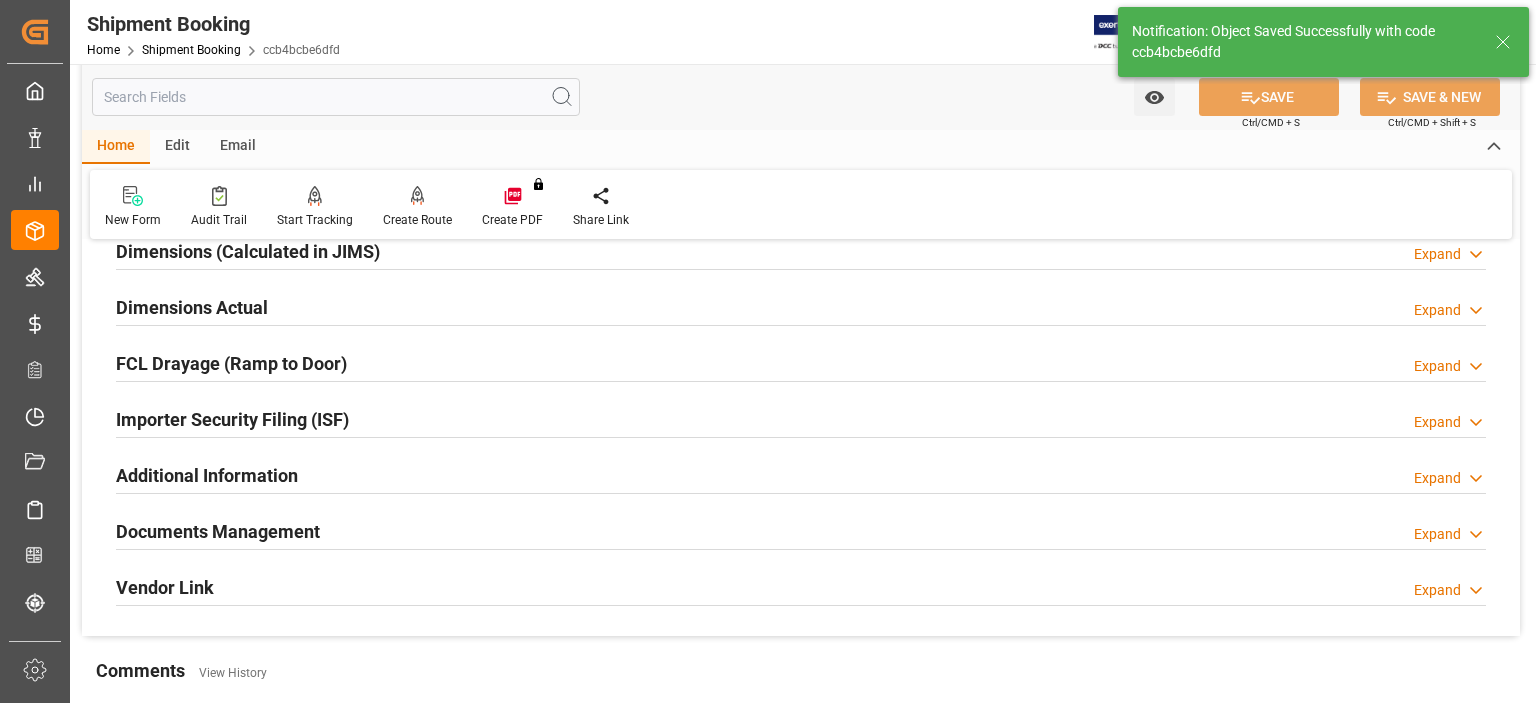click on "Documents Management" at bounding box center (218, 531) 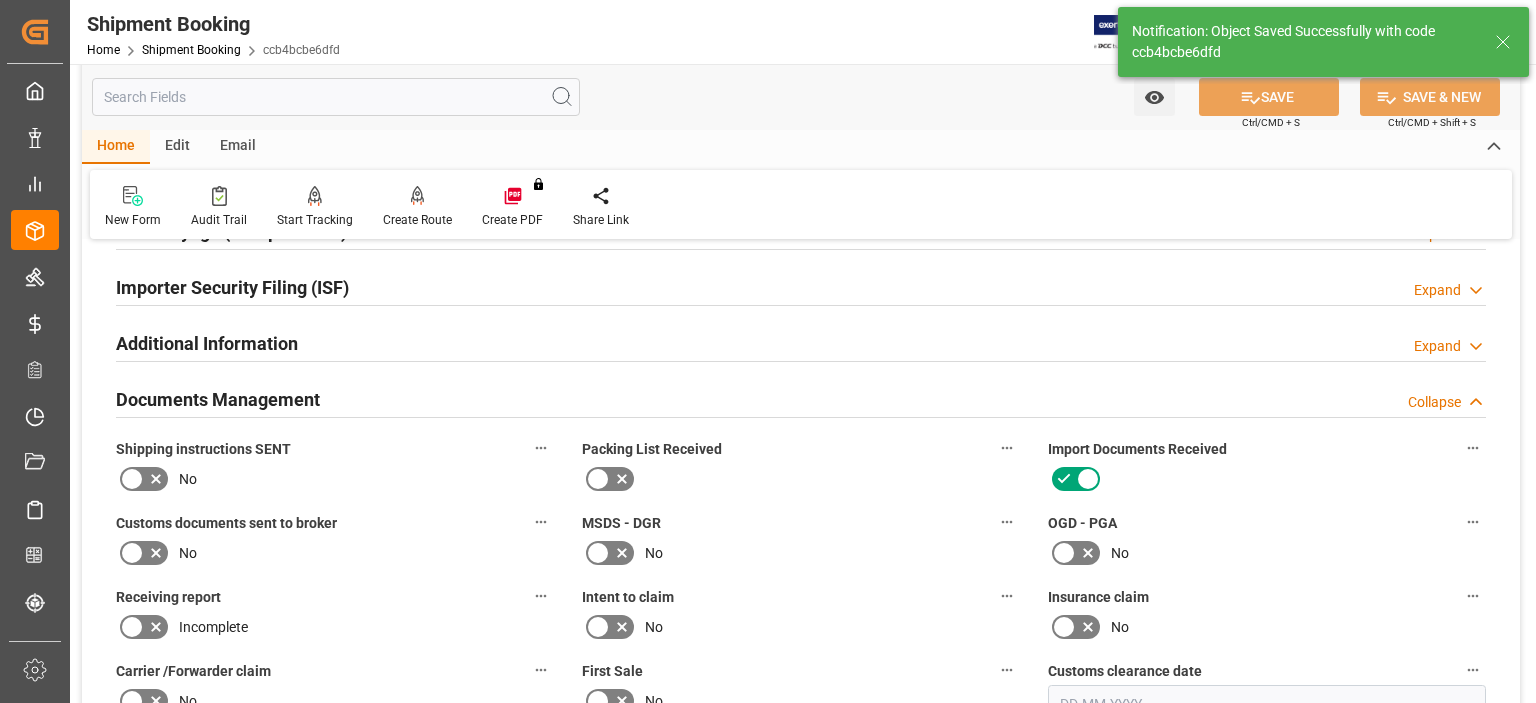 scroll, scrollTop: 631, scrollLeft: 0, axis: vertical 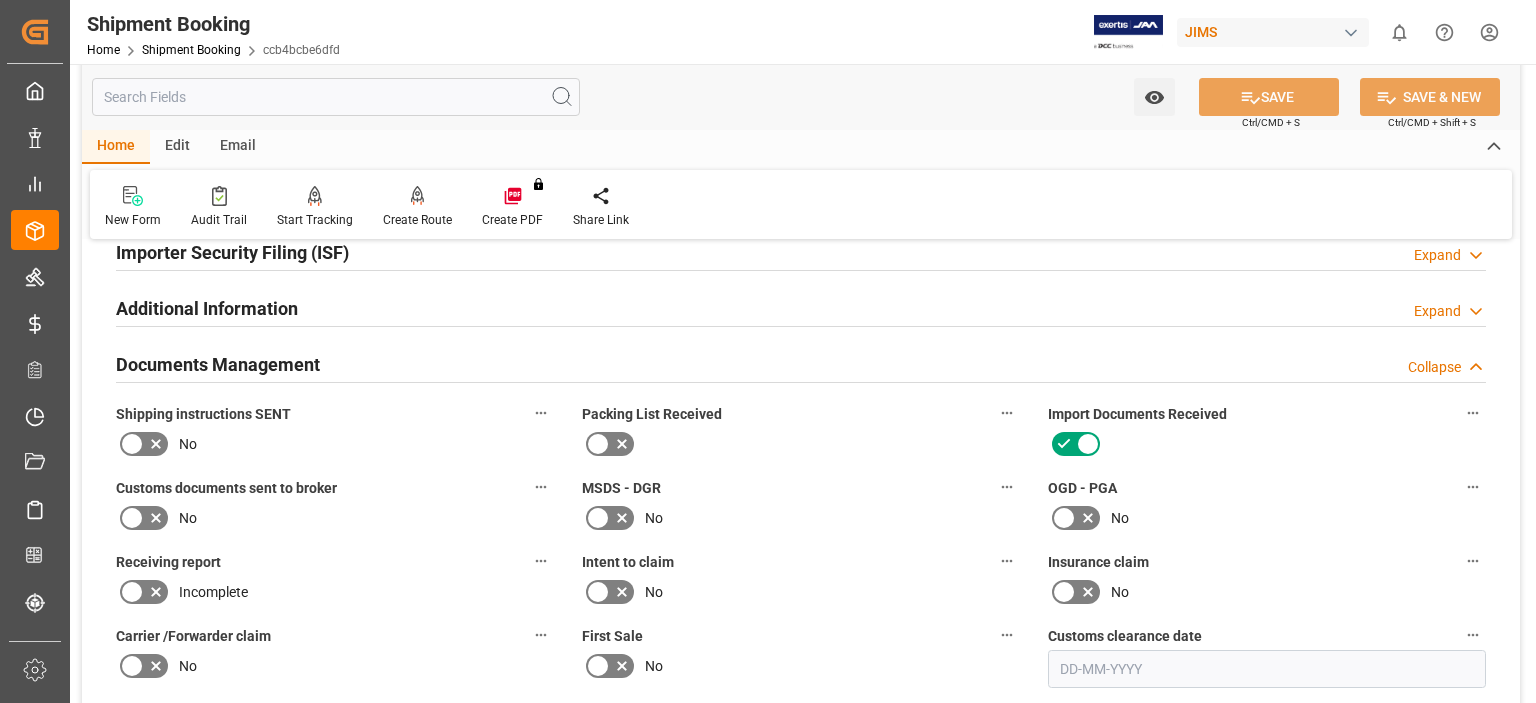 click 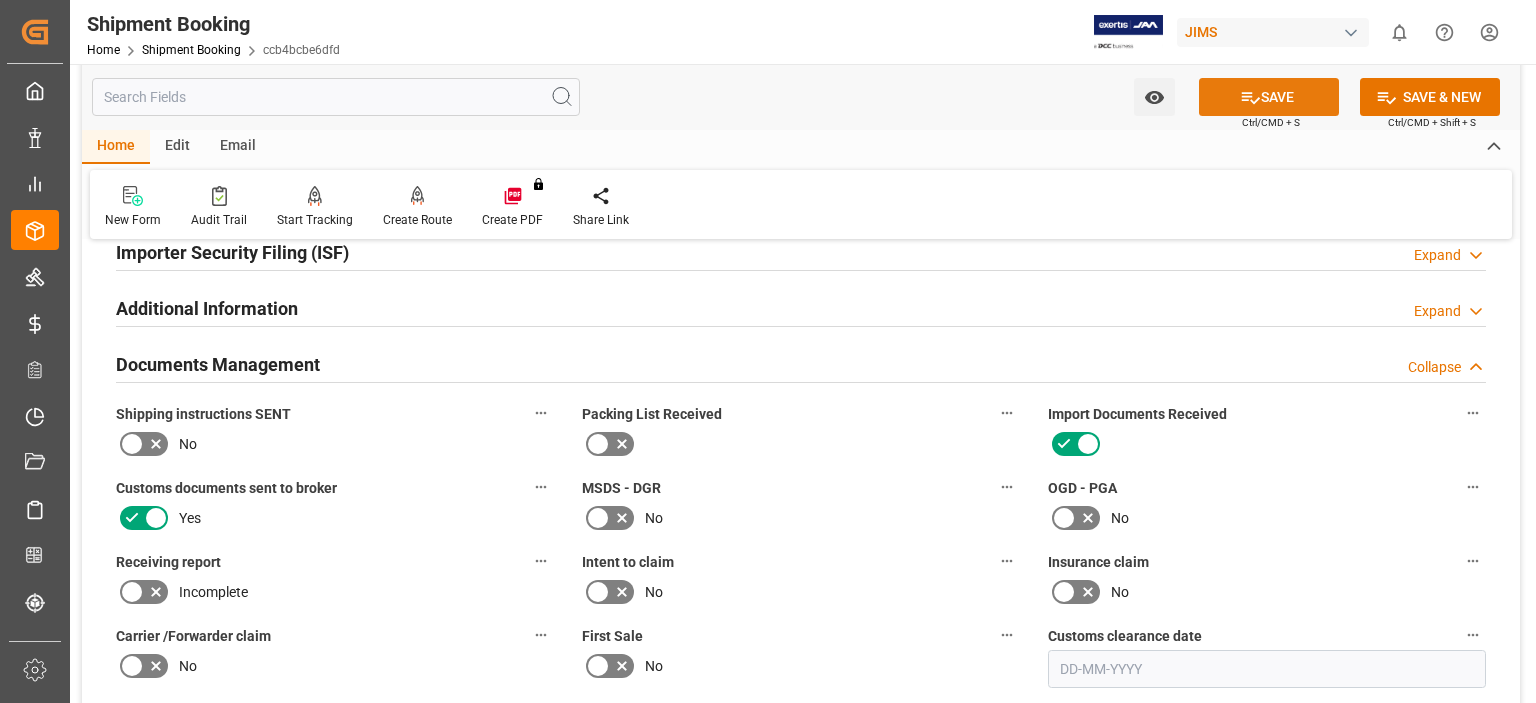 click on "SAVE" at bounding box center (1269, 97) 